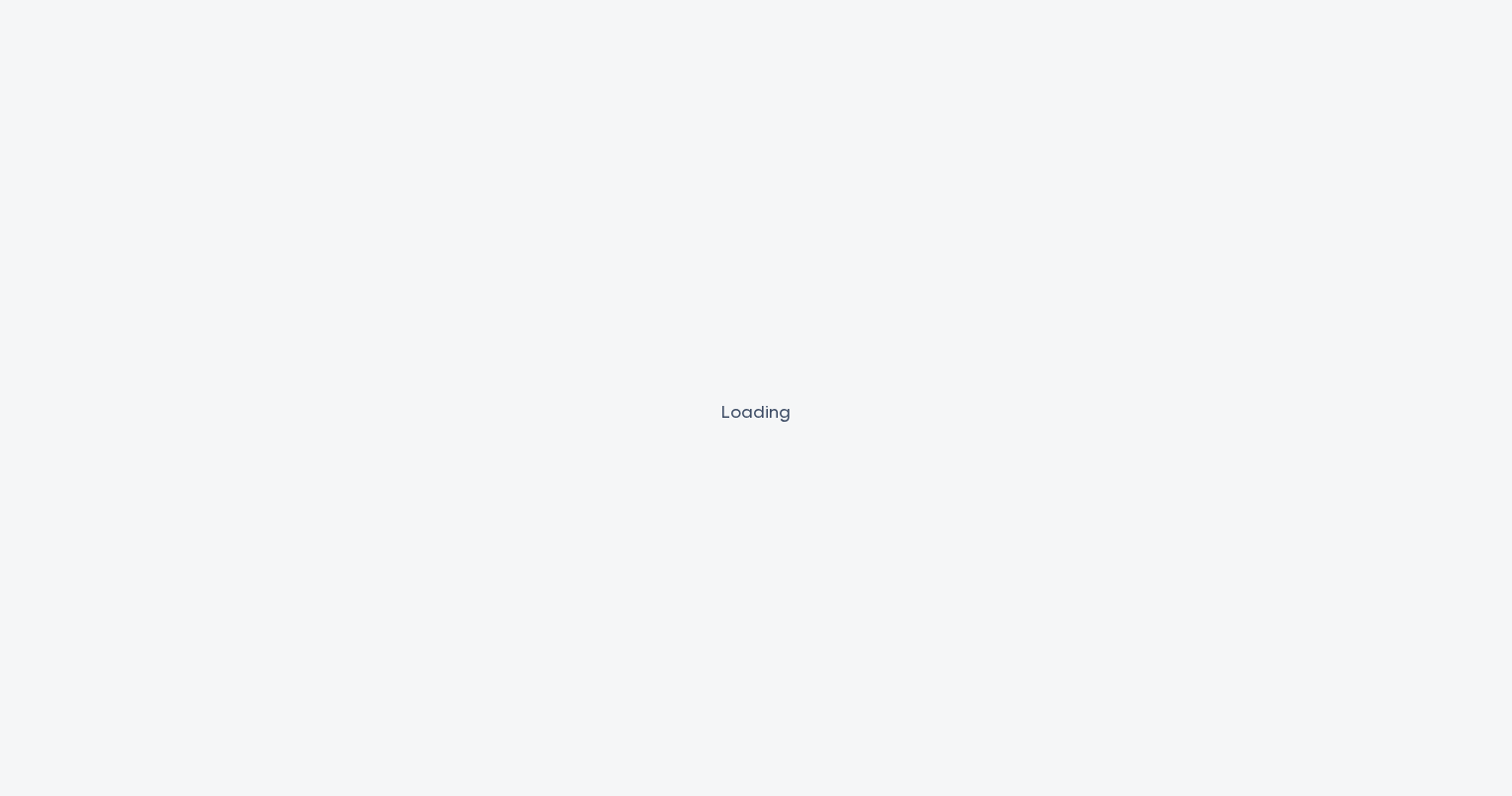 scroll, scrollTop: 0, scrollLeft: 0, axis: both 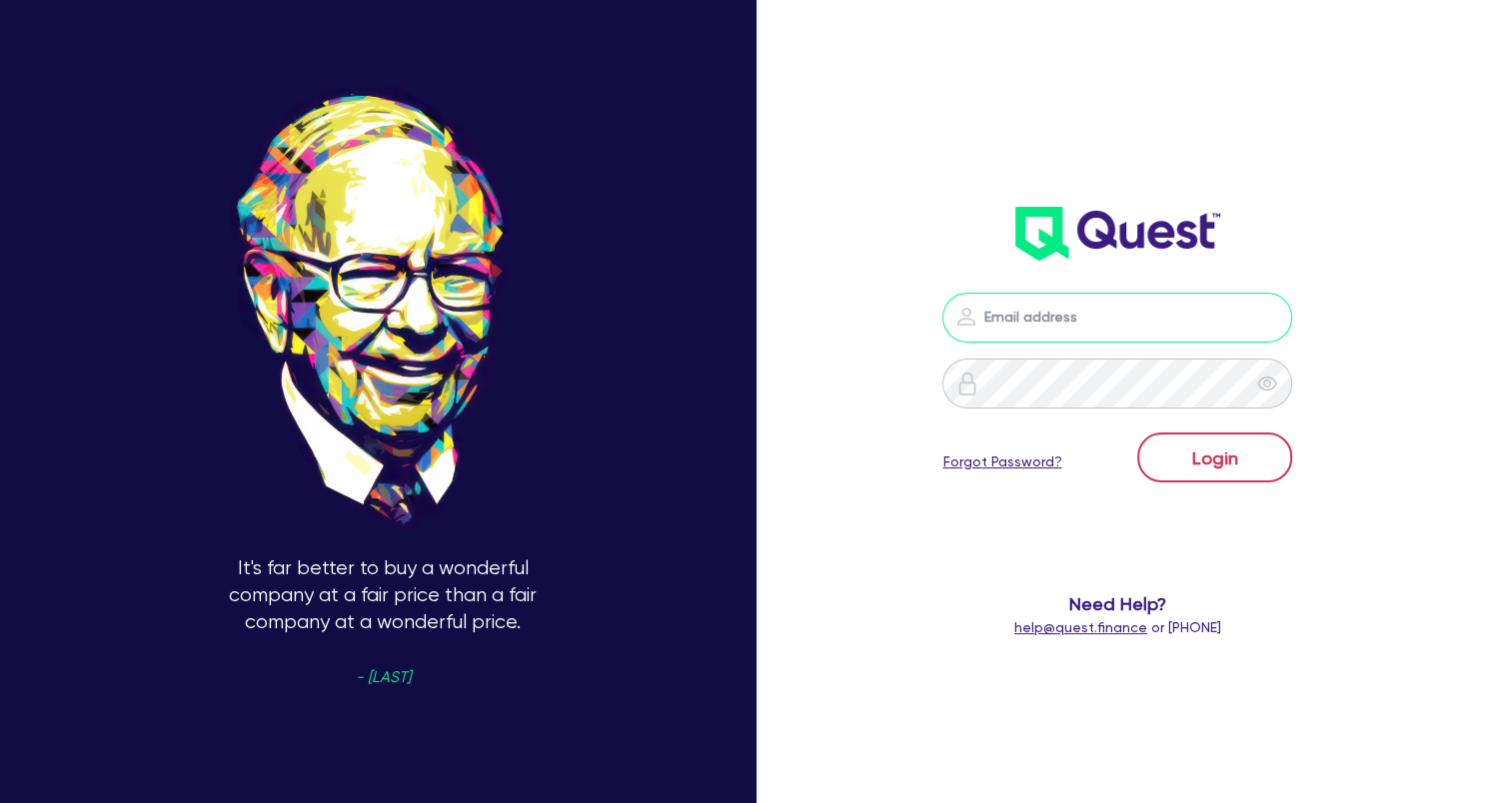 type on "[EMAIL]" 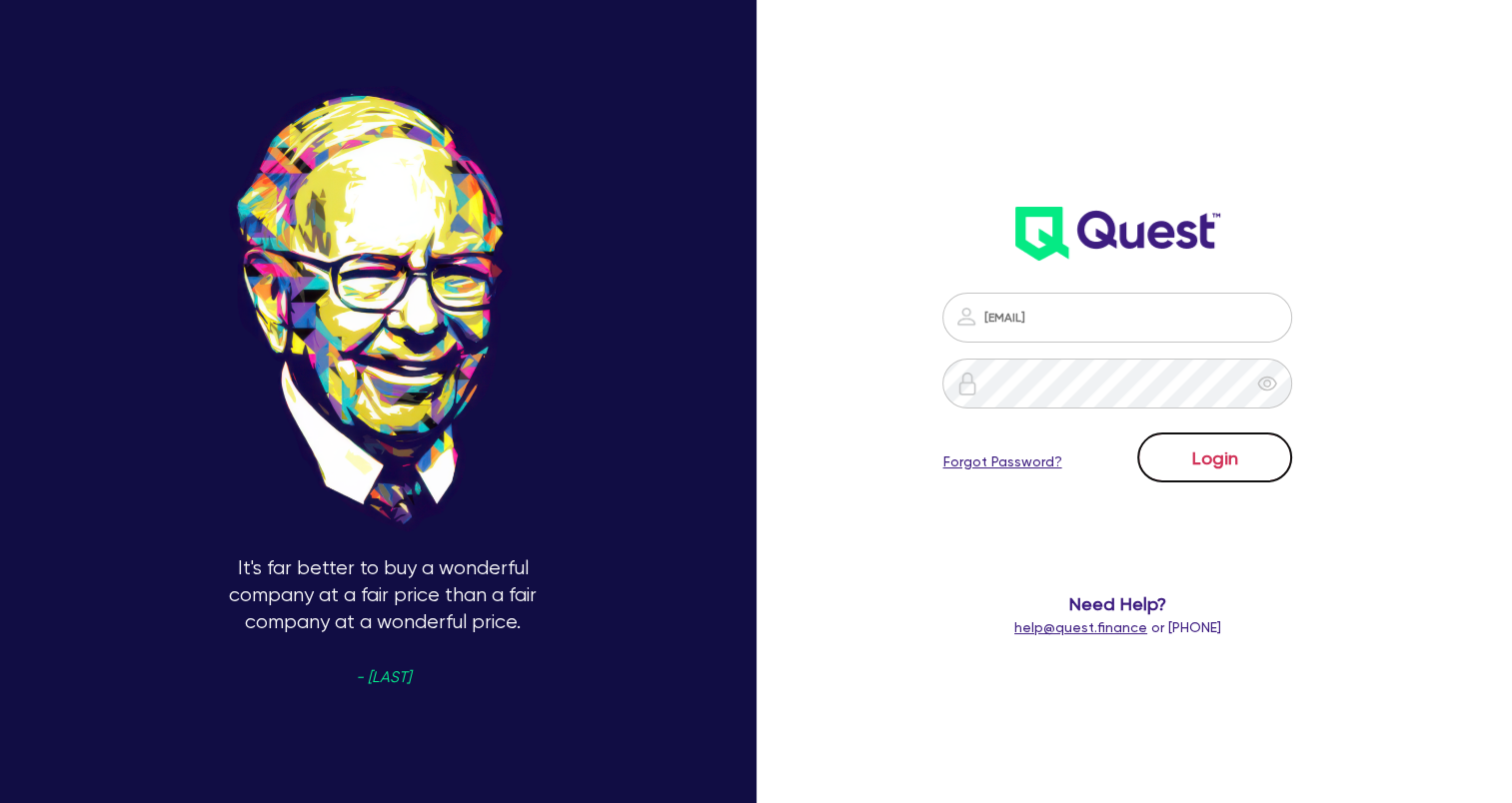 click on "Login" at bounding box center (1214, 457) 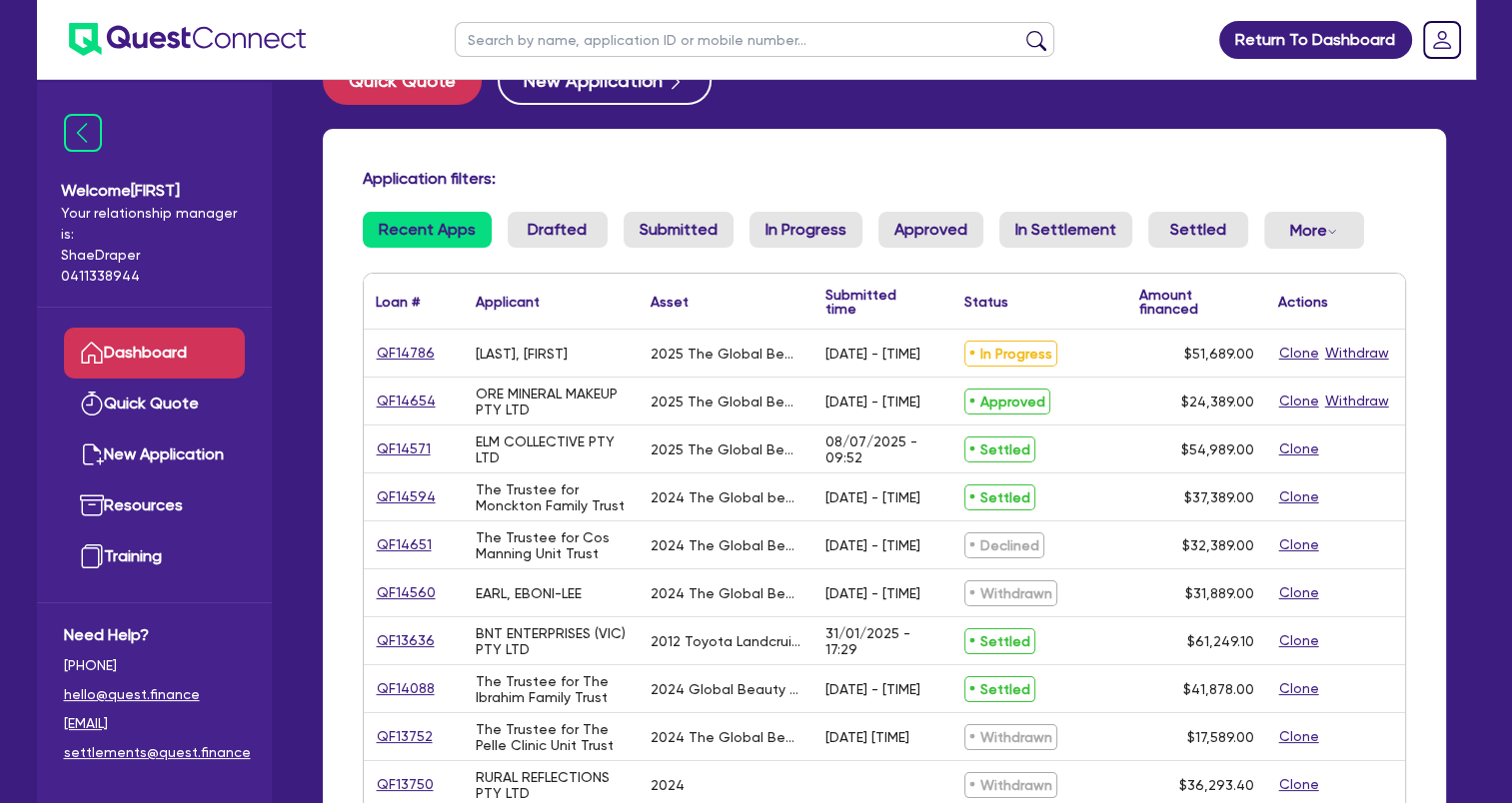 scroll, scrollTop: 100, scrollLeft: 0, axis: vertical 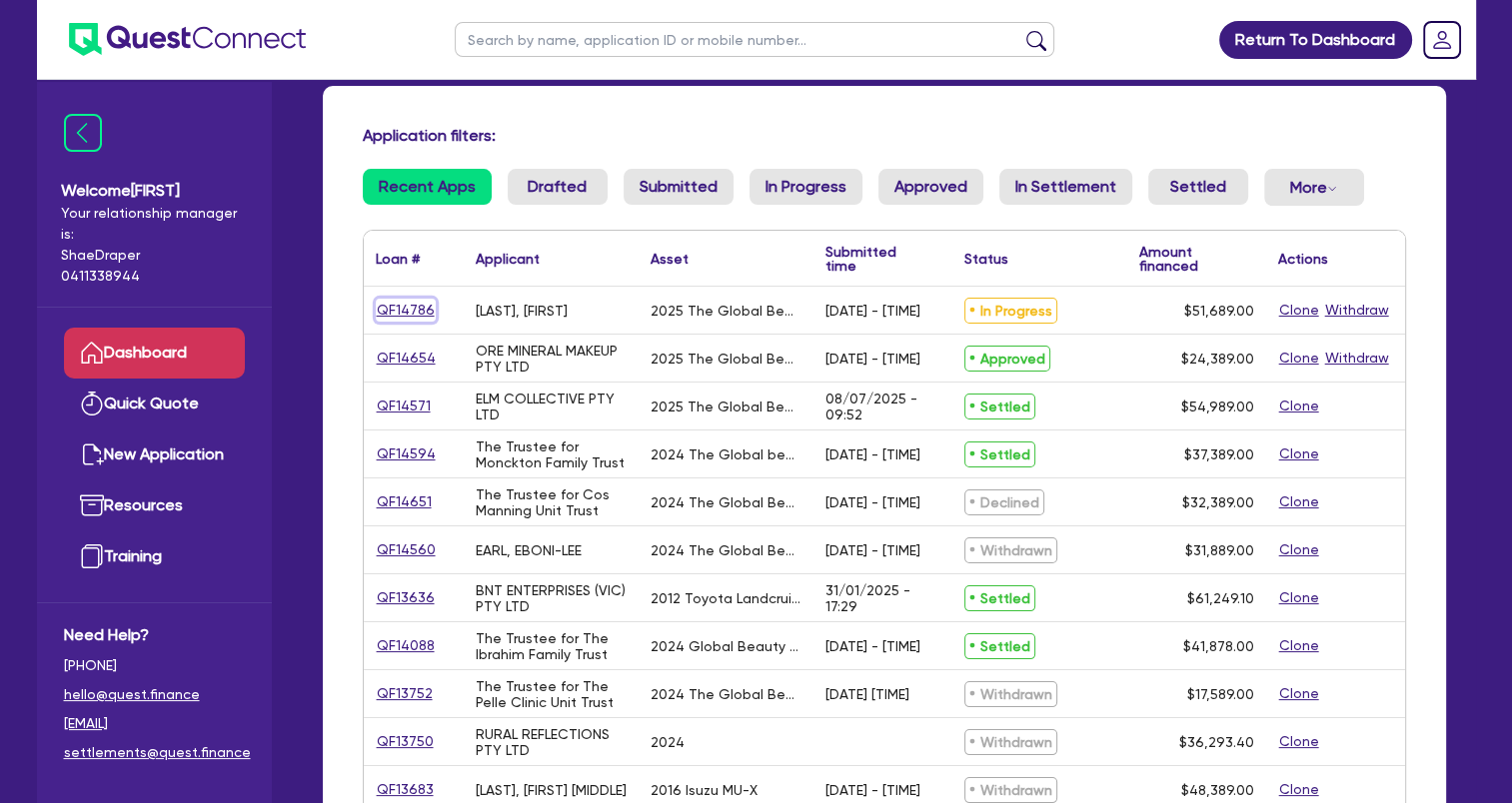click on "QF14786" at bounding box center (406, 310) 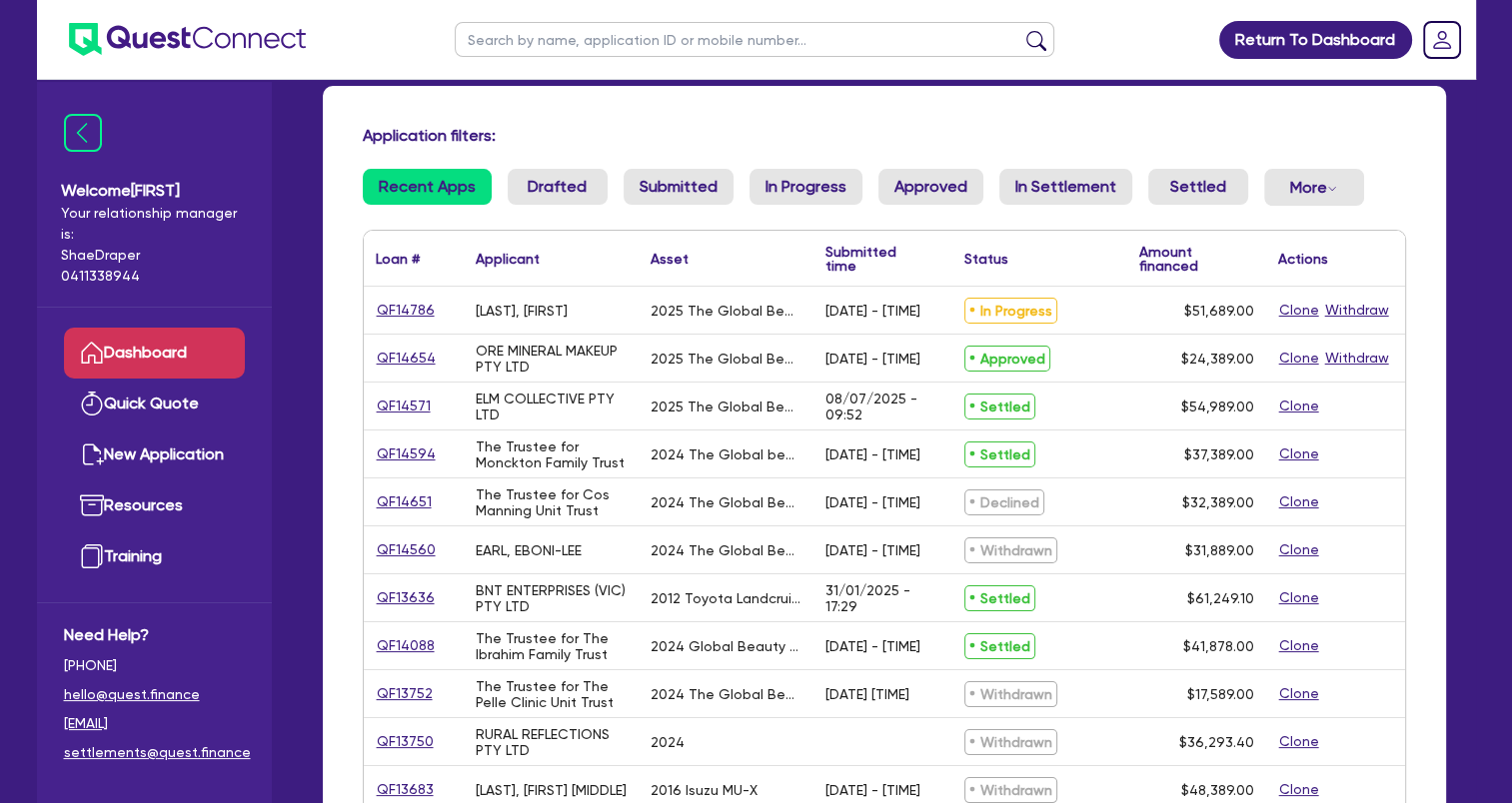 scroll, scrollTop: 0, scrollLeft: 0, axis: both 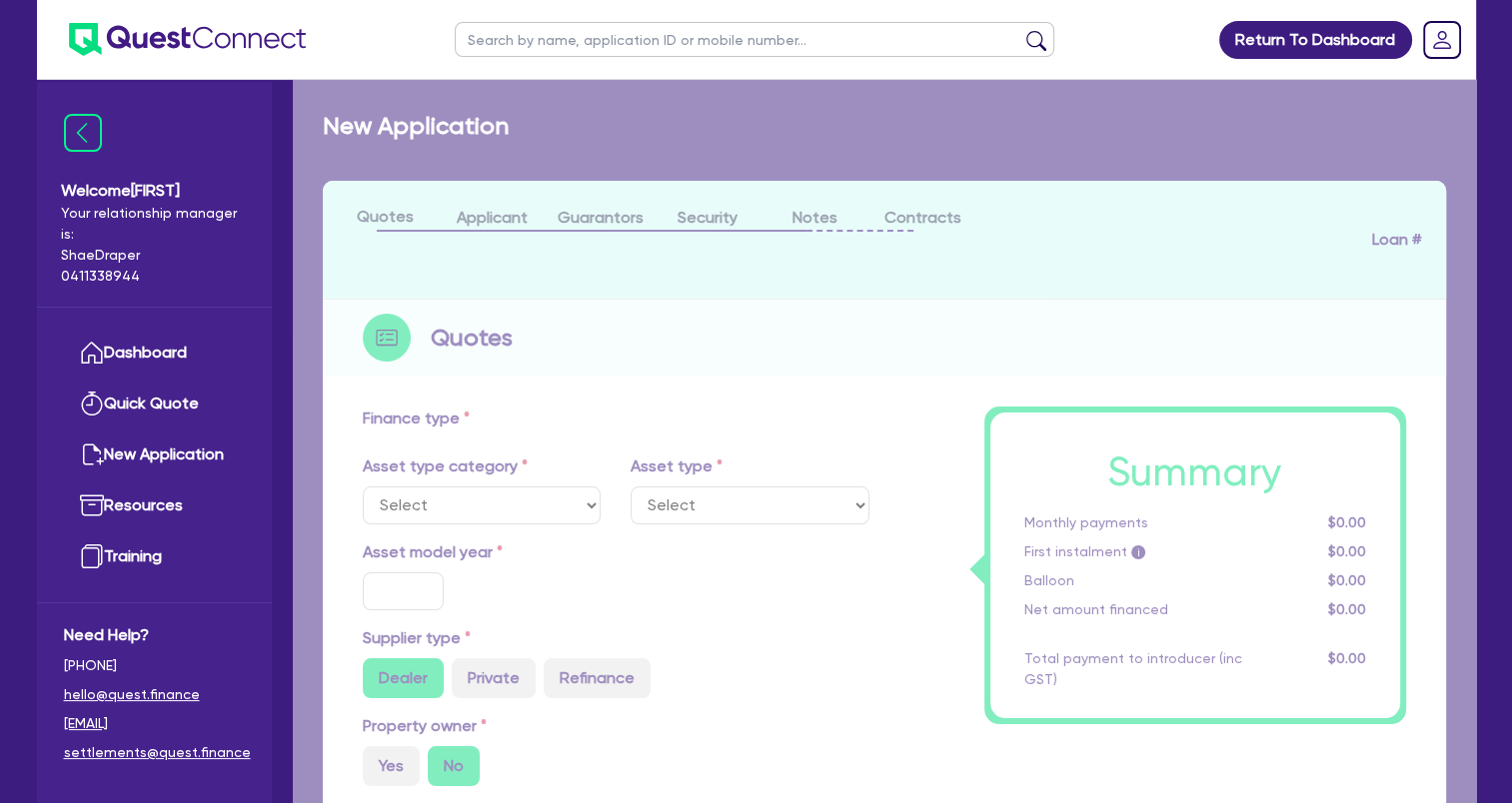 select on "TERTIARY_ASSETS" 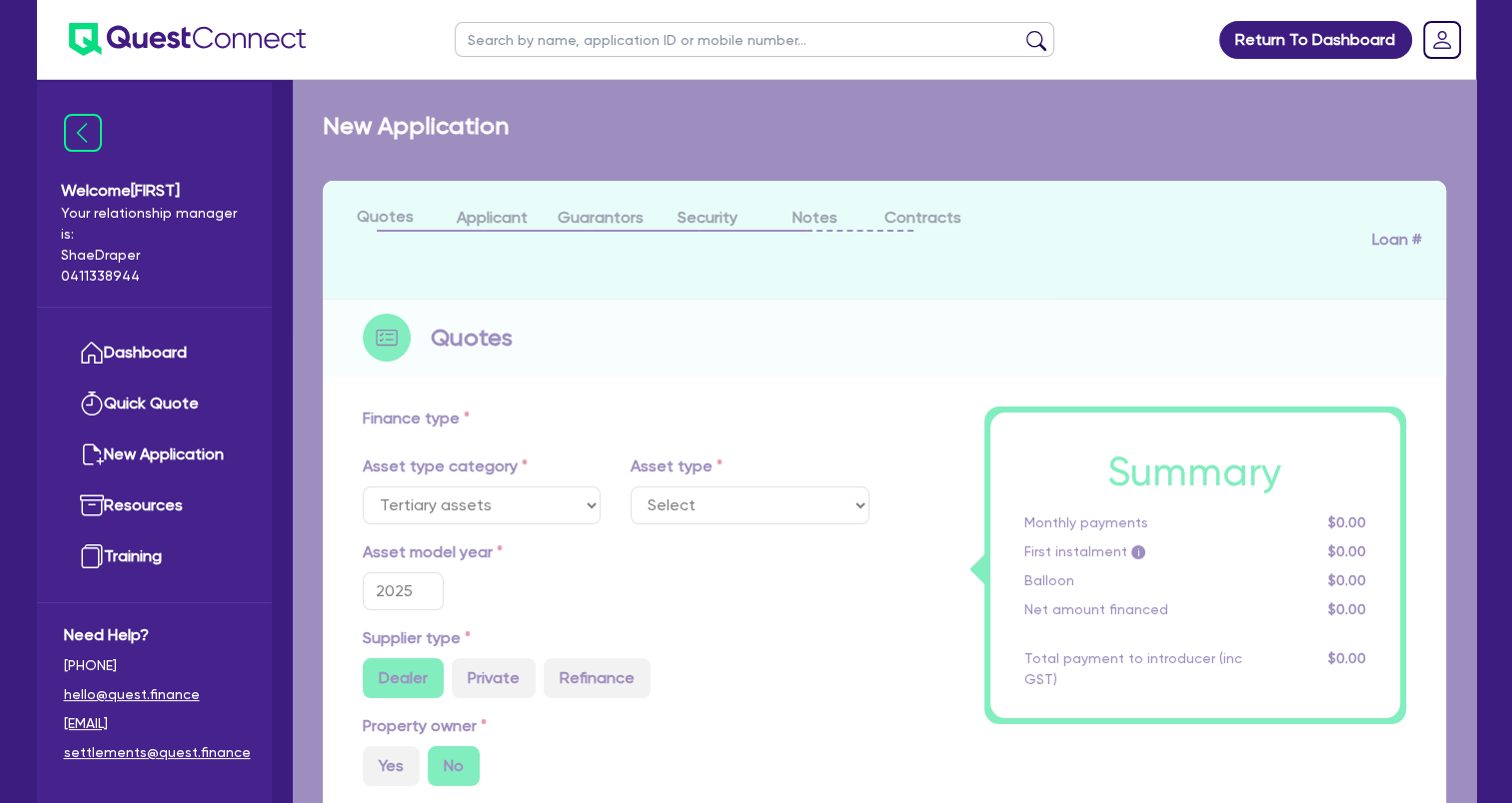 select on "BEAUTY_EQUIPMENT" 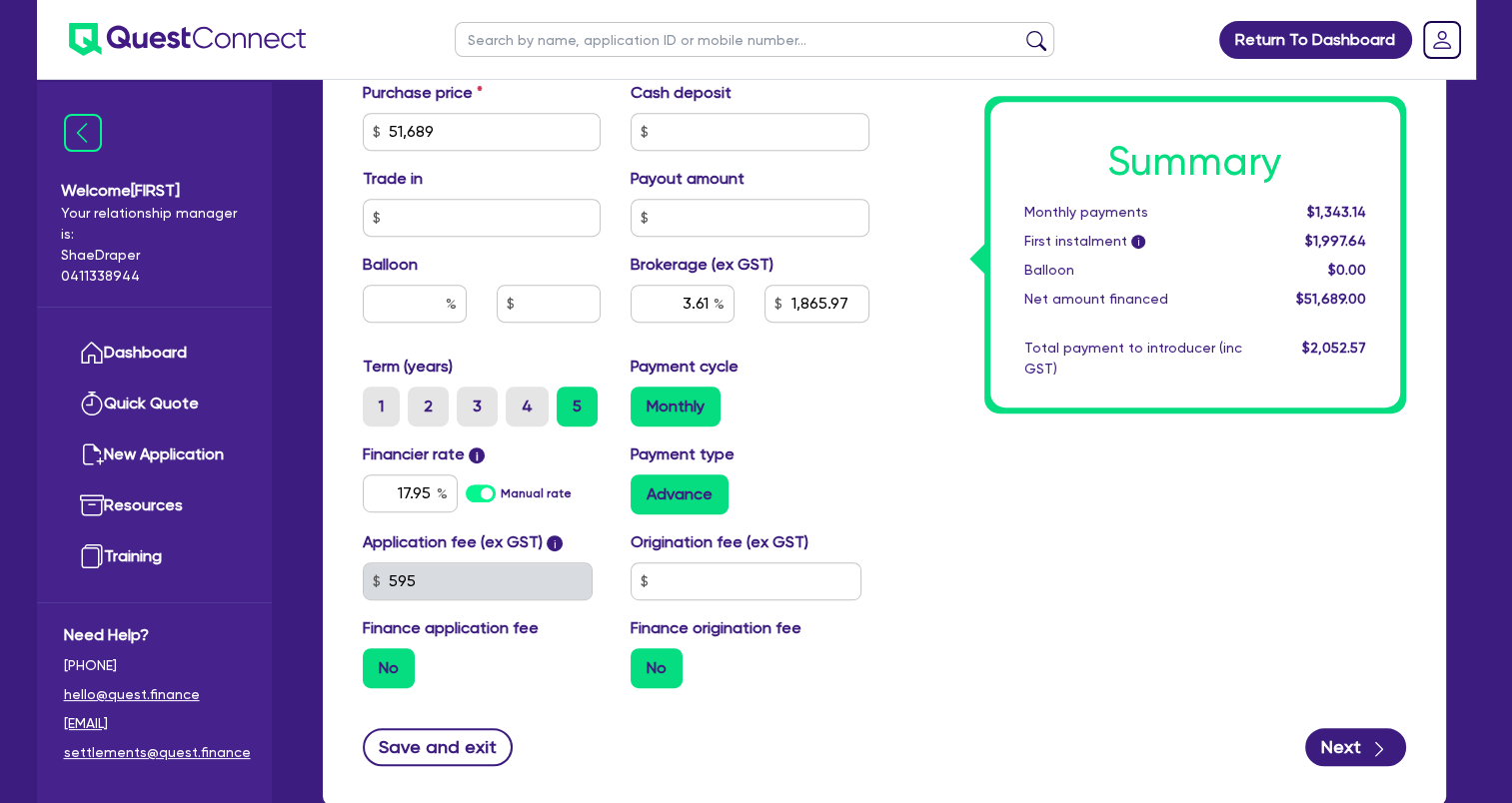 scroll, scrollTop: 996, scrollLeft: 0, axis: vertical 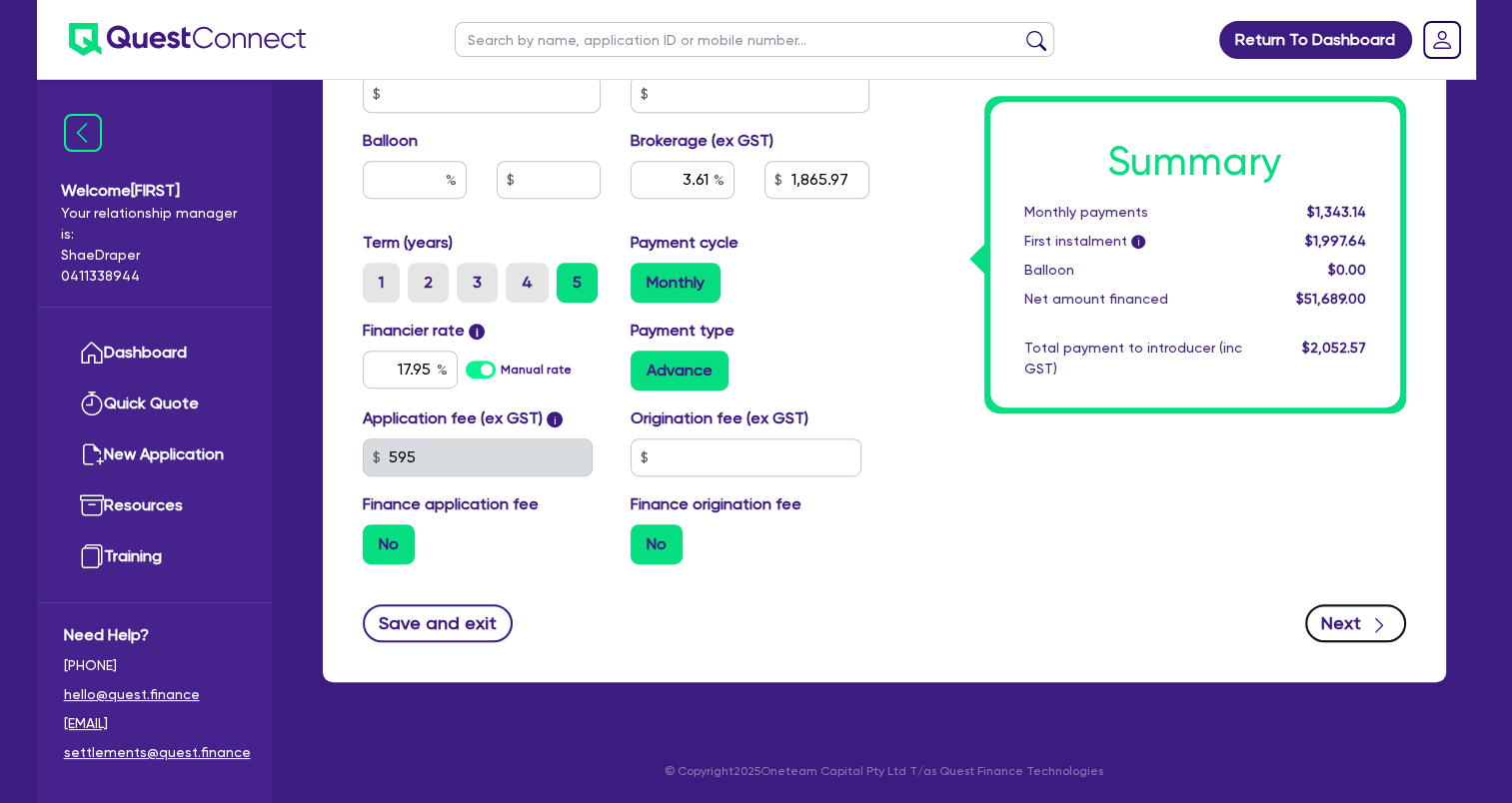 click 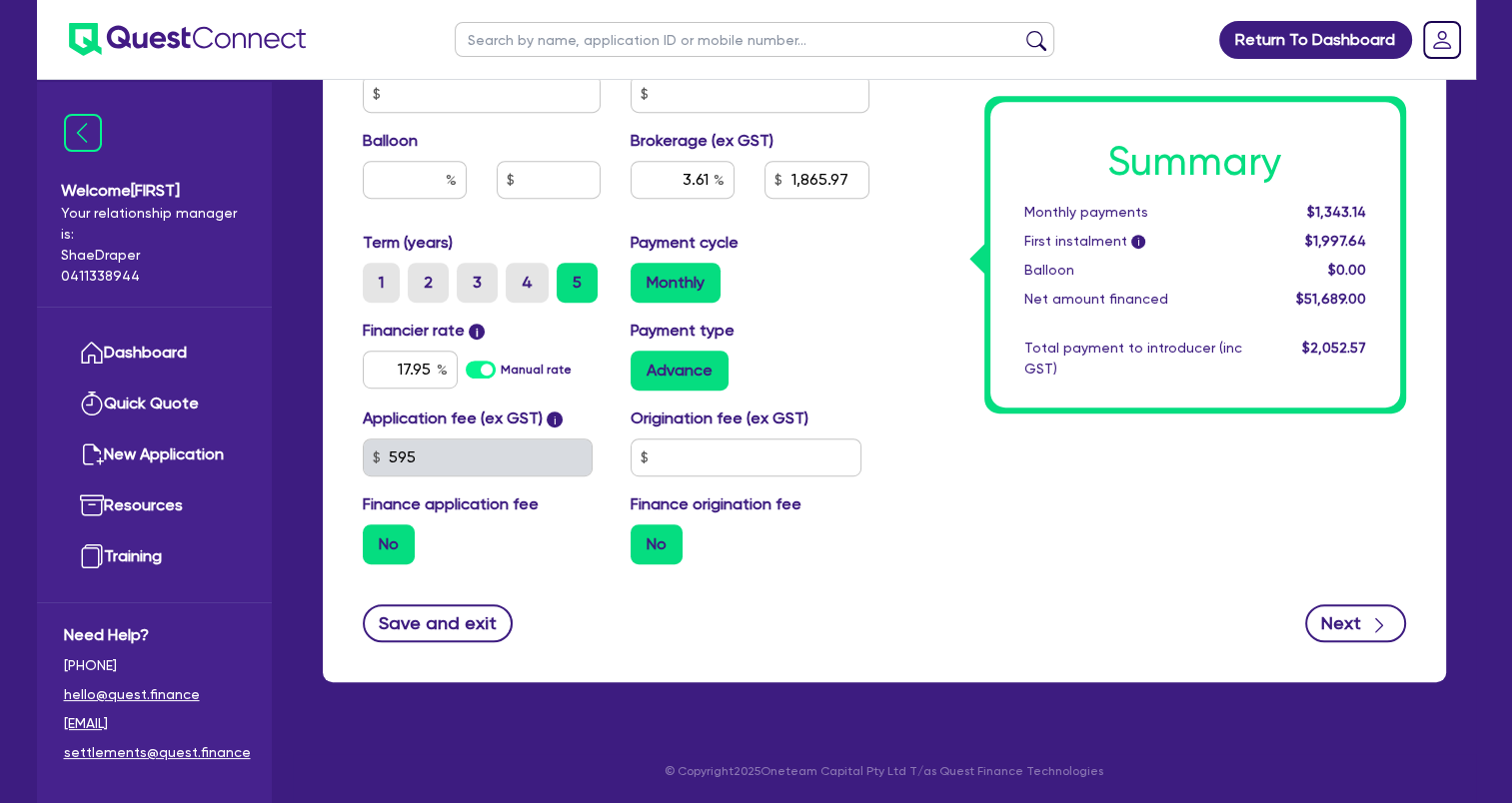 scroll, scrollTop: 0, scrollLeft: 0, axis: both 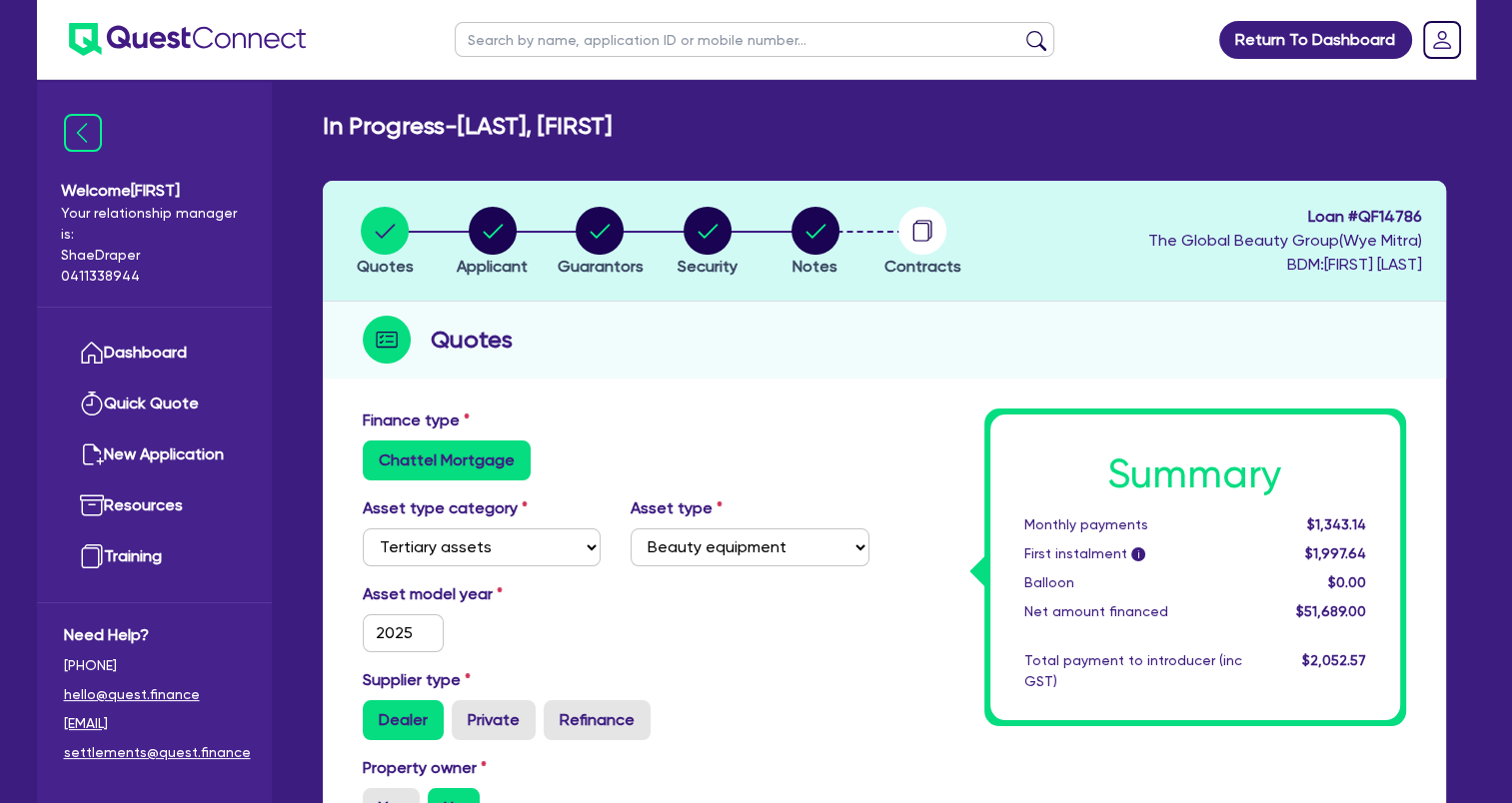 select on "SOLE_TRADER" 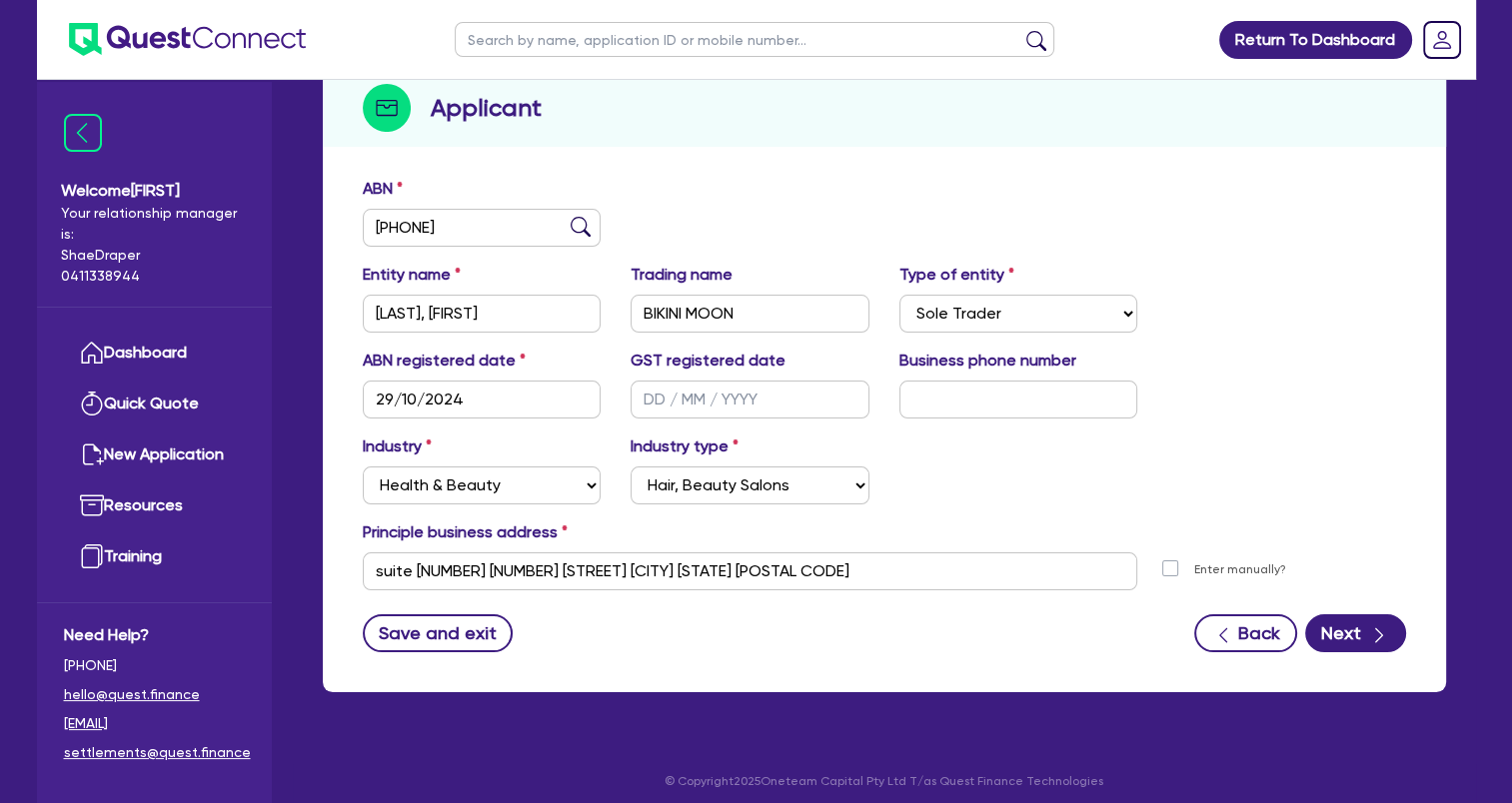 scroll, scrollTop: 242, scrollLeft: 0, axis: vertical 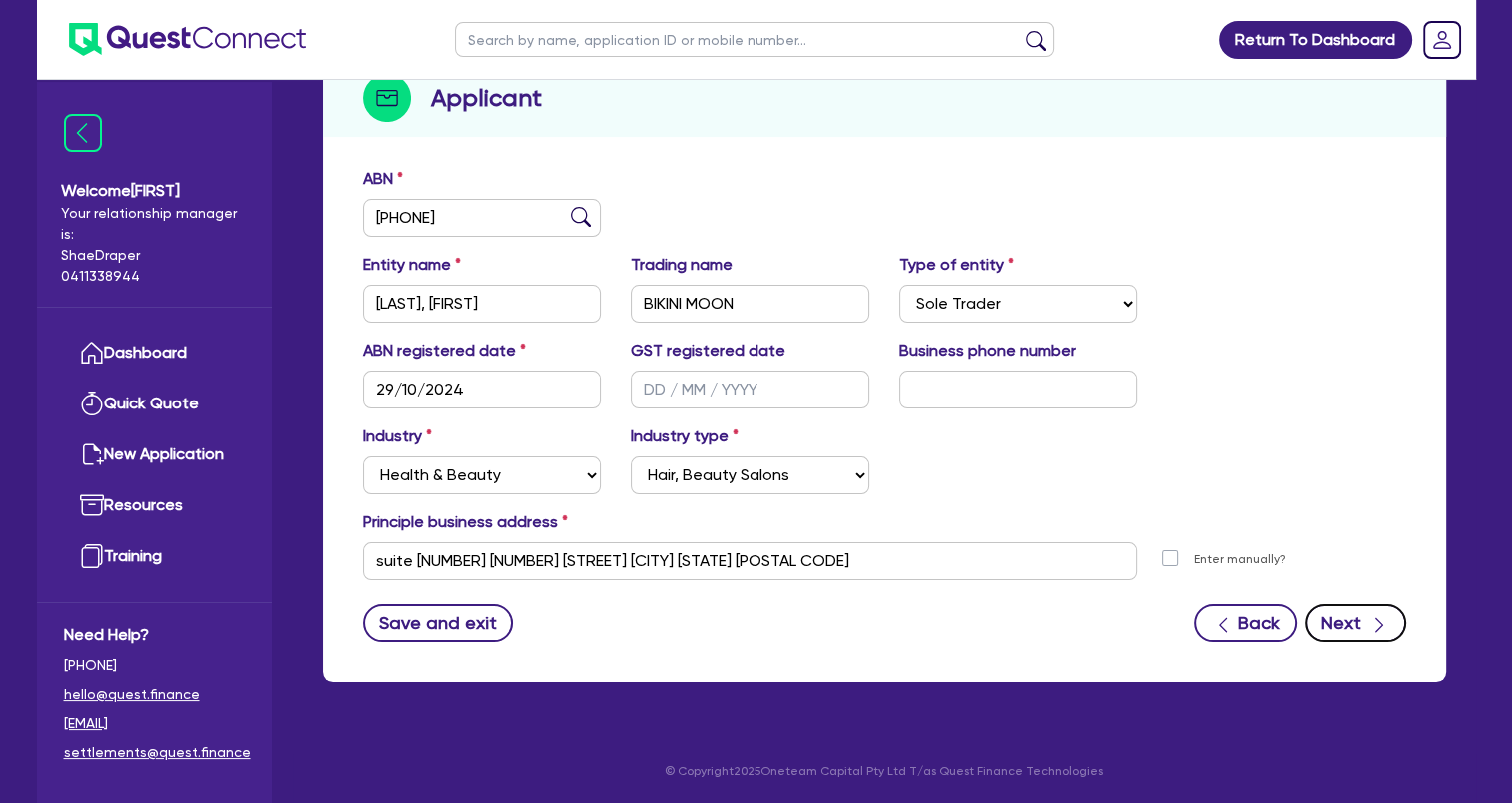 click on "Next" at bounding box center (1355, 623) 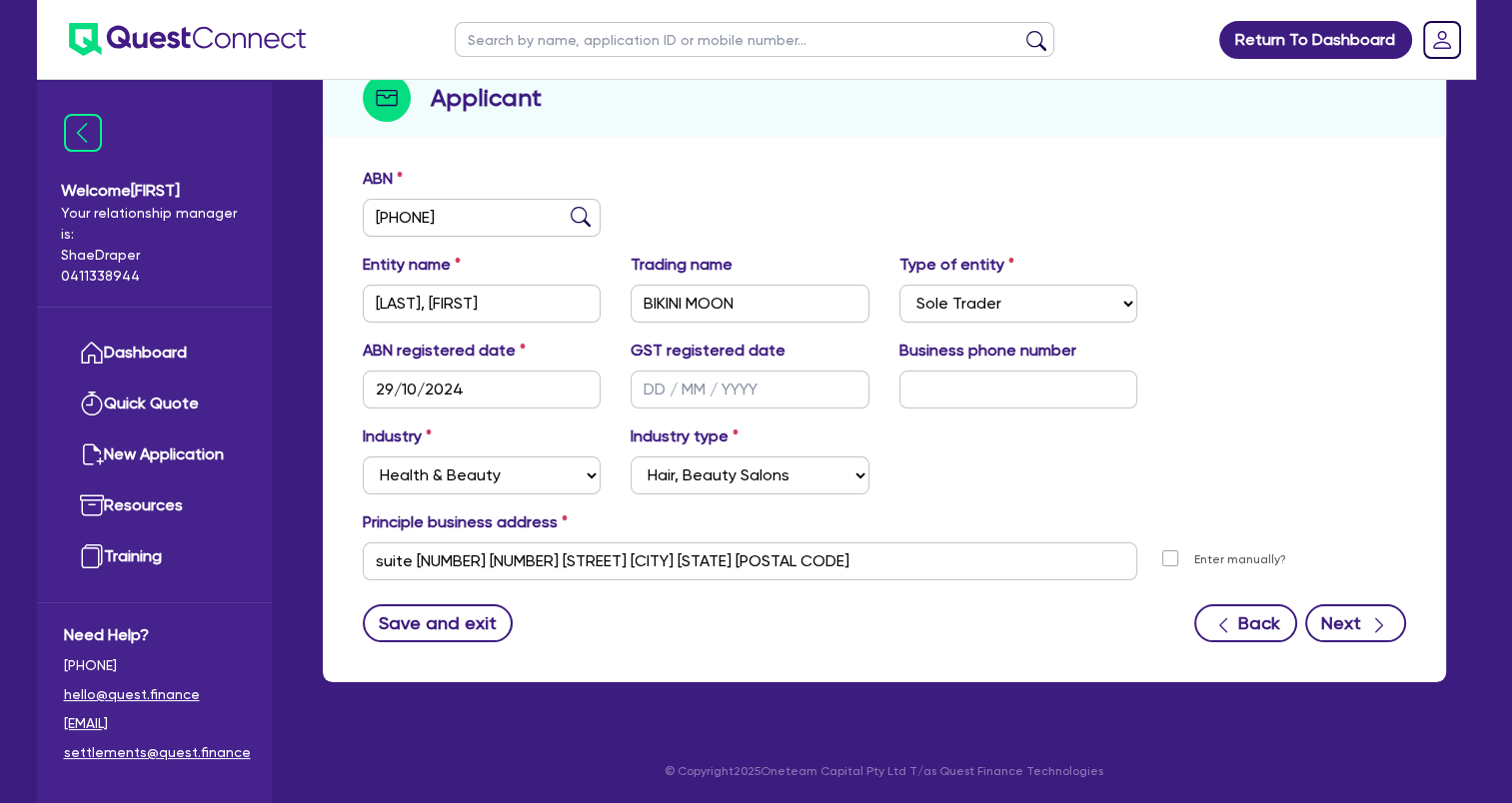 select on "MS" 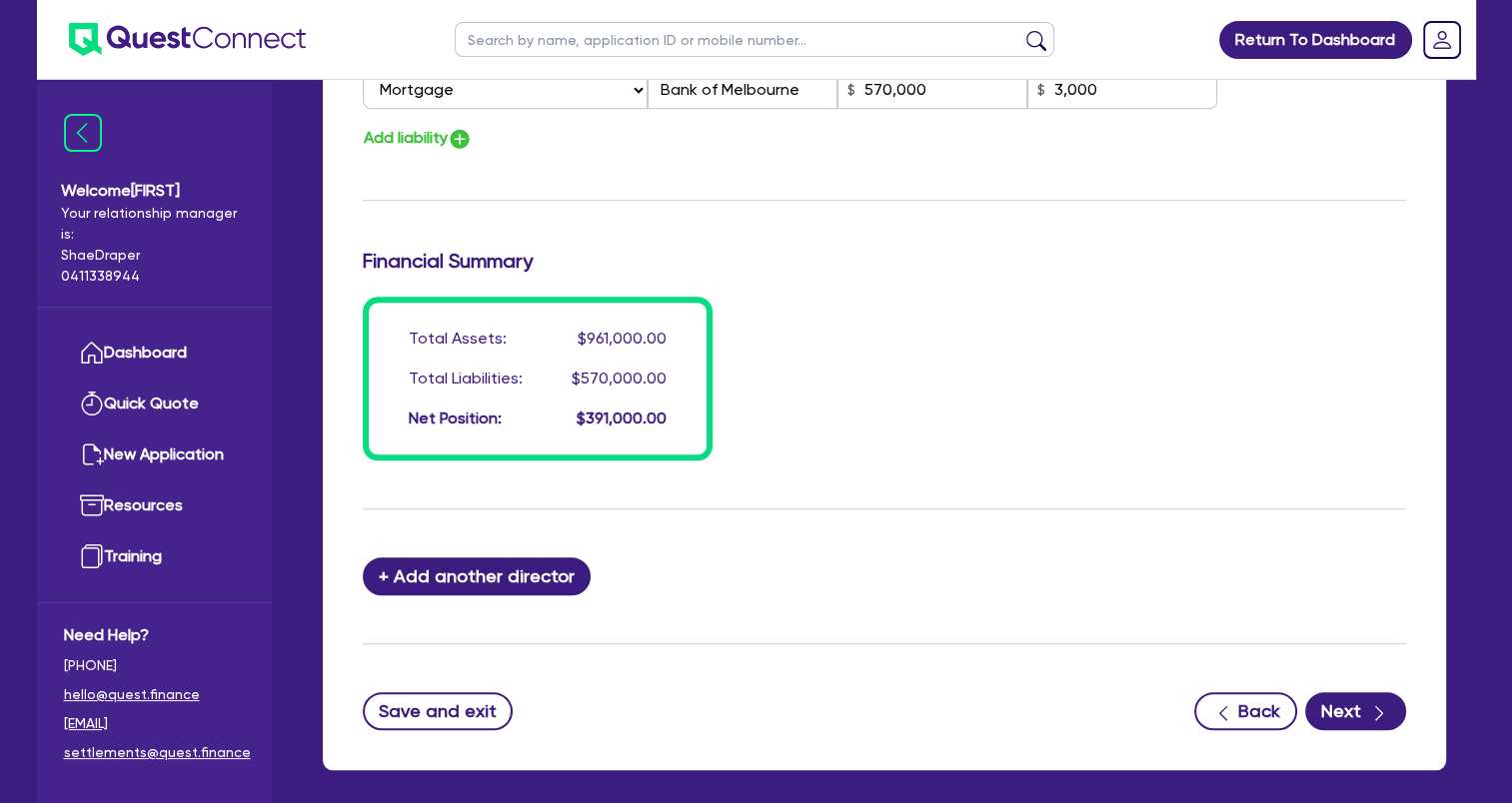 scroll, scrollTop: 1696, scrollLeft: 0, axis: vertical 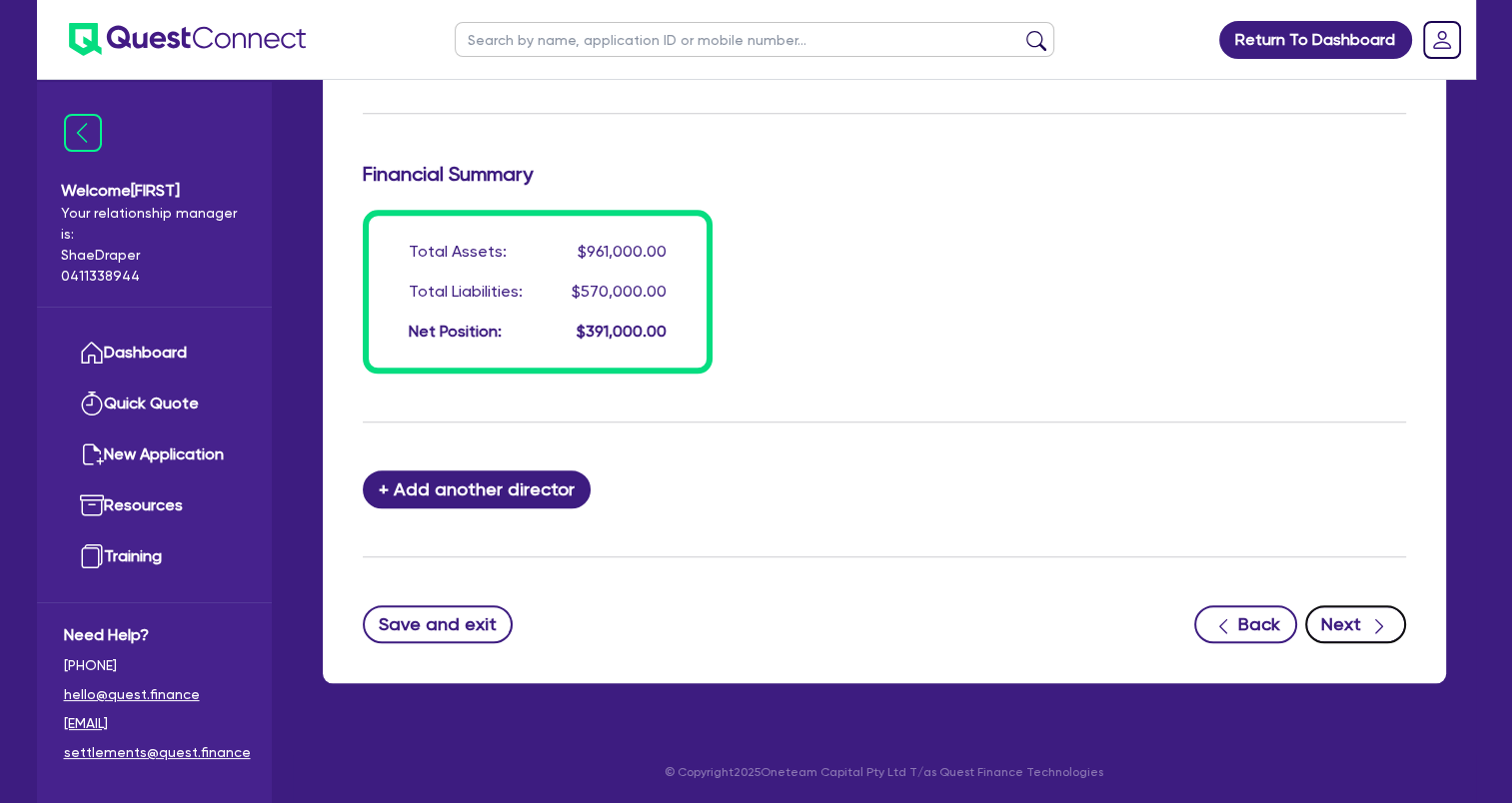 click 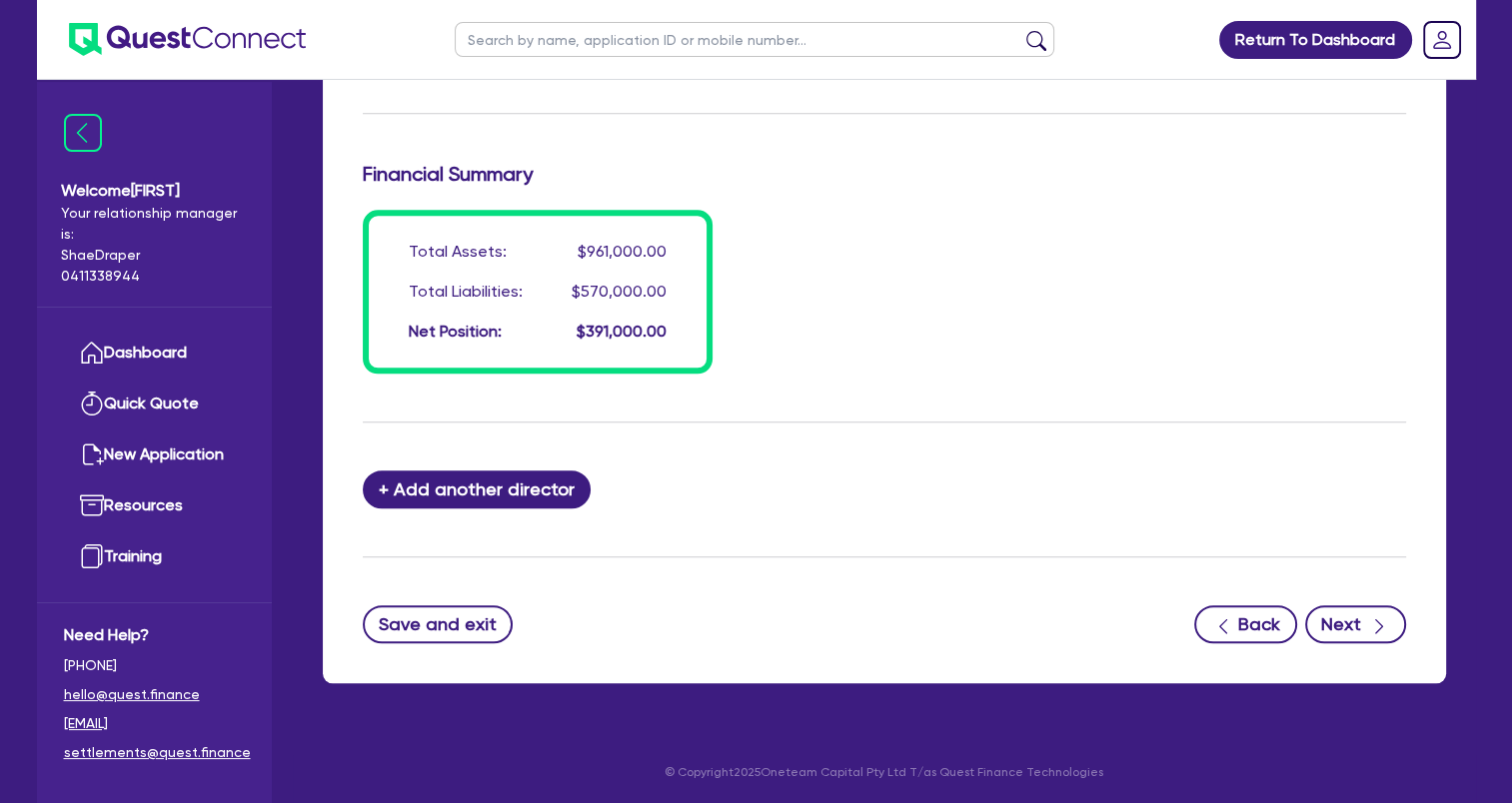 select on "TERTIARY_ASSETS" 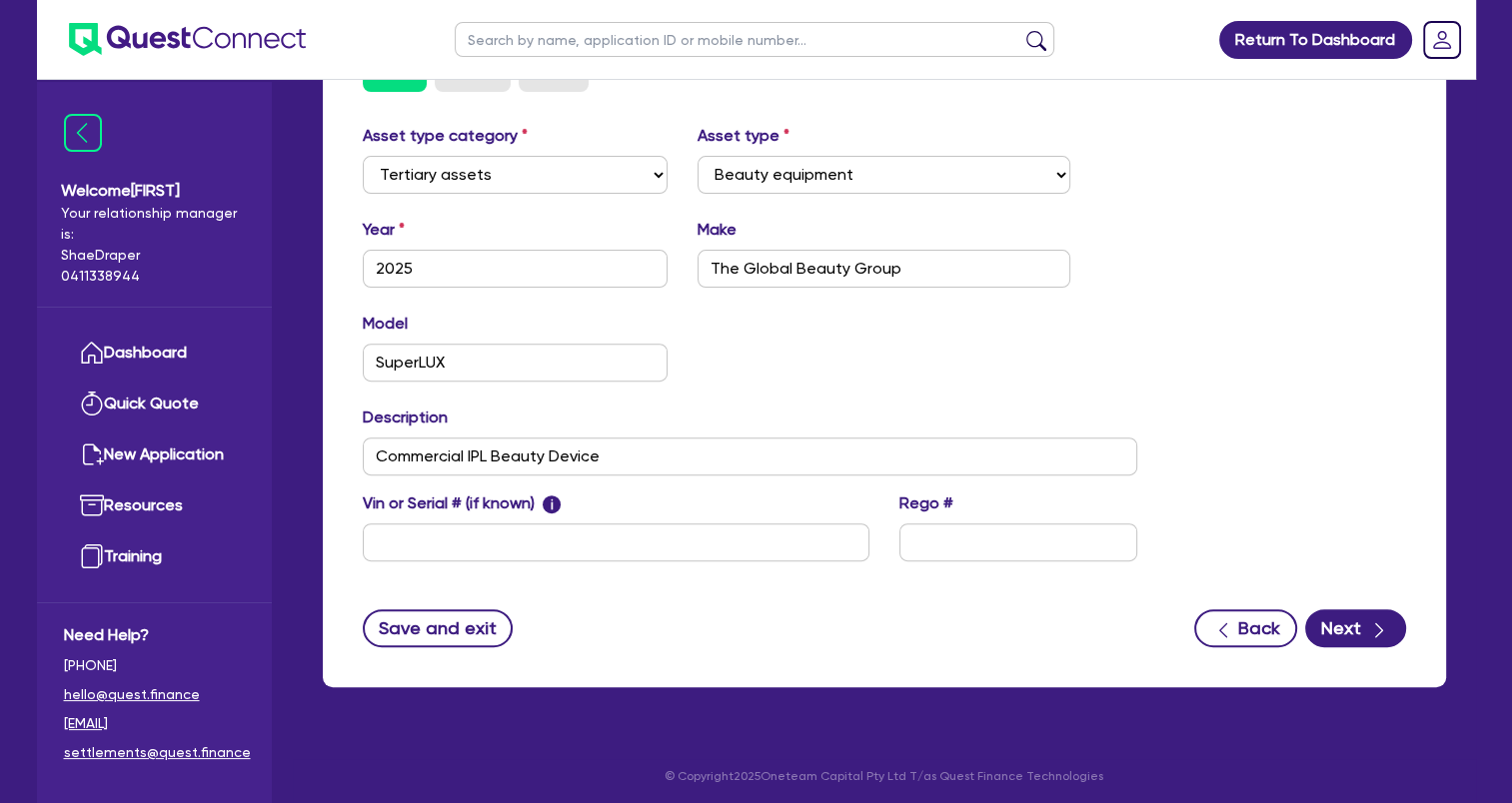 scroll, scrollTop: 650, scrollLeft: 0, axis: vertical 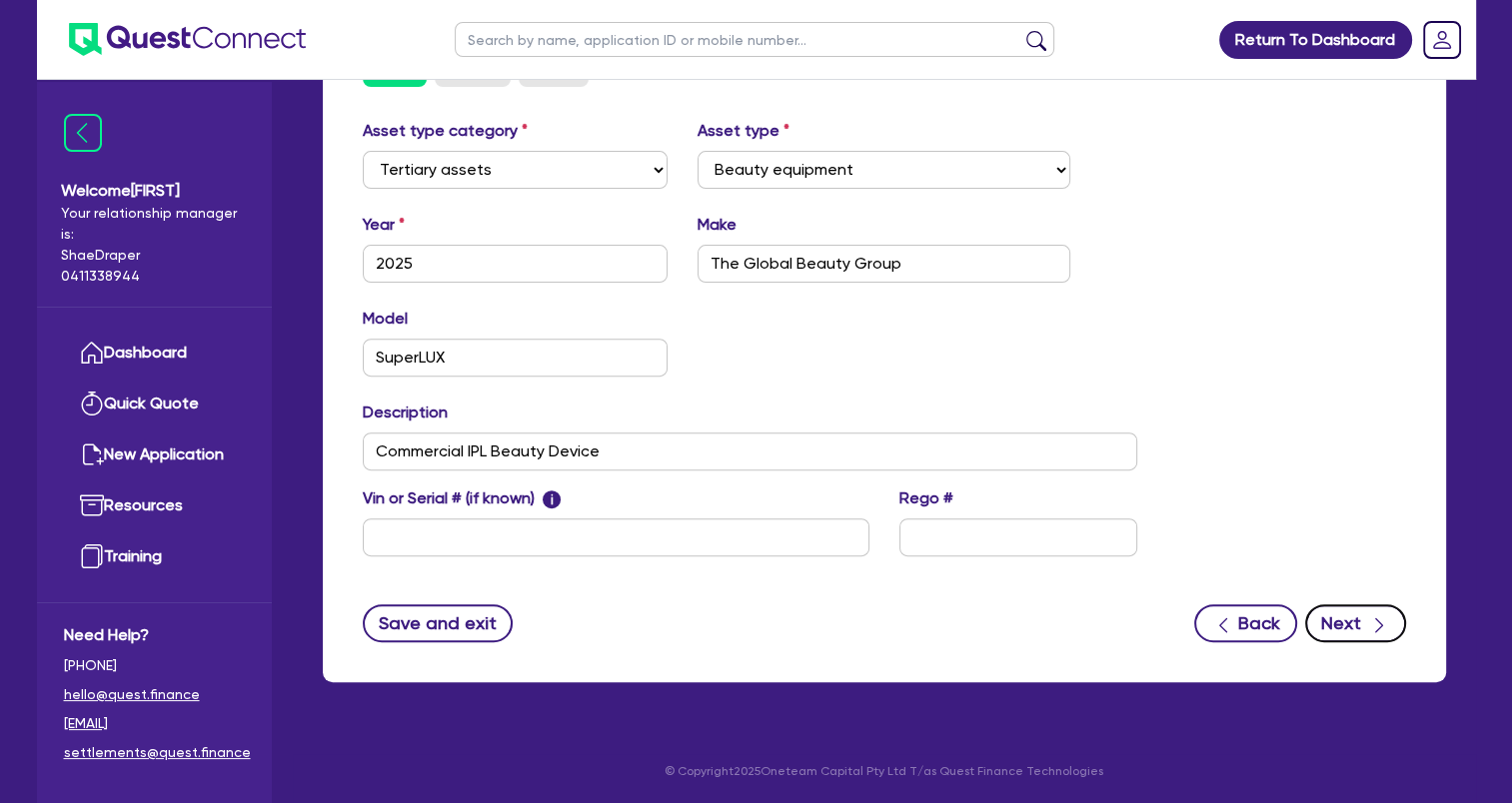 click on "Next" at bounding box center (1355, 623) 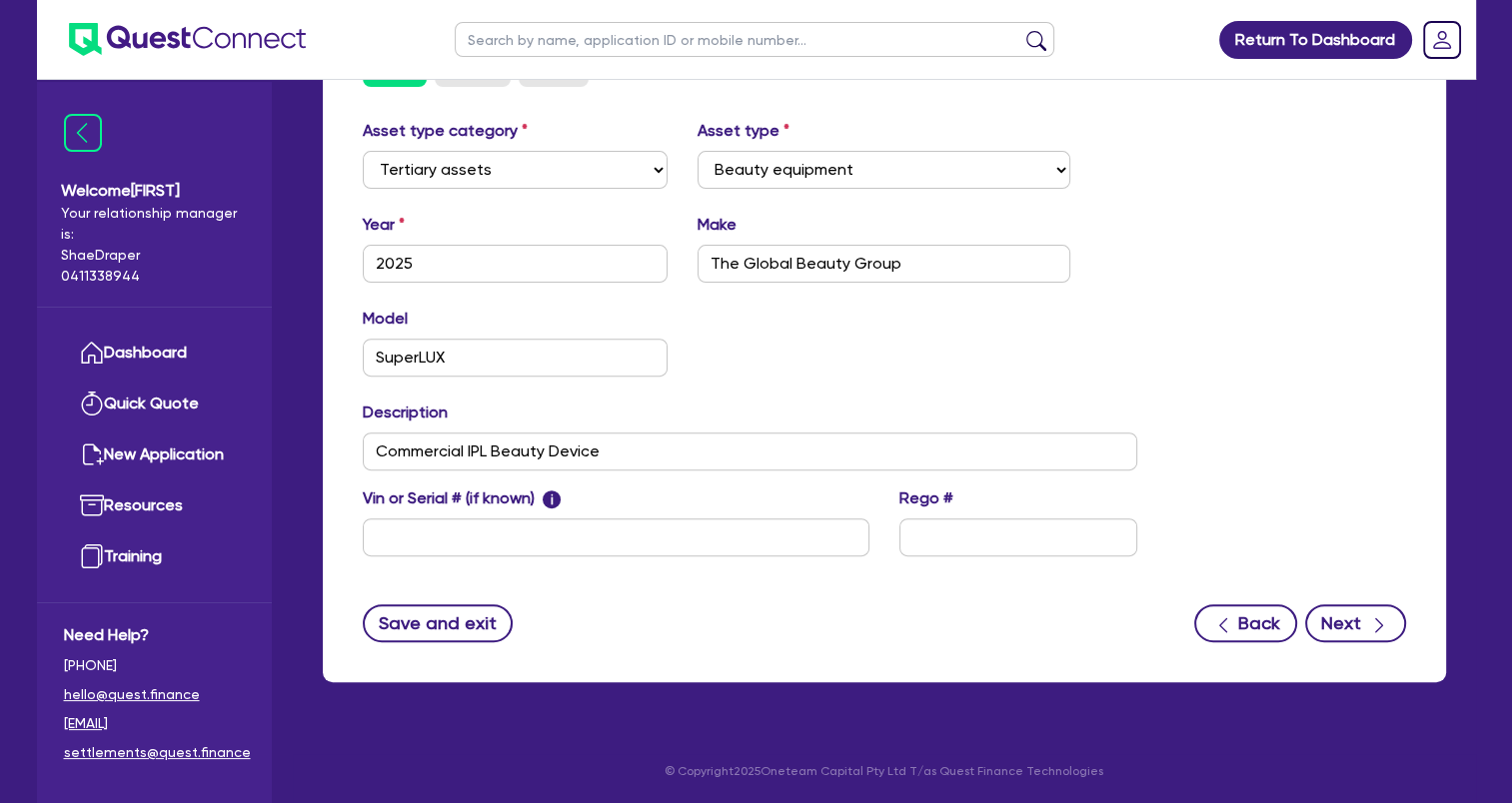 select on "Quest Finance - Own Book" 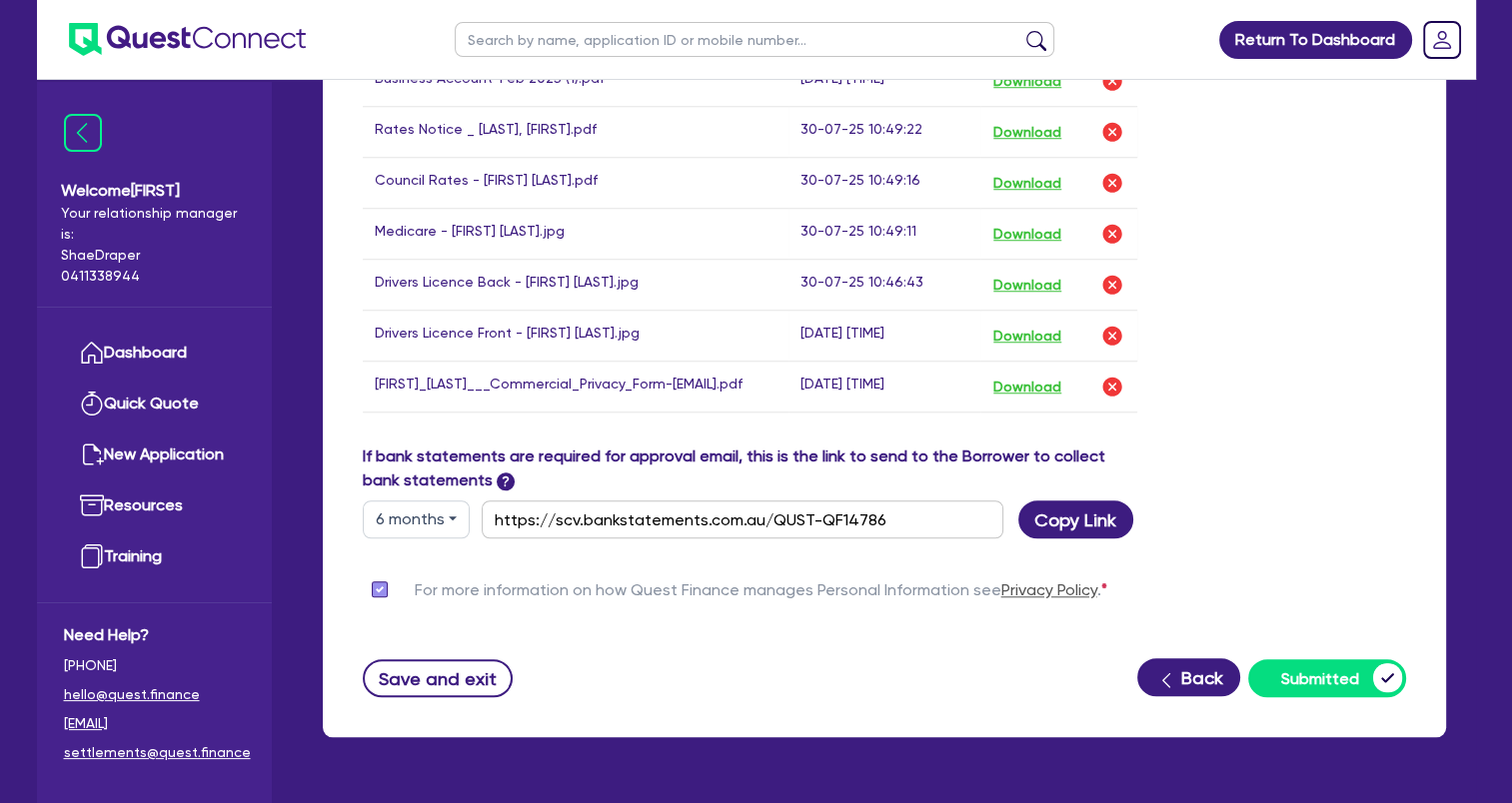scroll, scrollTop: 1698, scrollLeft: 0, axis: vertical 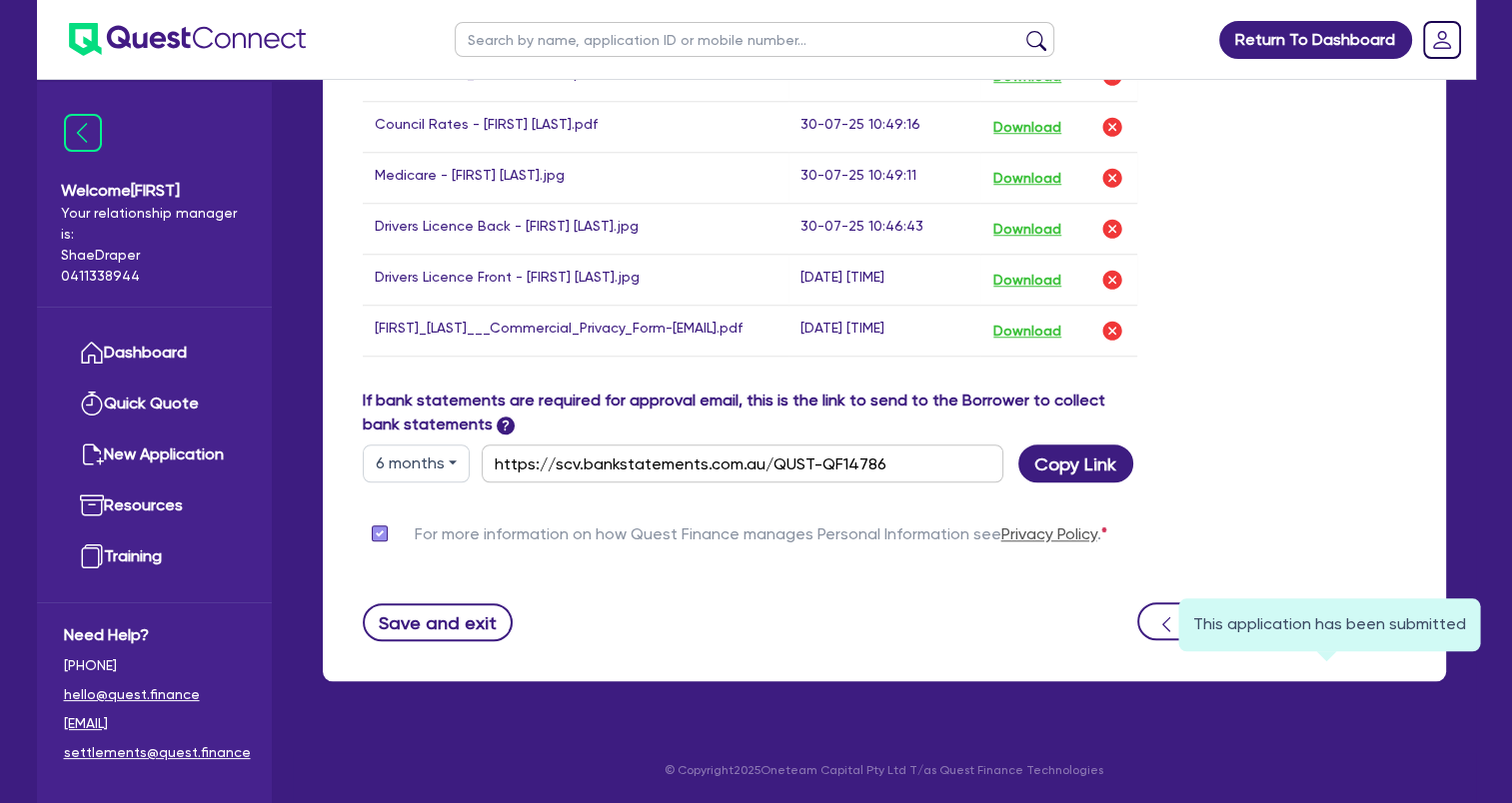 click on "Submitted" at bounding box center [1327, 622] 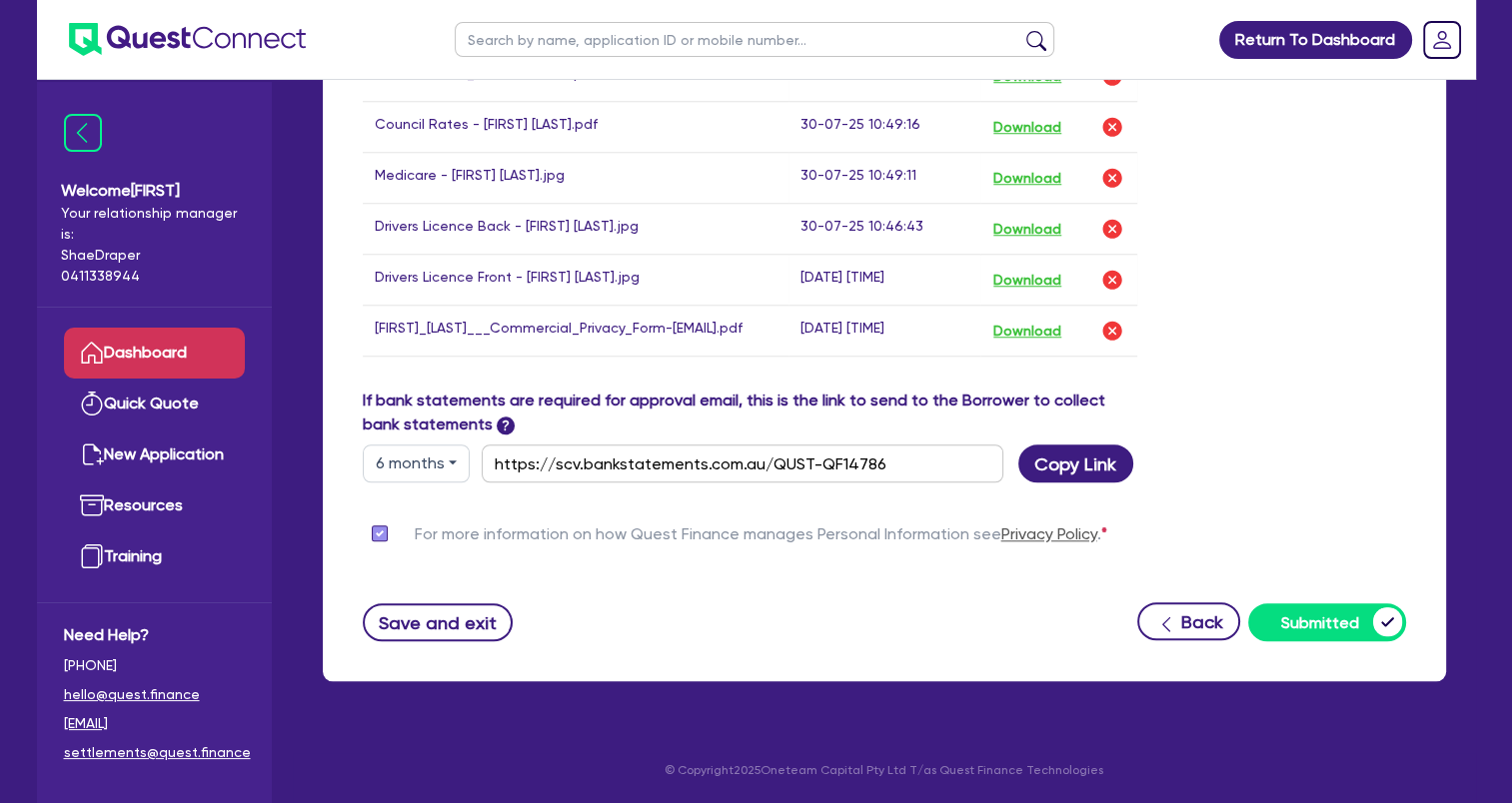 click on "Dashboard" at bounding box center [154, 353] 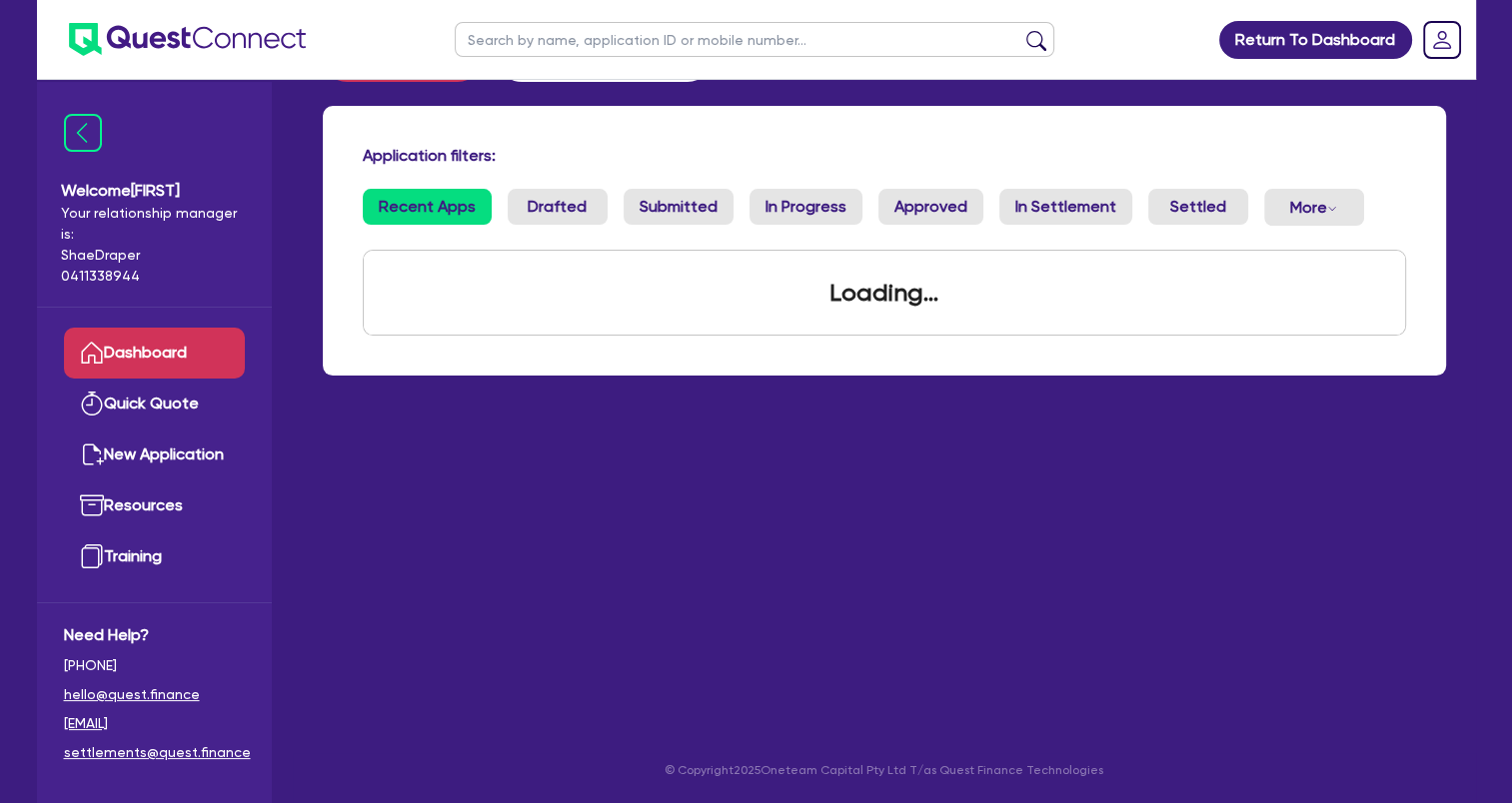 scroll, scrollTop: 0, scrollLeft: 0, axis: both 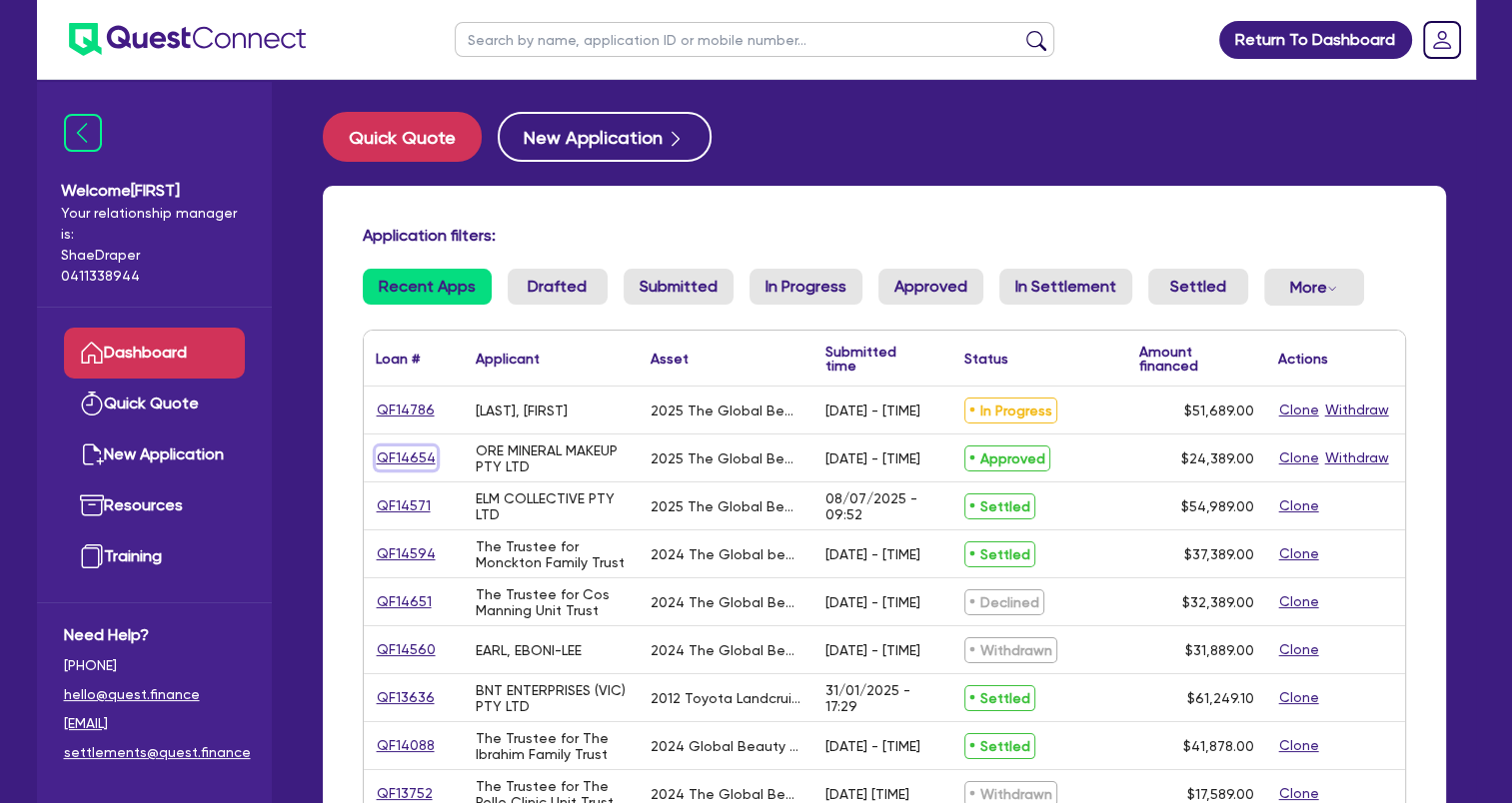 click on "QF14654" at bounding box center (406, 457) 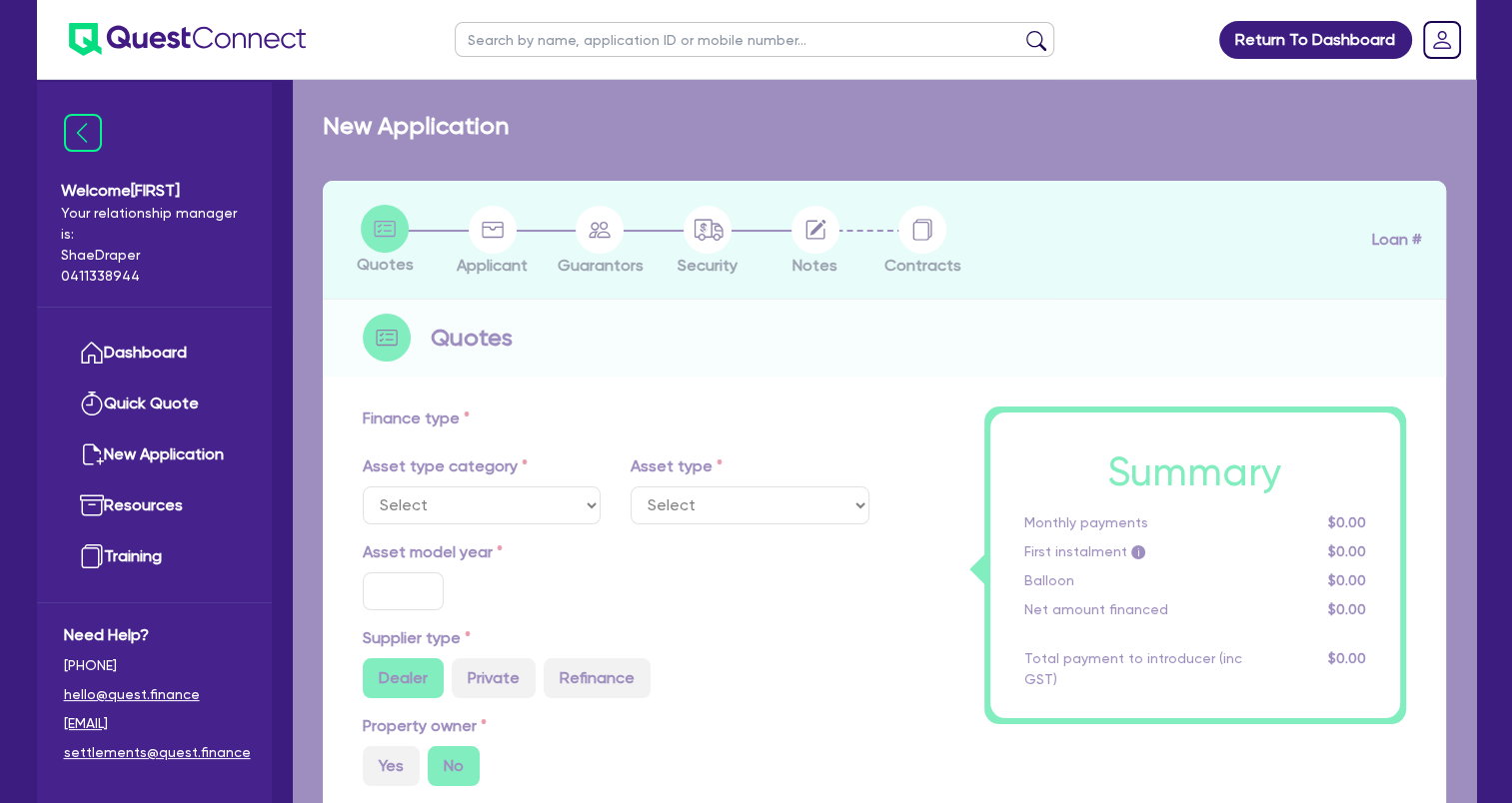 select on "TERTIARY_ASSETS" 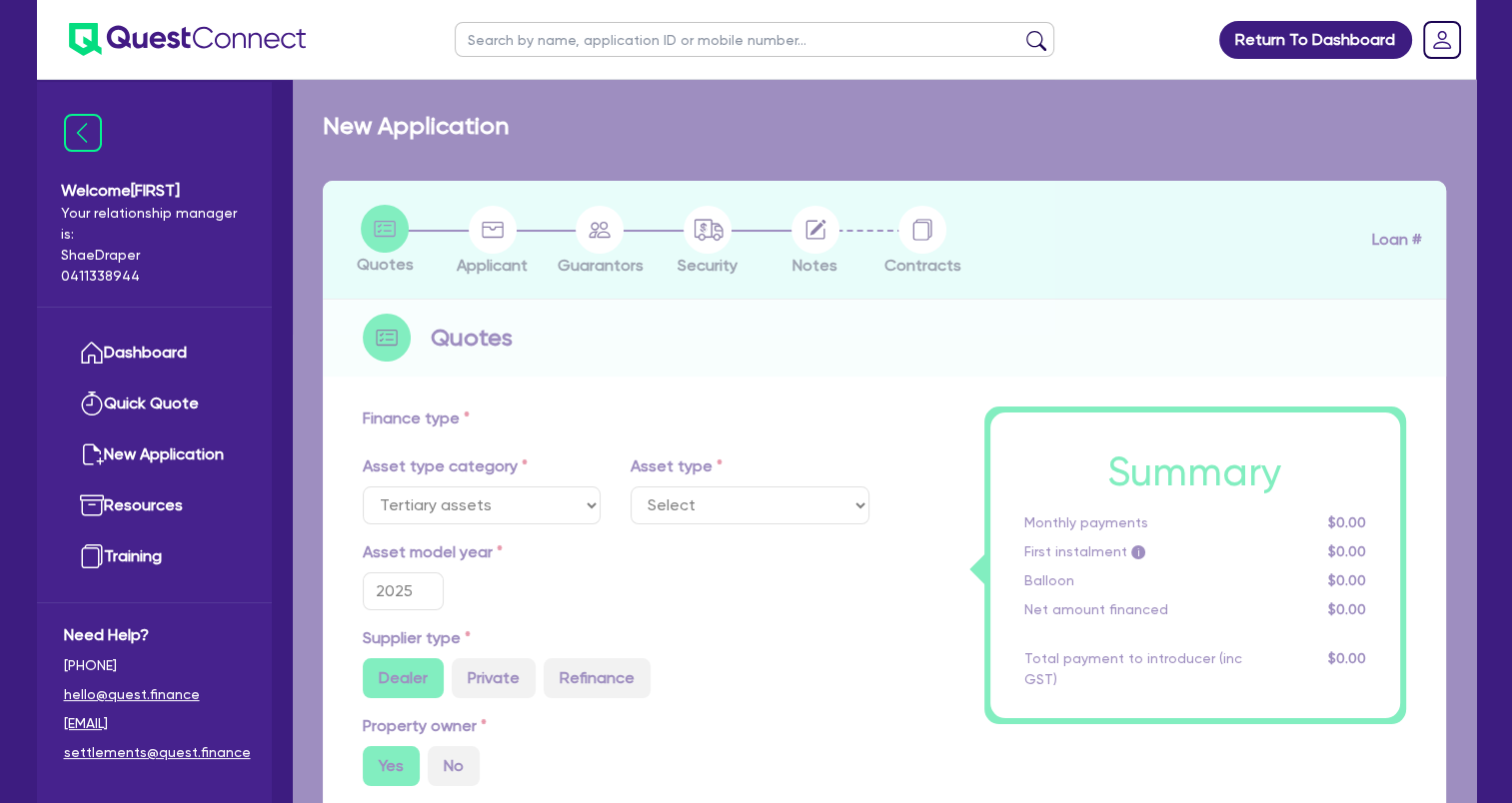 select on "BEAUTY_EQUIPMENT" 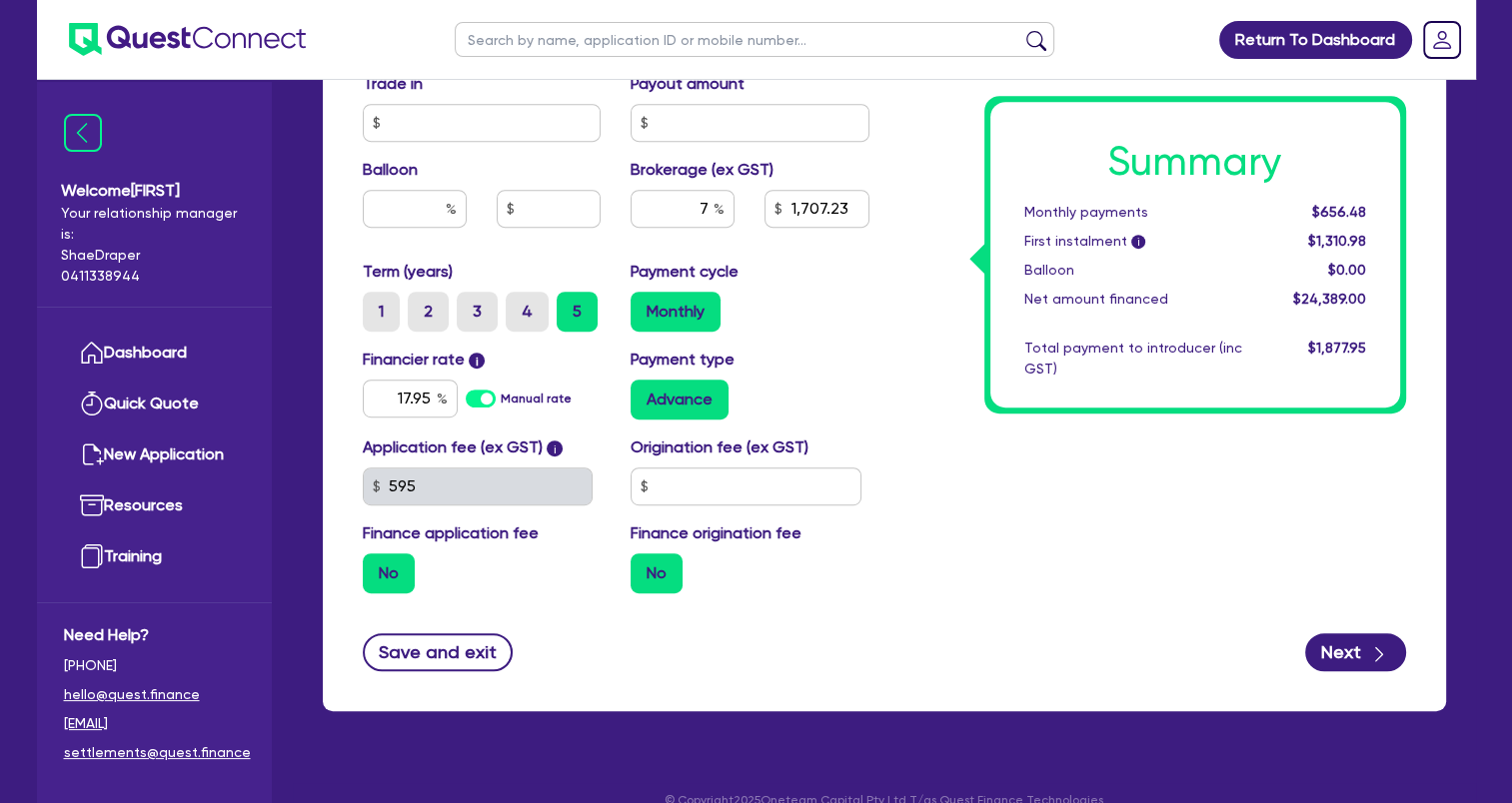 scroll, scrollTop: 996, scrollLeft: 0, axis: vertical 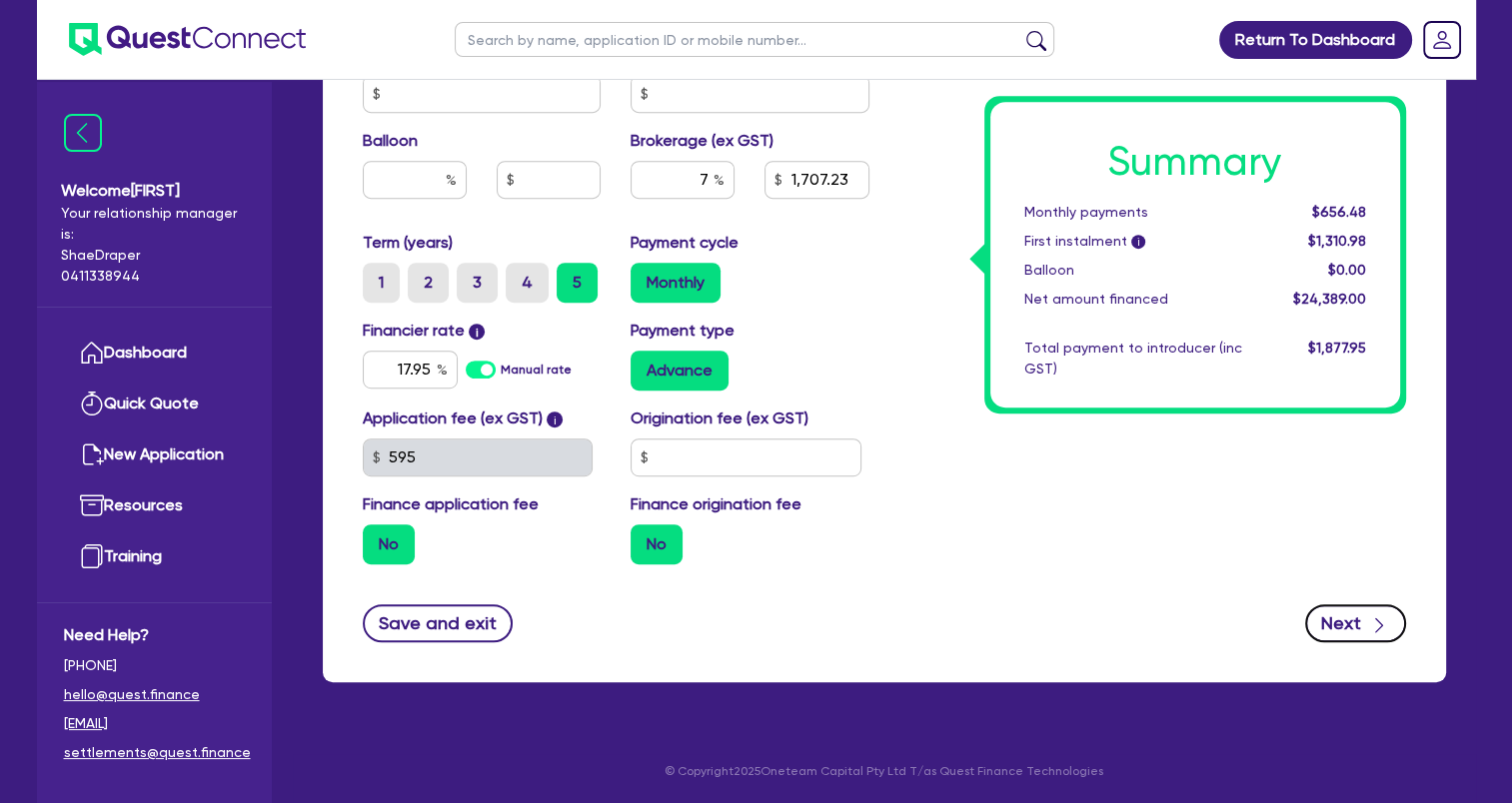 click on "Next" at bounding box center [1355, 623] 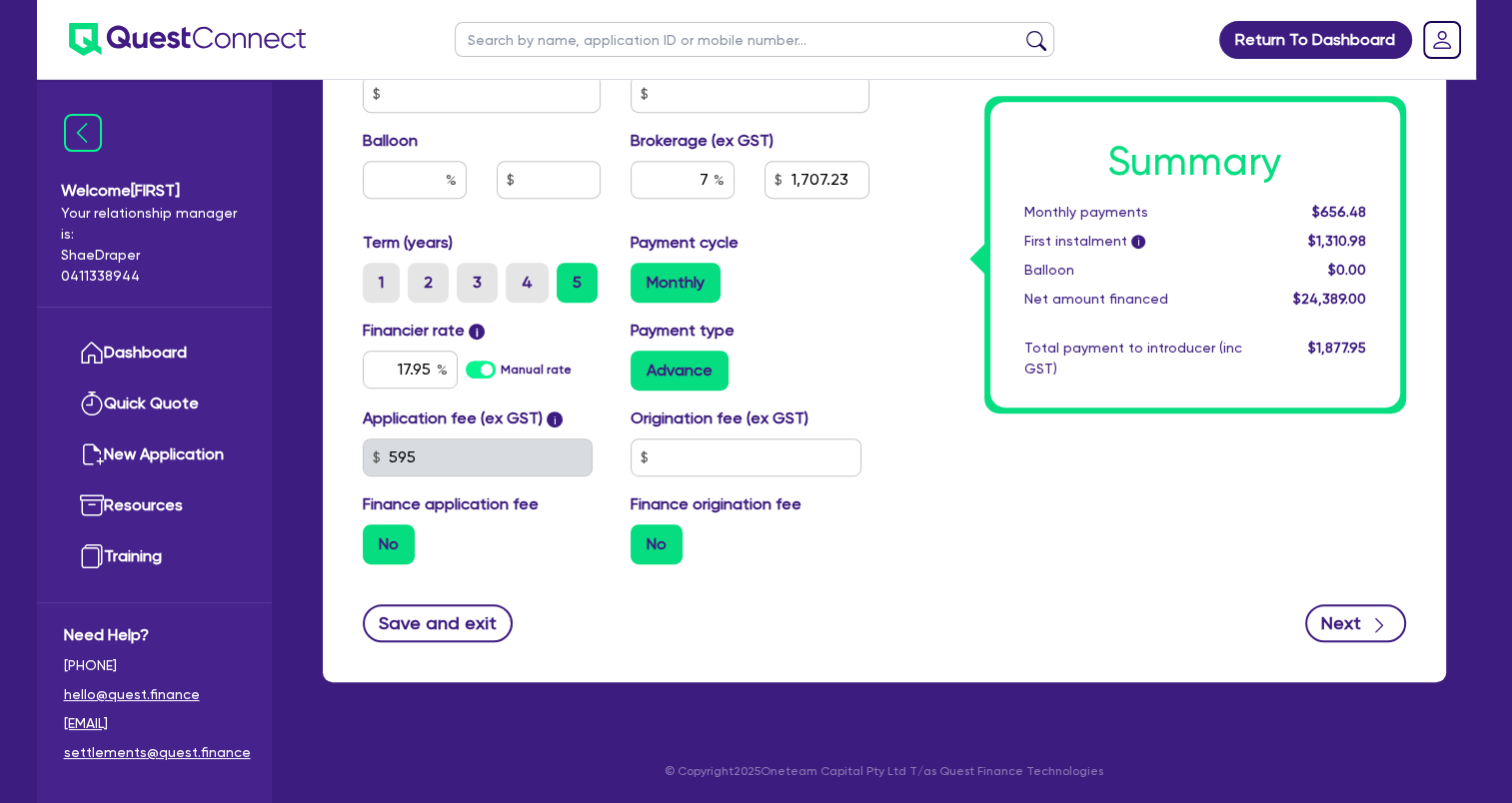 scroll, scrollTop: 0, scrollLeft: 0, axis: both 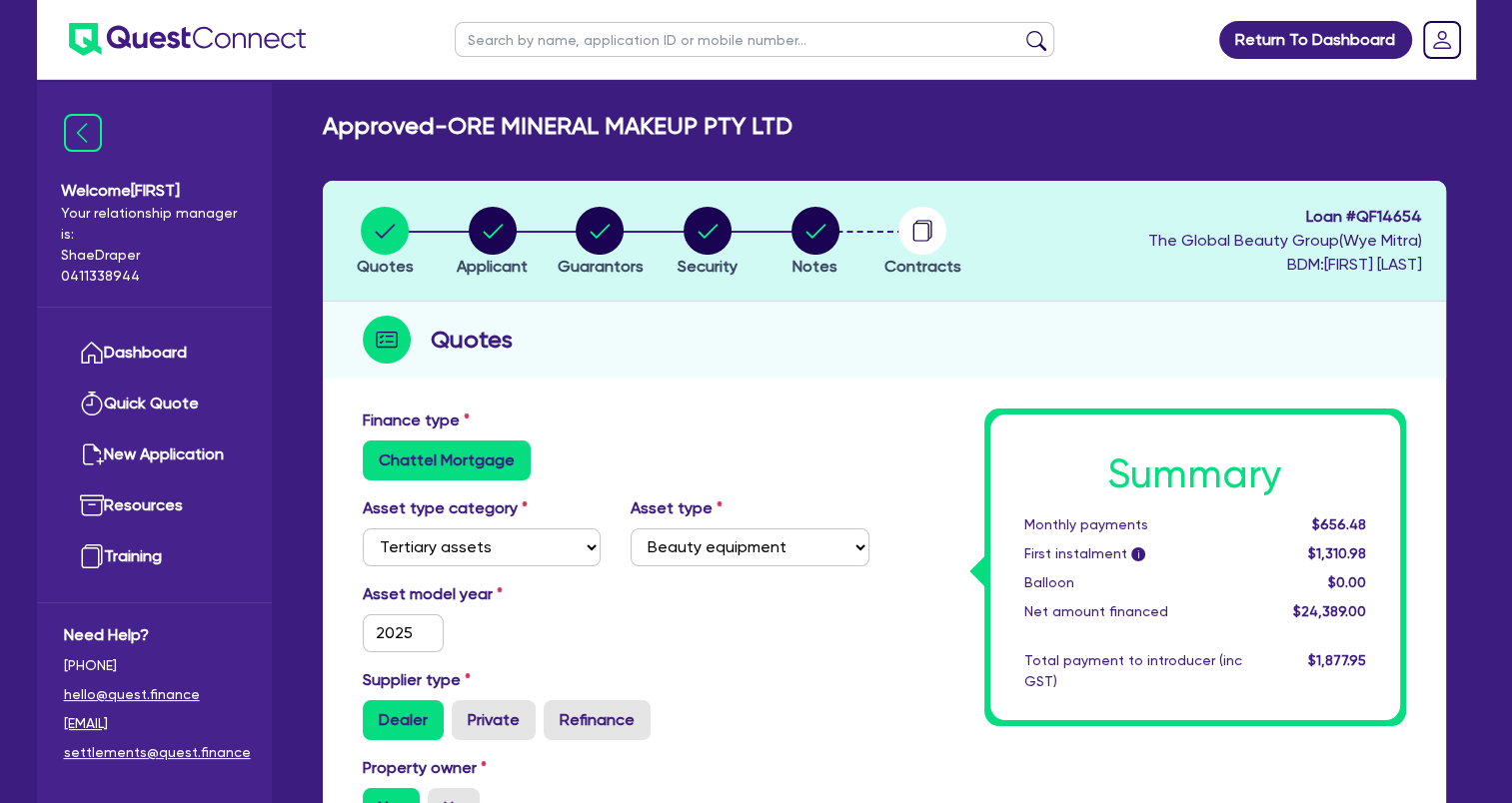 select on "COMPANY" 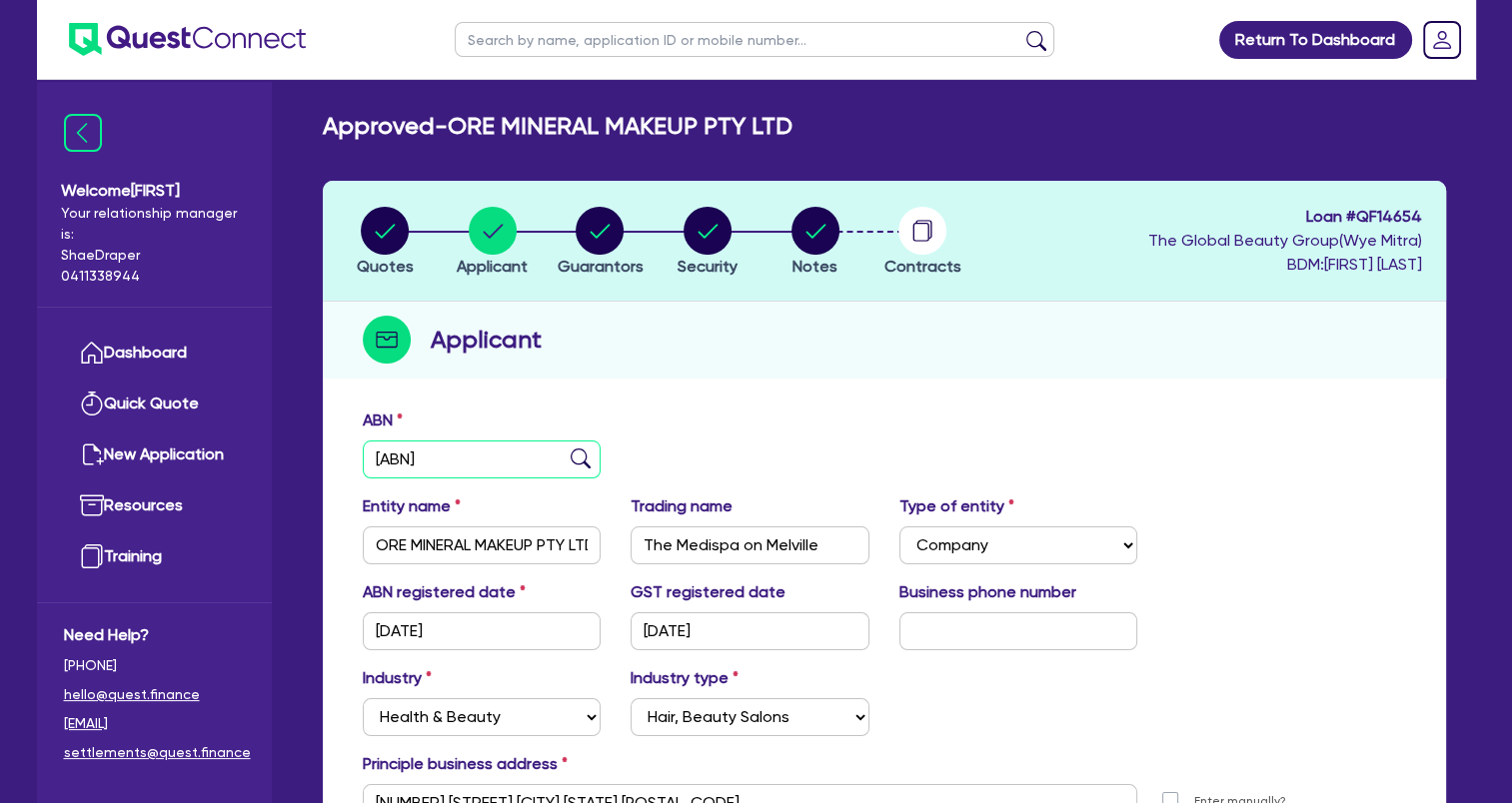 drag, startPoint x: 505, startPoint y: 448, endPoint x: 248, endPoint y: 415, distance: 259.11002 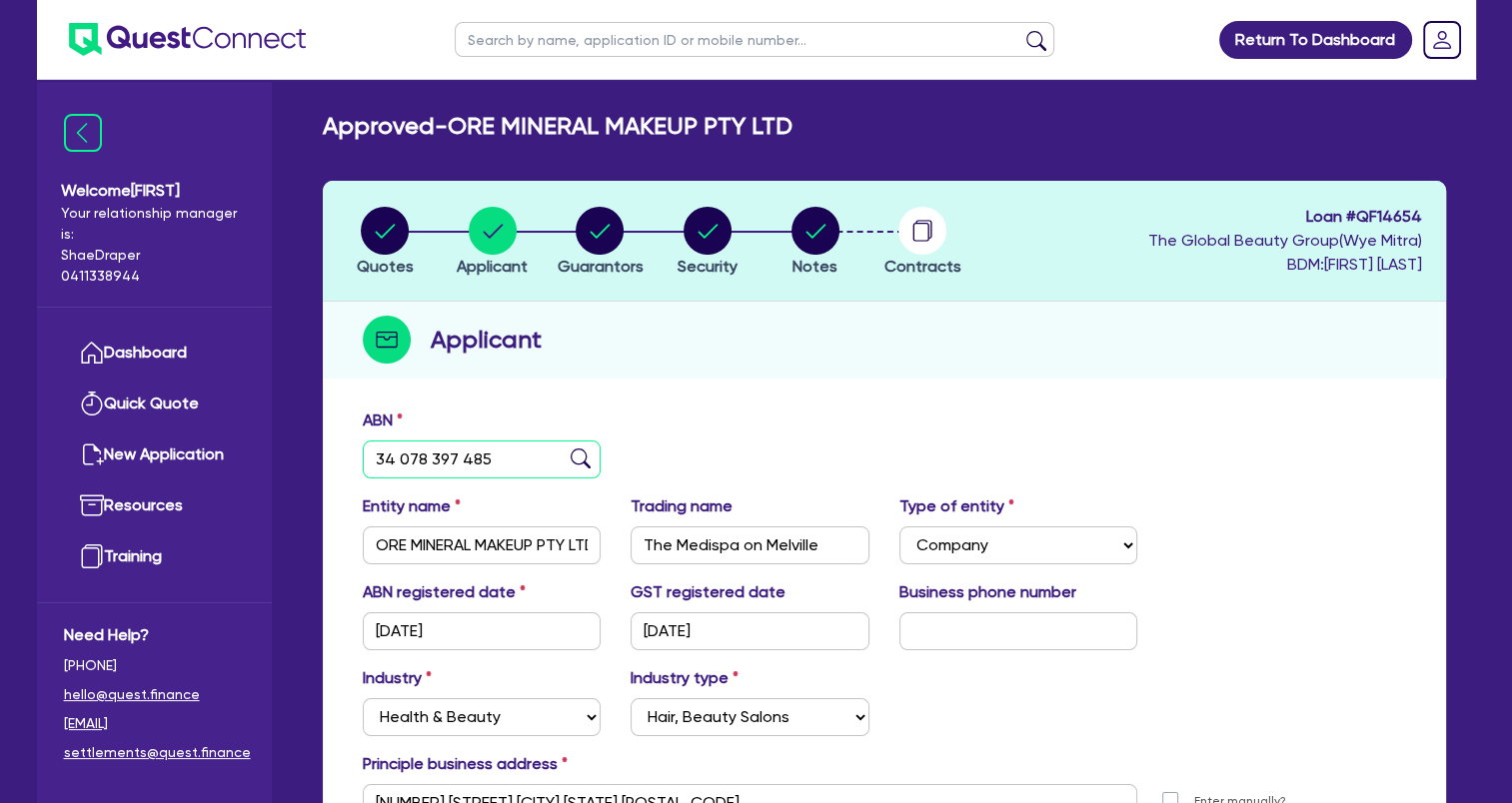 type on "34 078 397 485" 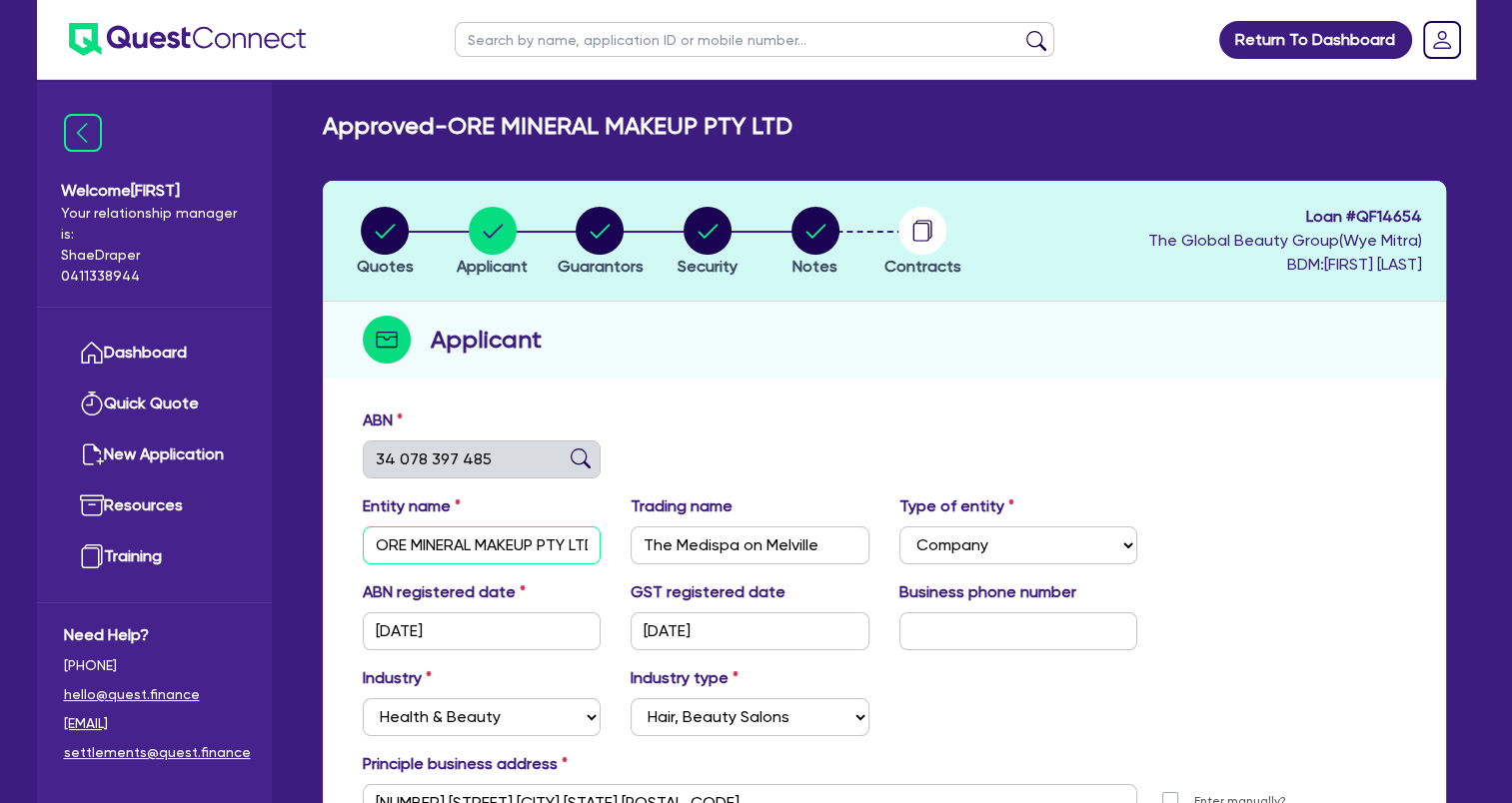 type on "LIQUID BEAUTY INJECTABLES PTY LTD" 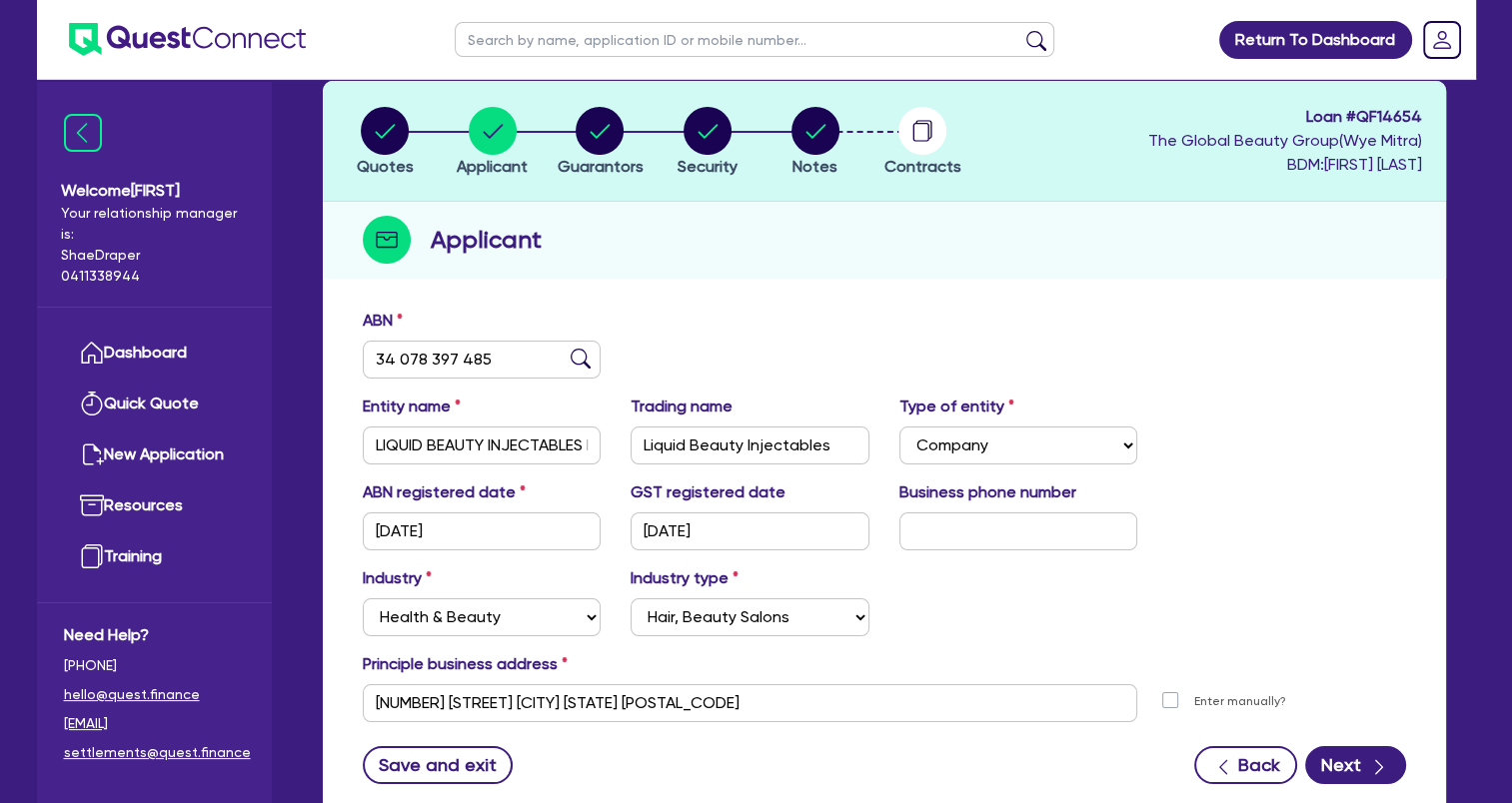 scroll, scrollTop: 200, scrollLeft: 0, axis: vertical 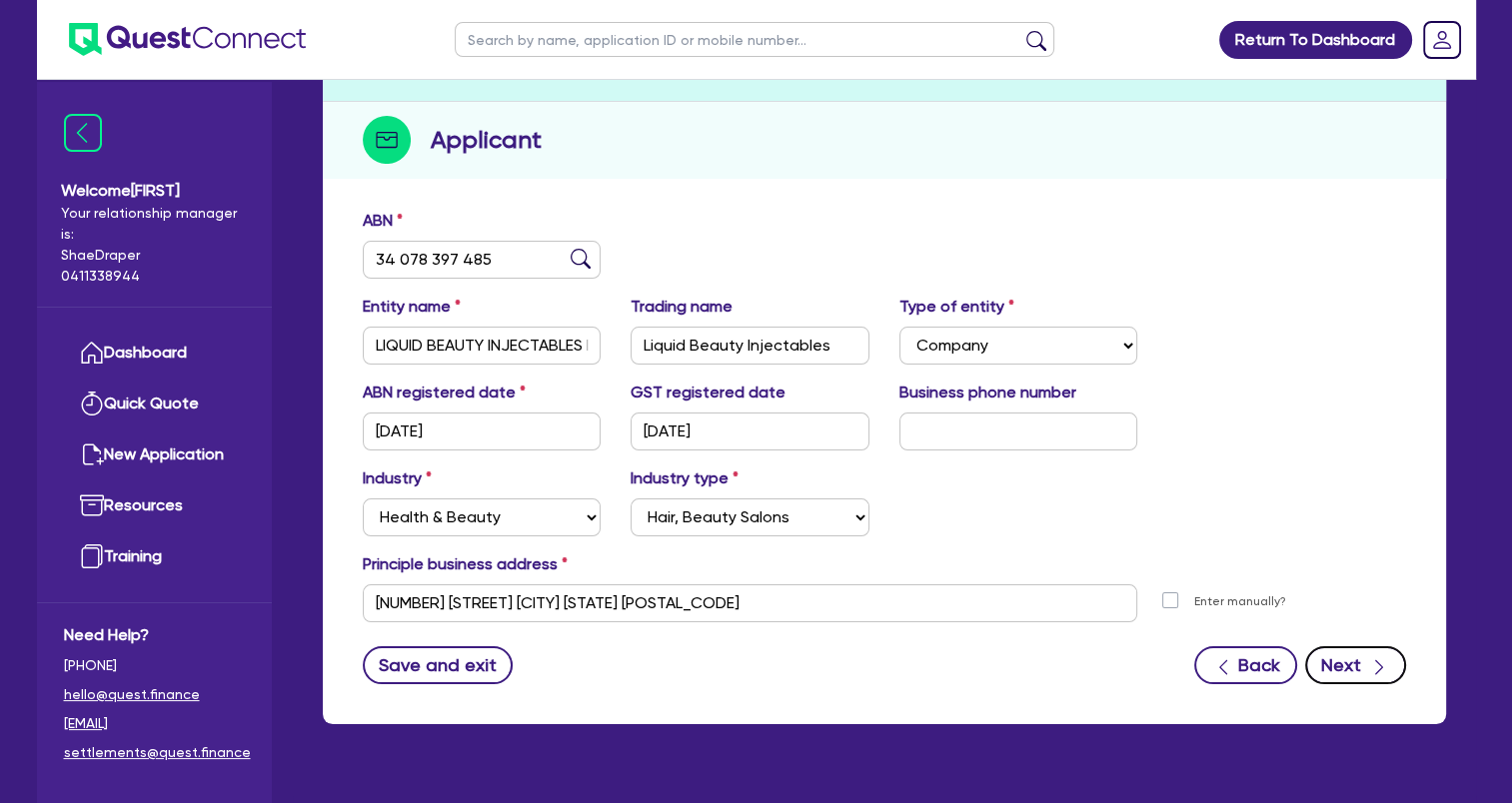 click on "Next" at bounding box center (1355, 665) 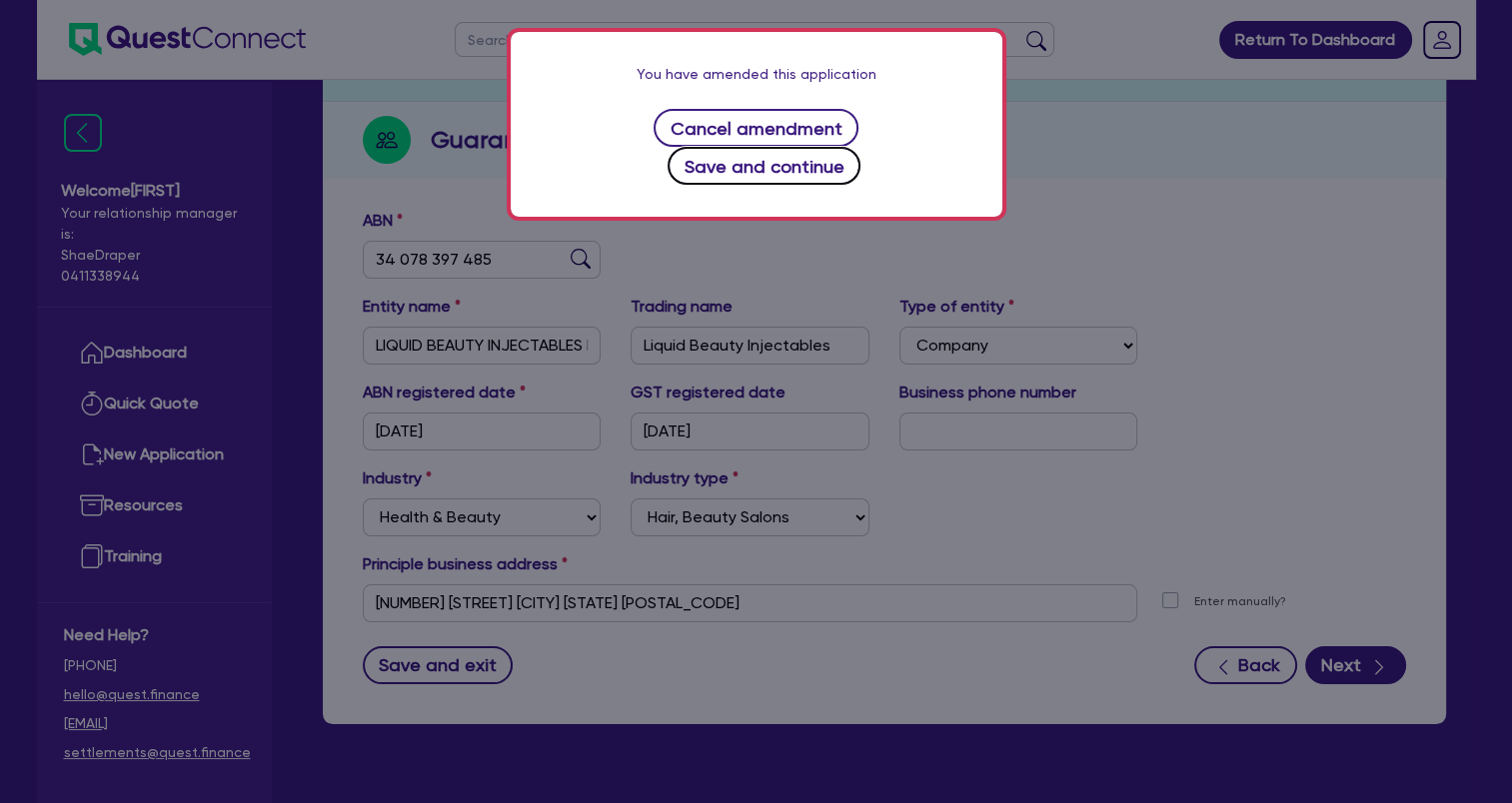 click on "Save and continue" at bounding box center (763, 166) 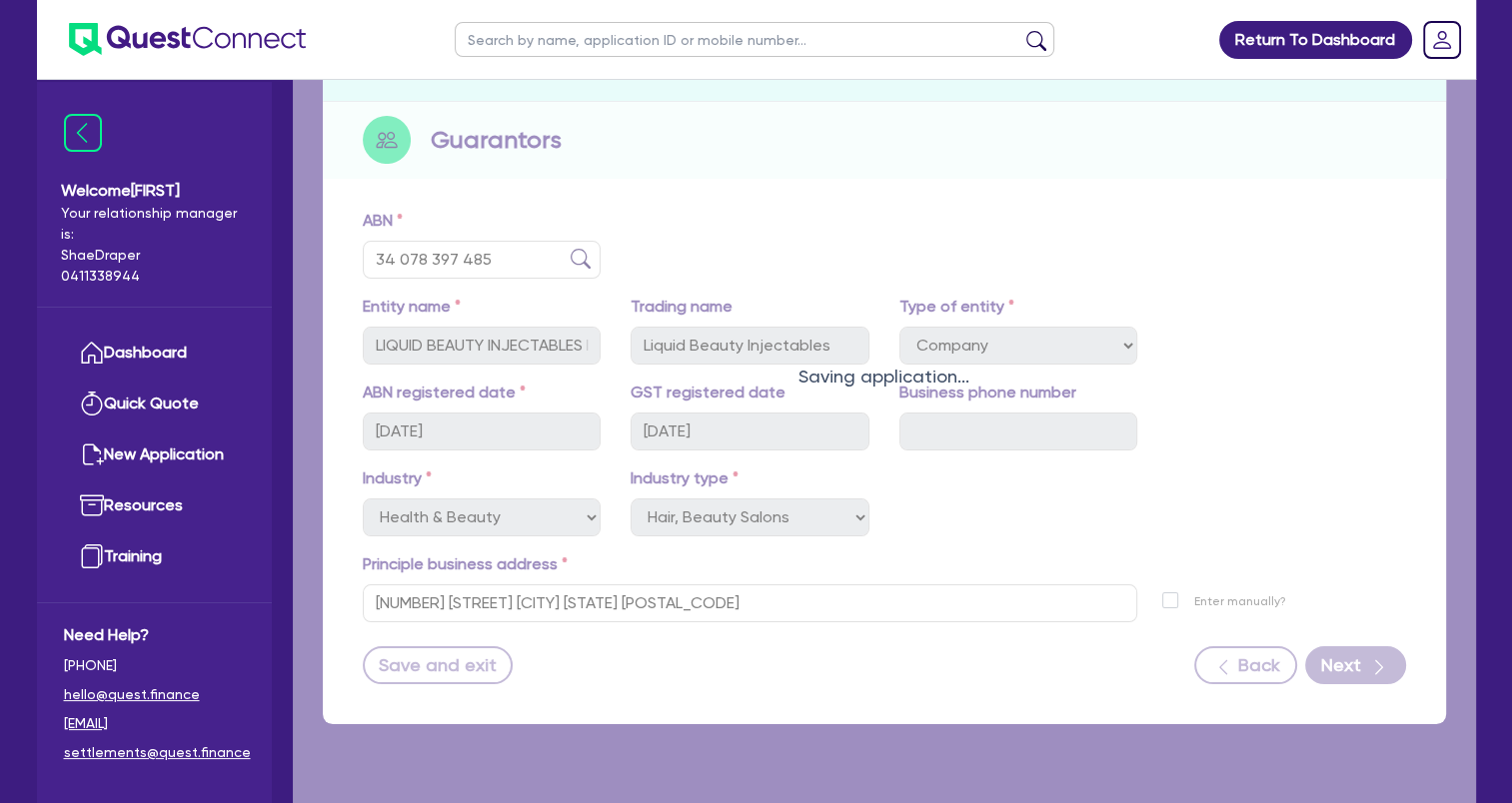 scroll, scrollTop: 0, scrollLeft: 0, axis: both 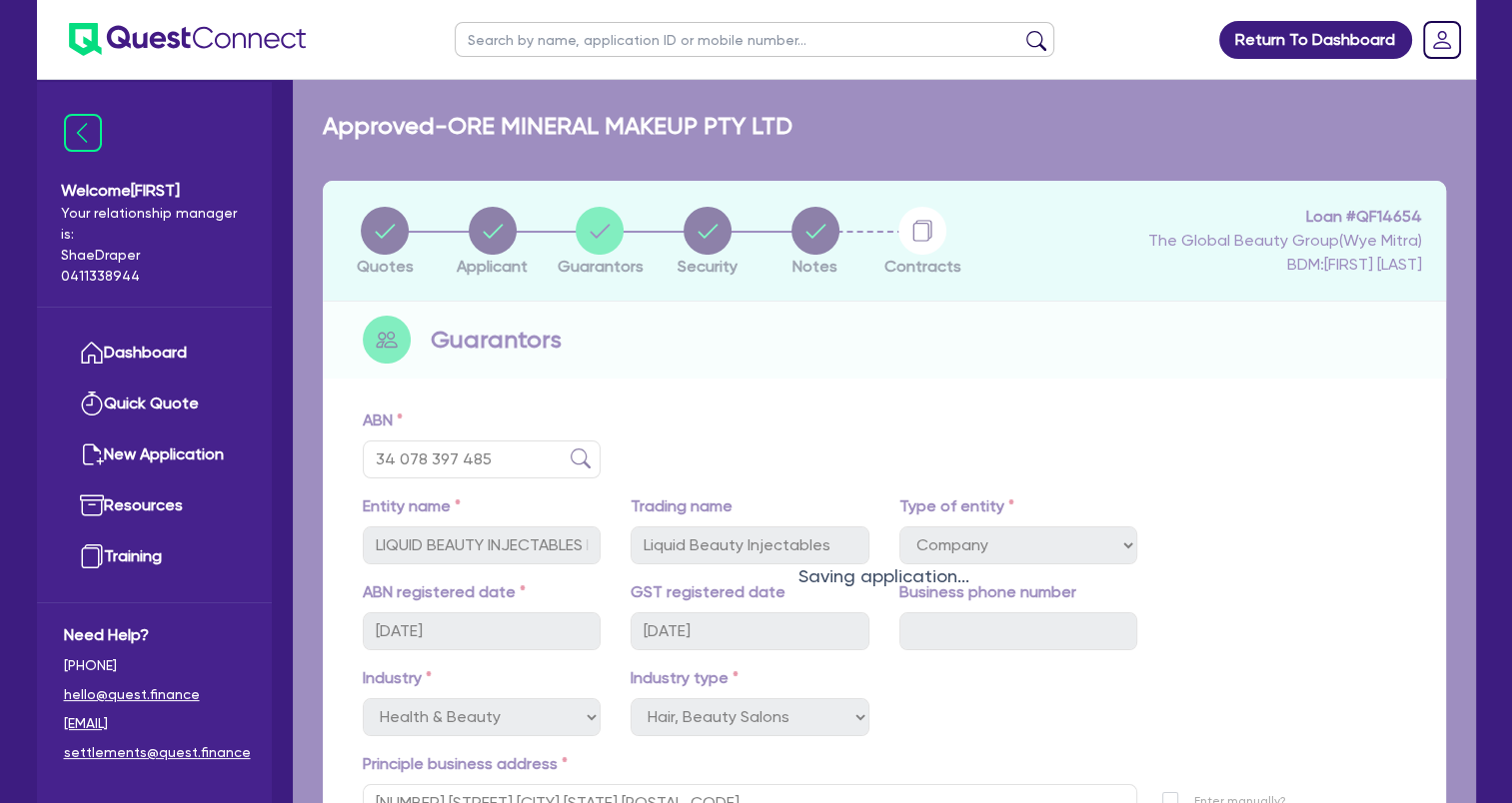 select on "MRS" 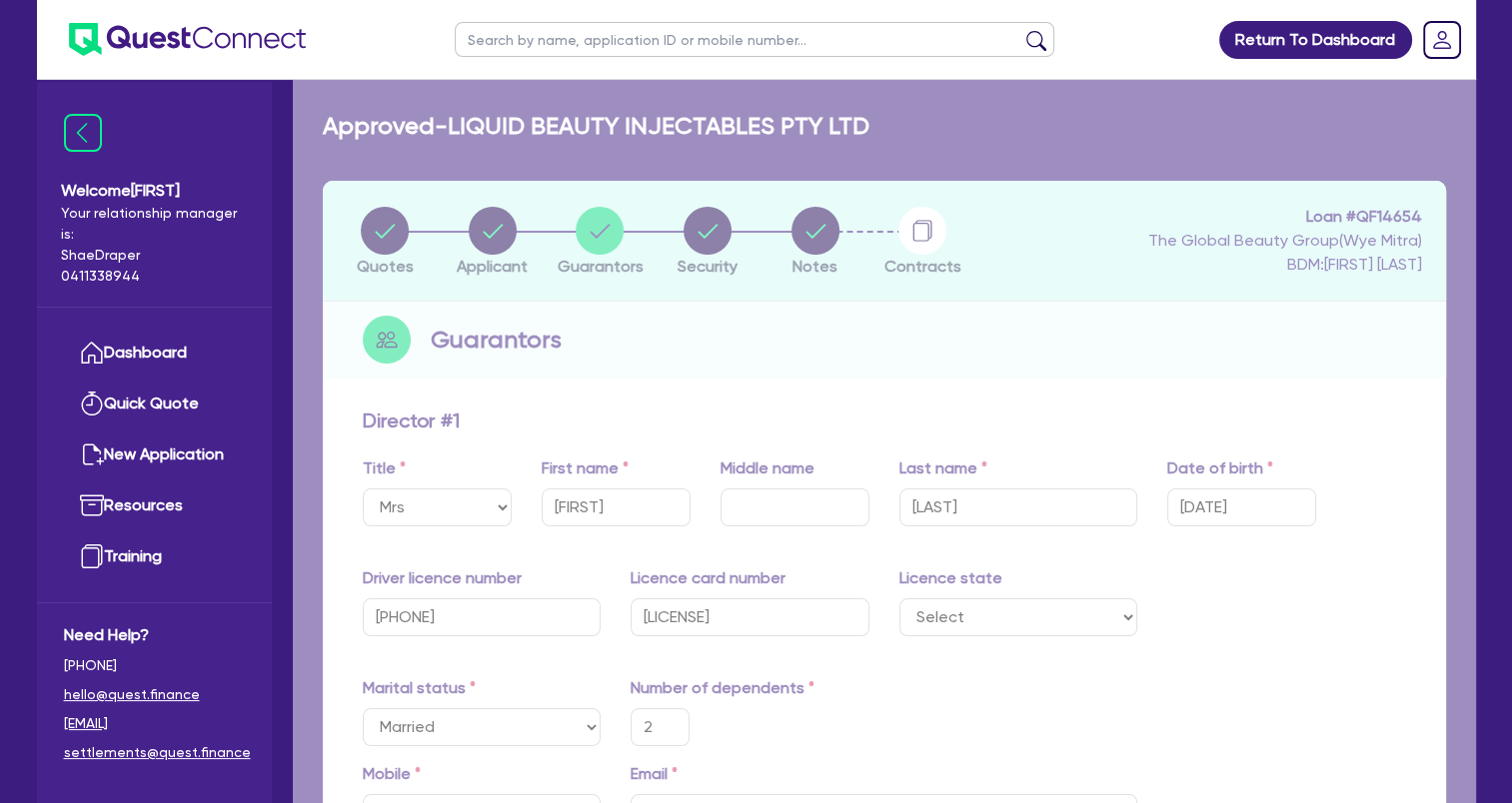 type on "2" 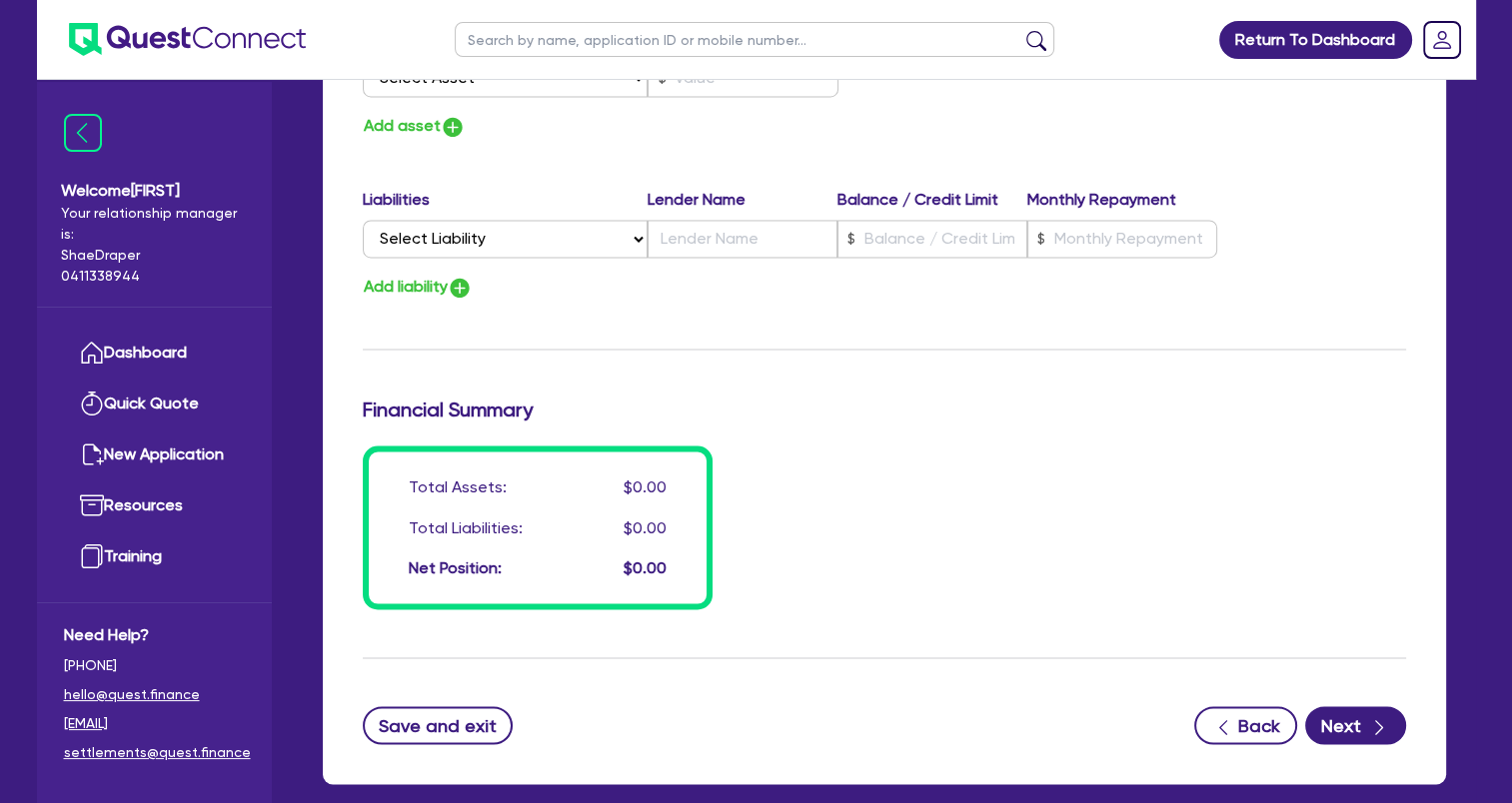 scroll, scrollTop: 3375, scrollLeft: 0, axis: vertical 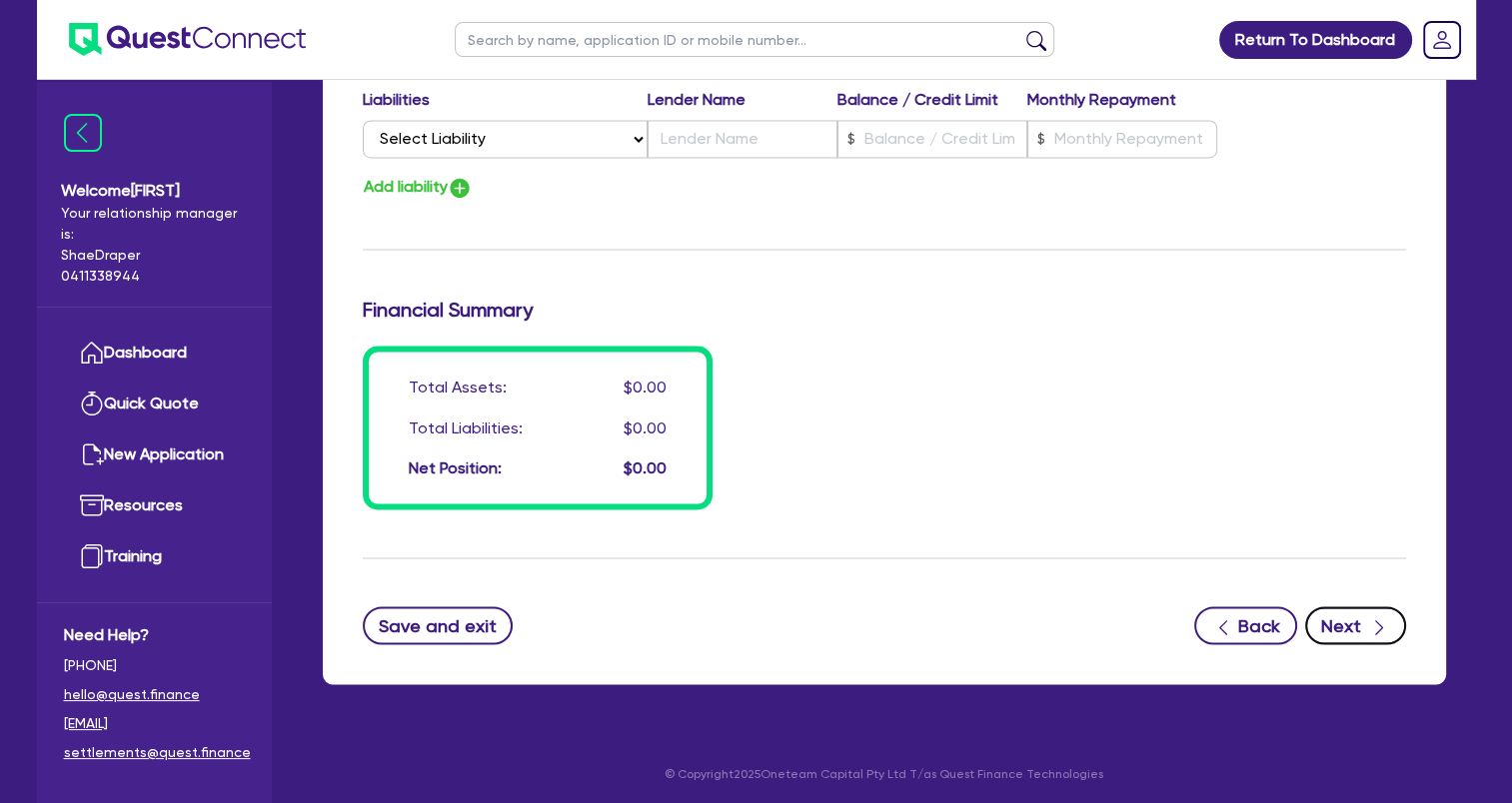 click on "Next" at bounding box center (1355, 625) 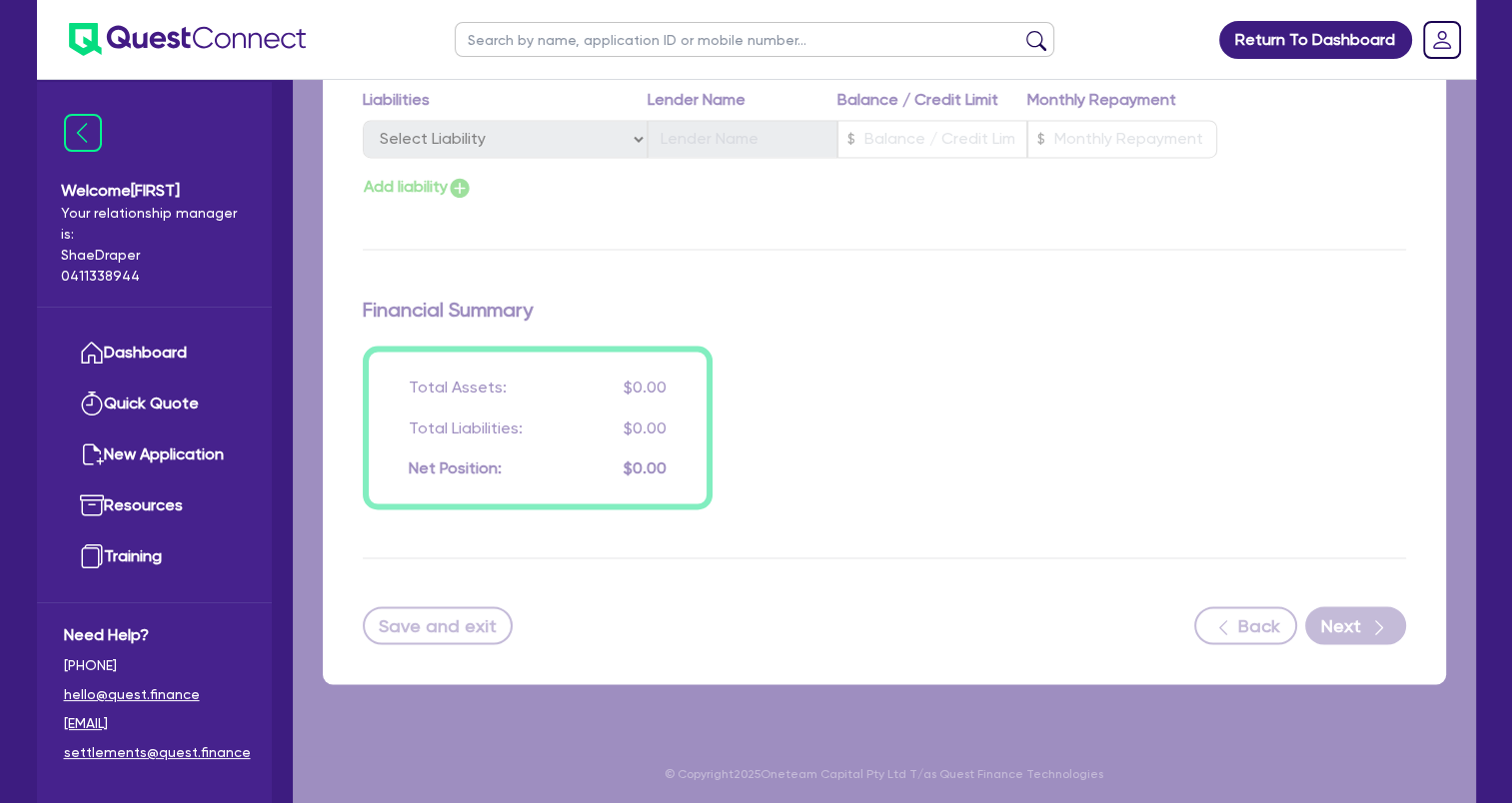 scroll, scrollTop: 0, scrollLeft: 0, axis: both 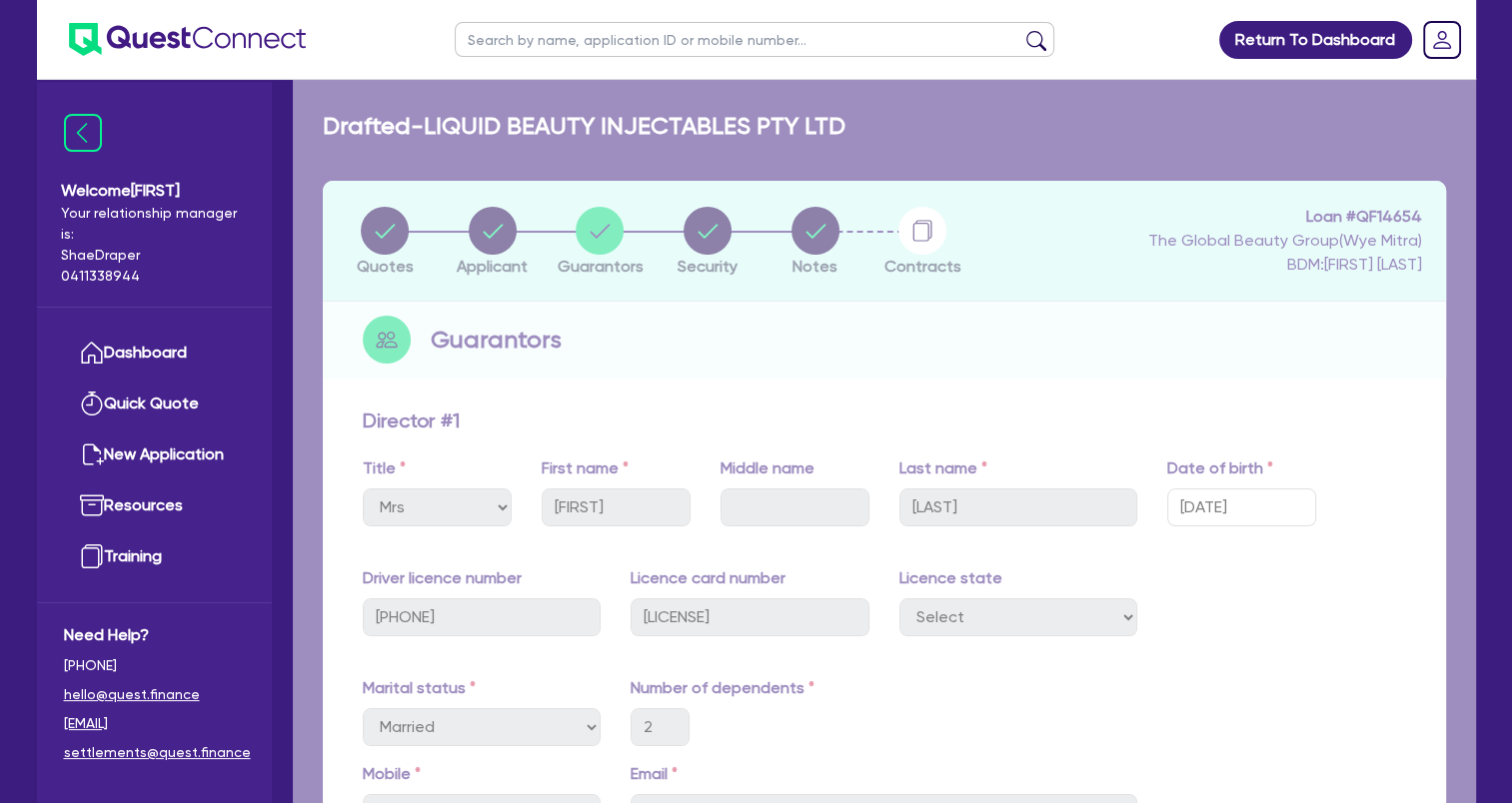 select on "TERTIARY_ASSETS" 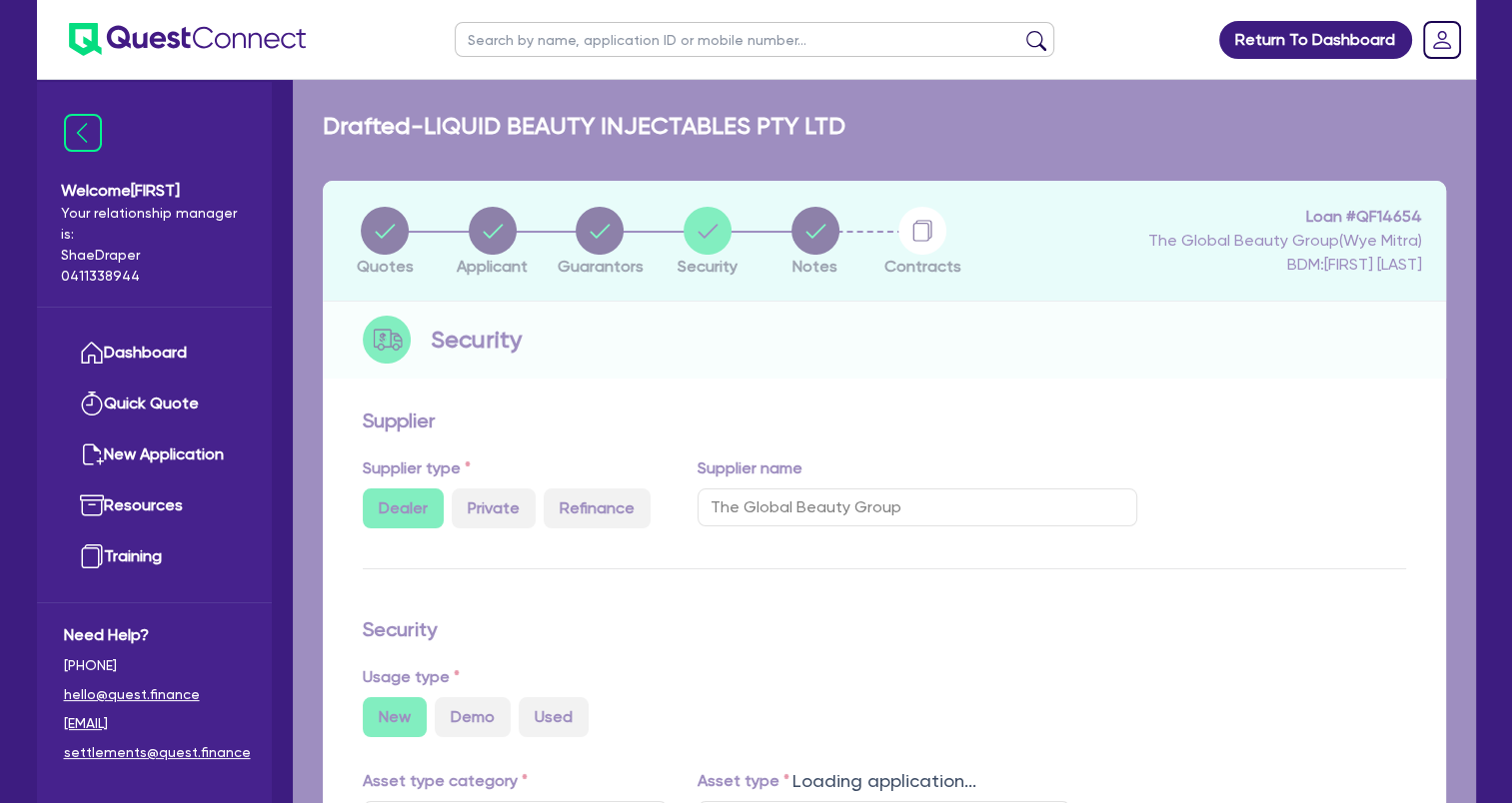 select on "BEAUTY_EQUIPMENT" 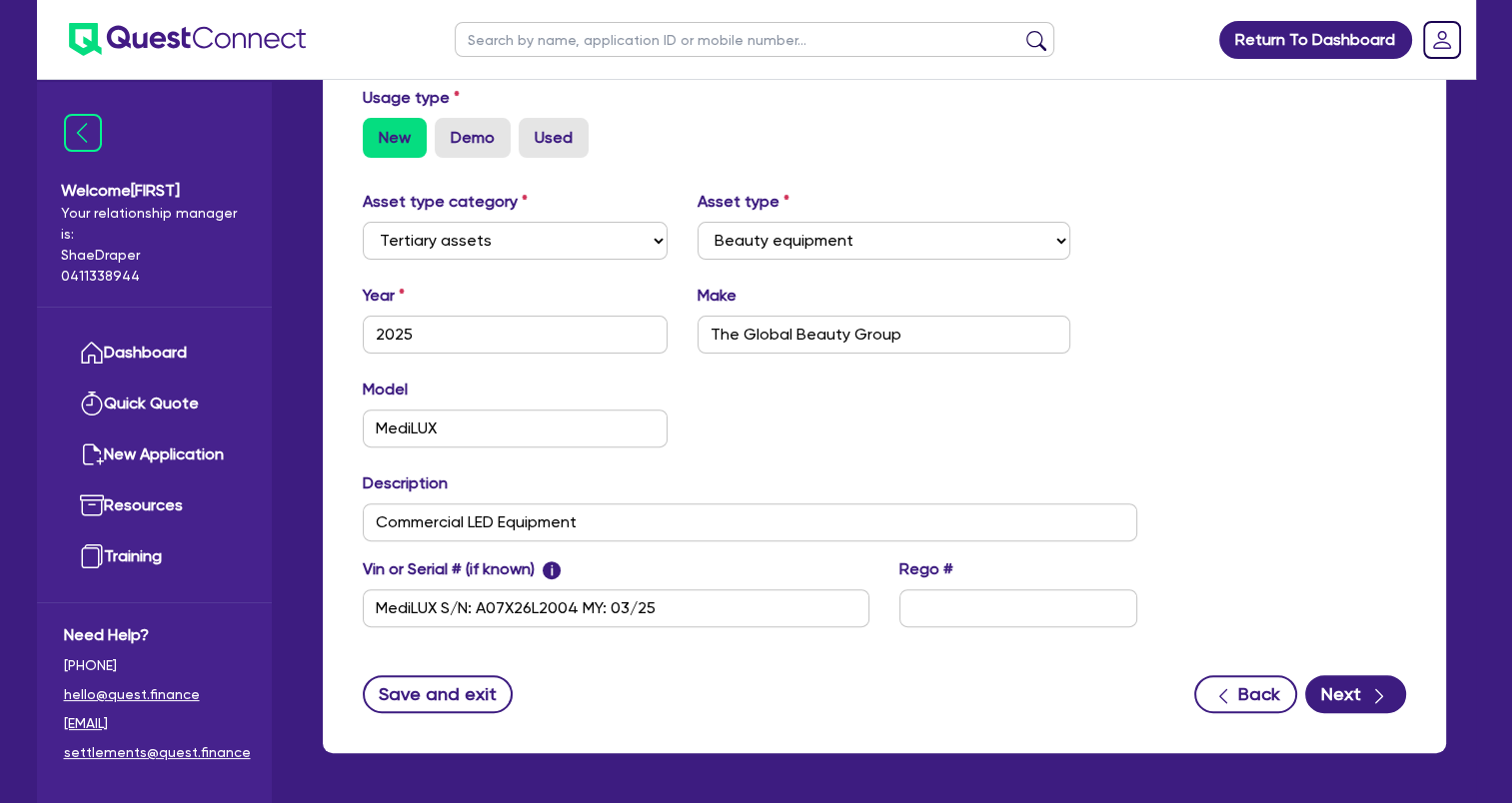 scroll, scrollTop: 650, scrollLeft: 0, axis: vertical 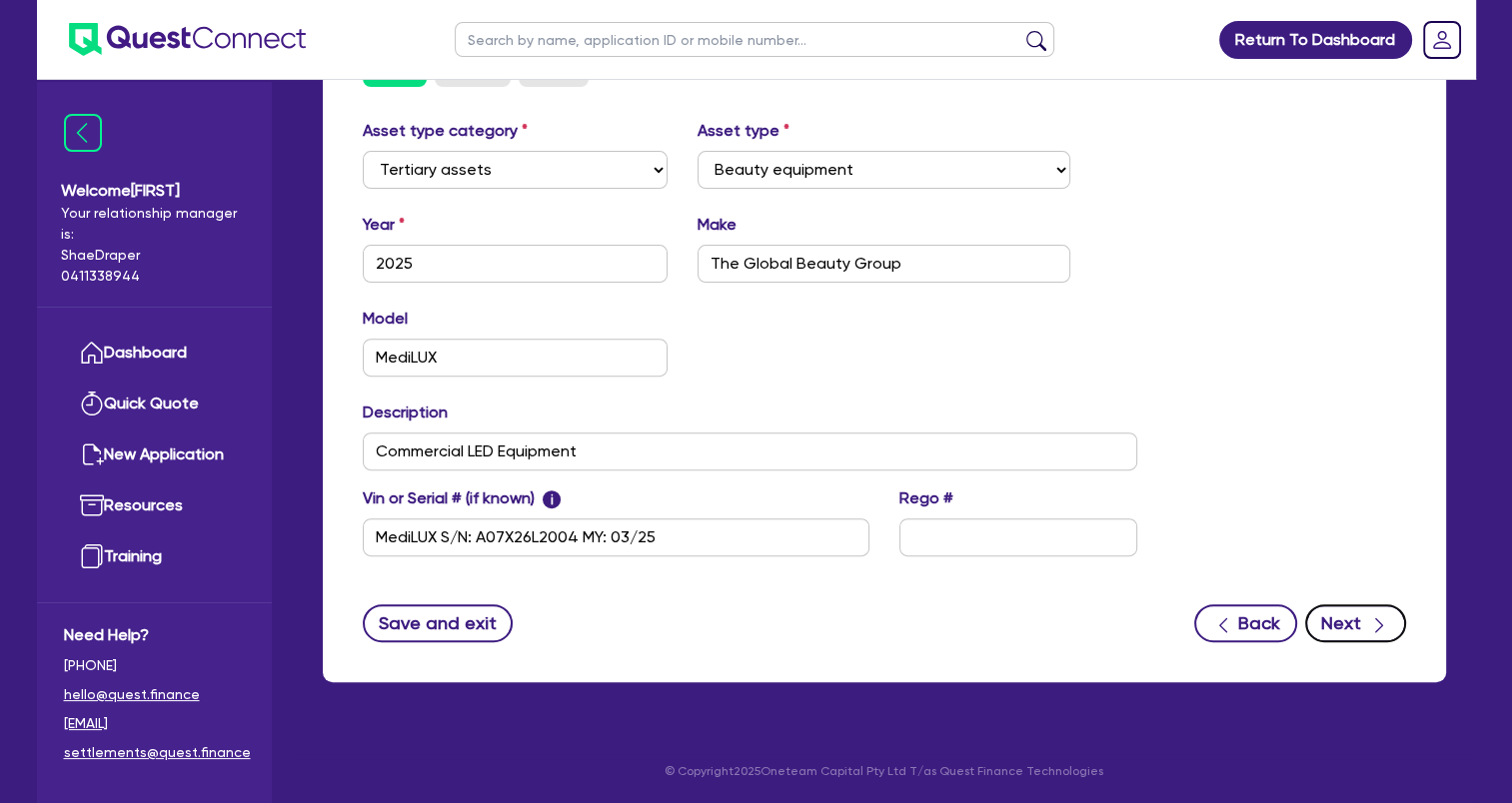 click on "Next" at bounding box center [1355, 623] 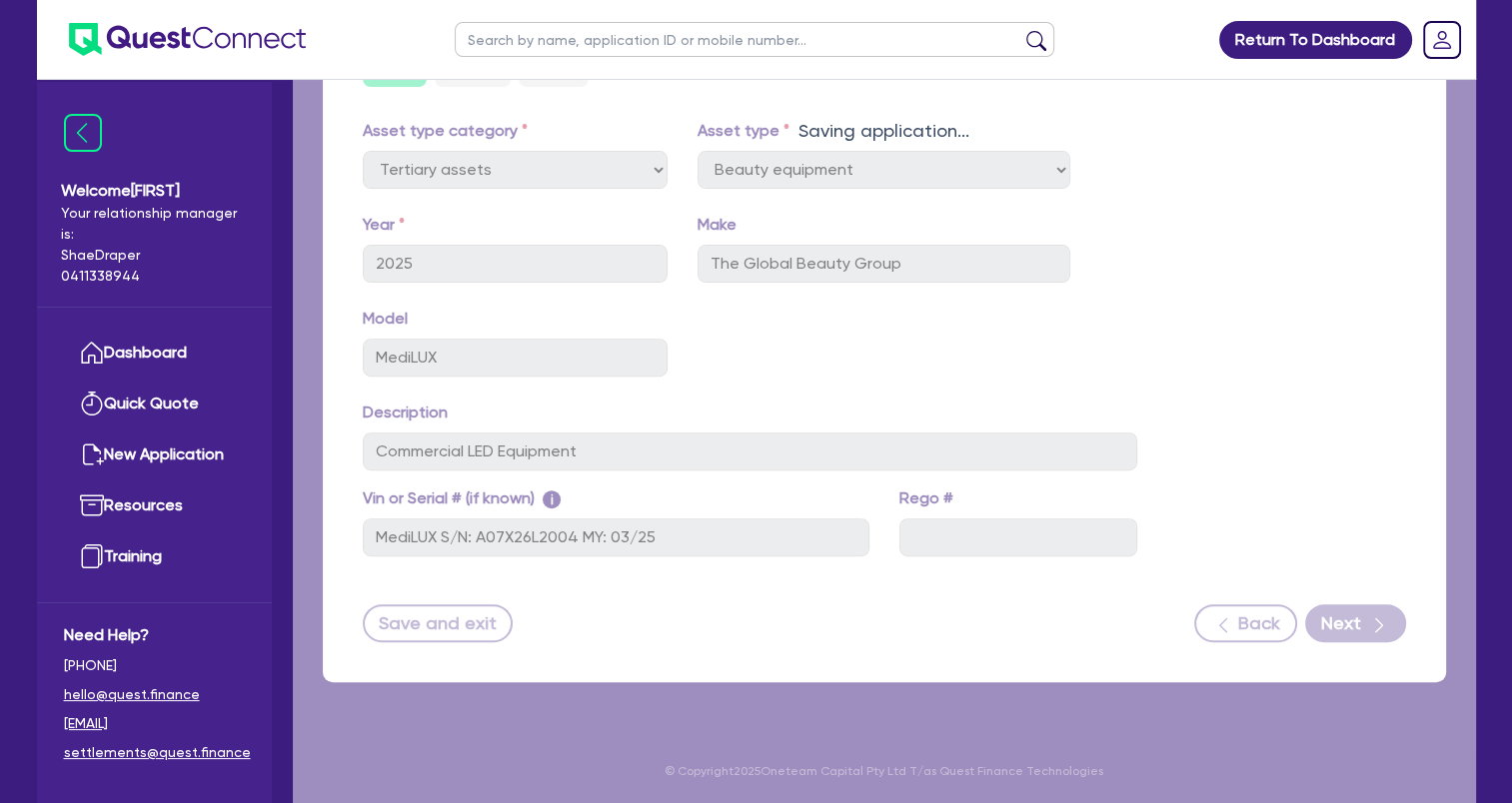 scroll, scrollTop: 0, scrollLeft: 0, axis: both 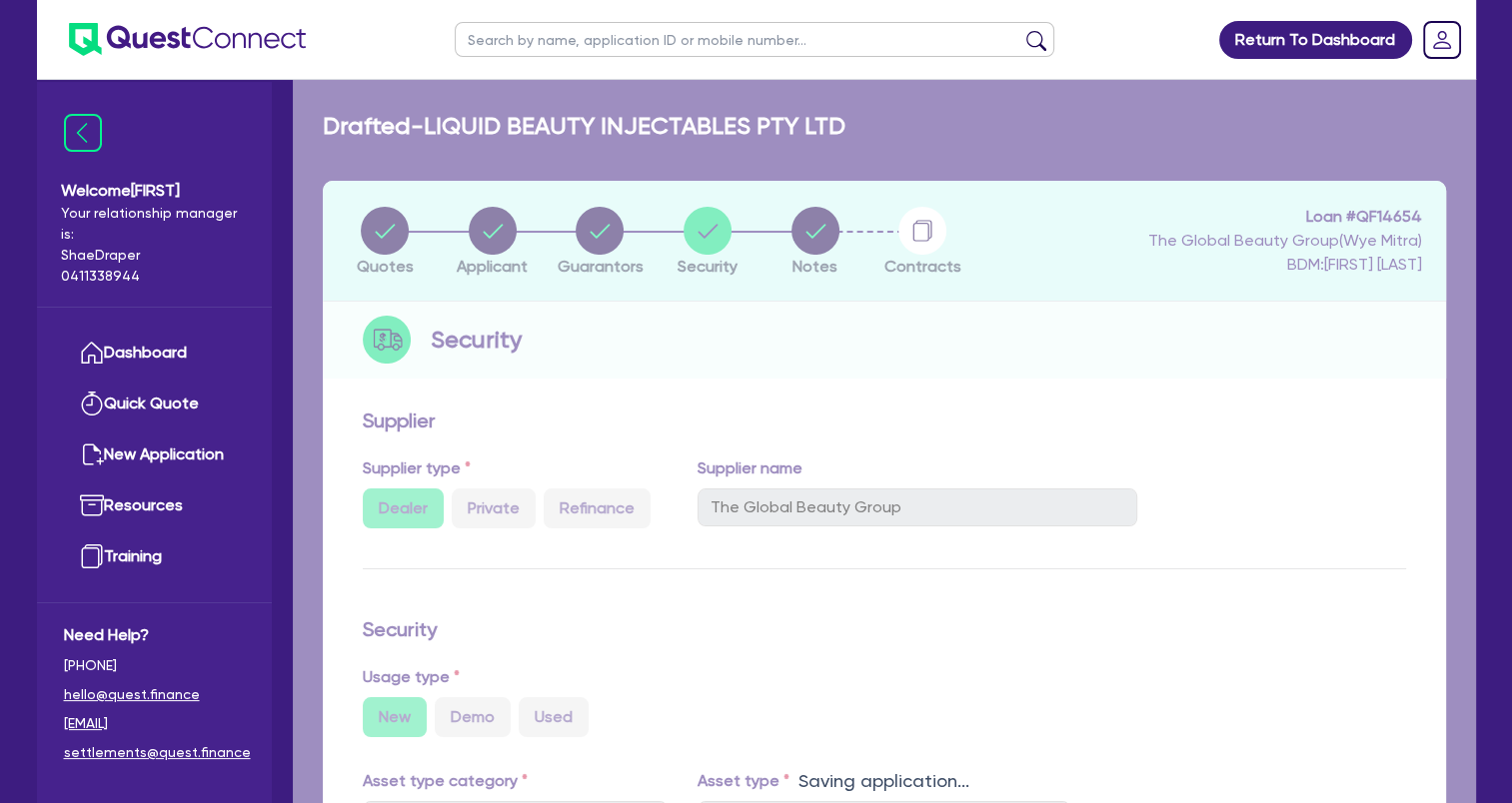 select on "Quest Finance - Own Book" 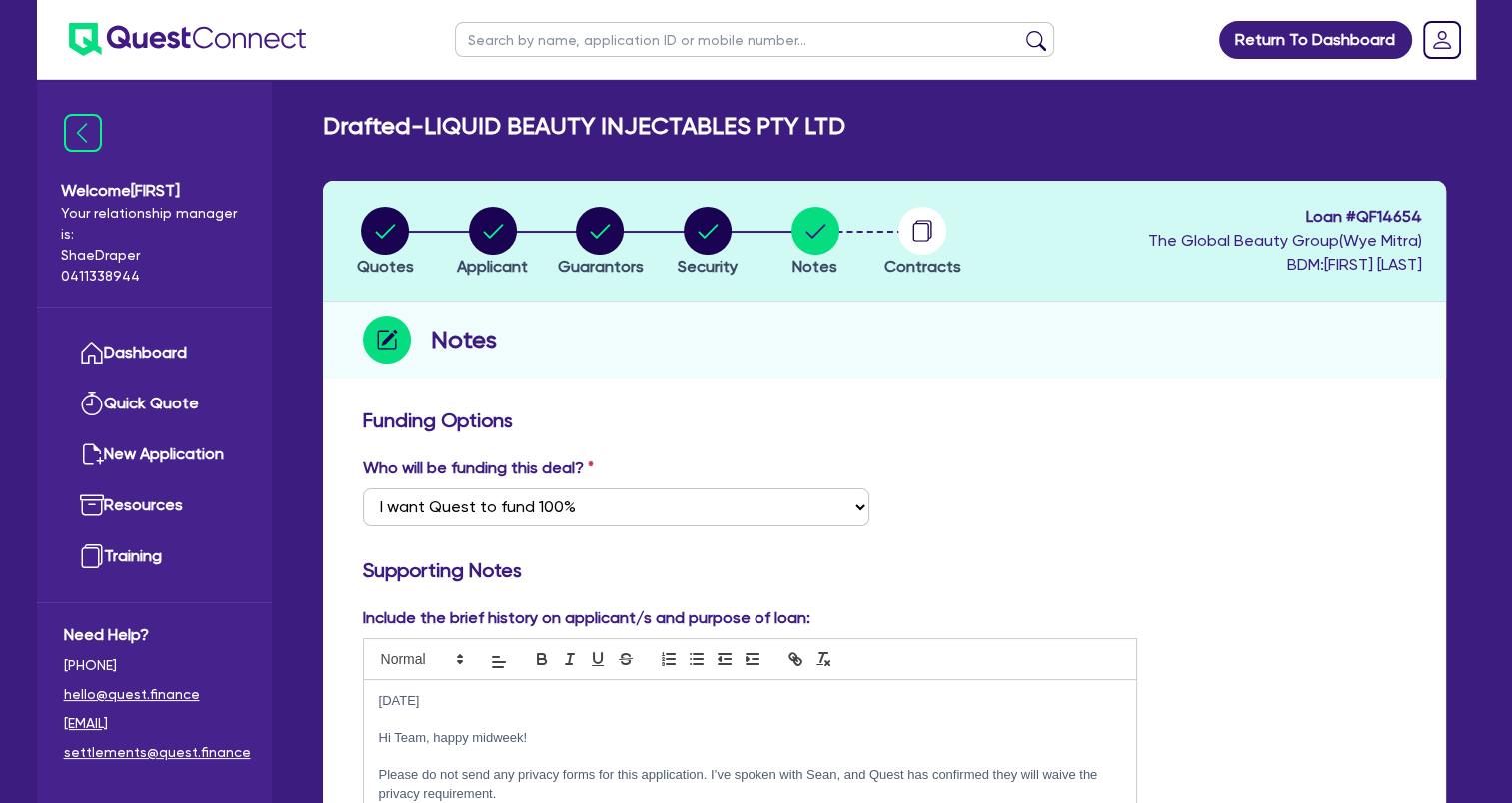 drag, startPoint x: 1059, startPoint y: 145, endPoint x: 1050, endPoint y: 129, distance: 18.35756 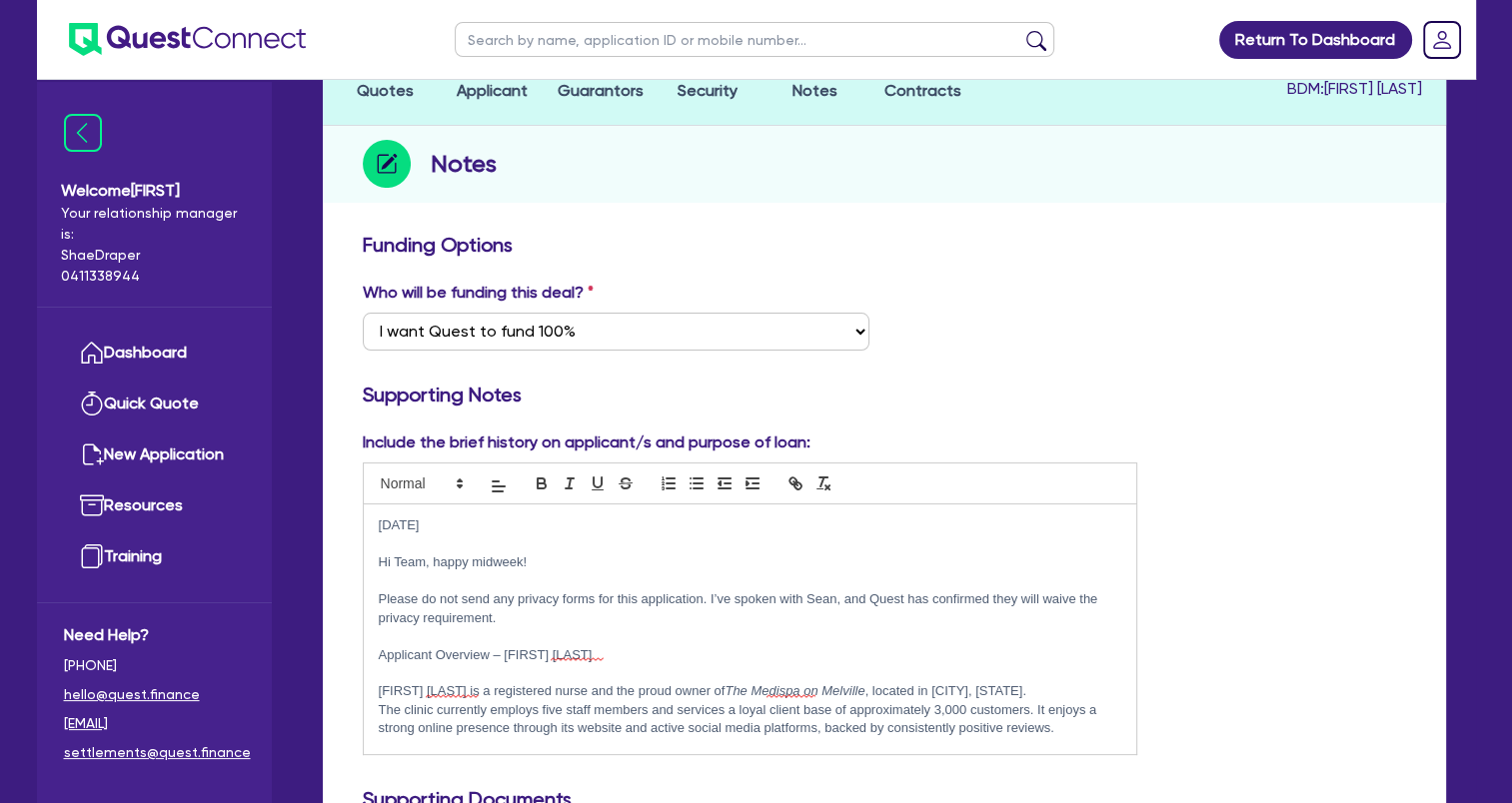 scroll, scrollTop: 300, scrollLeft: 0, axis: vertical 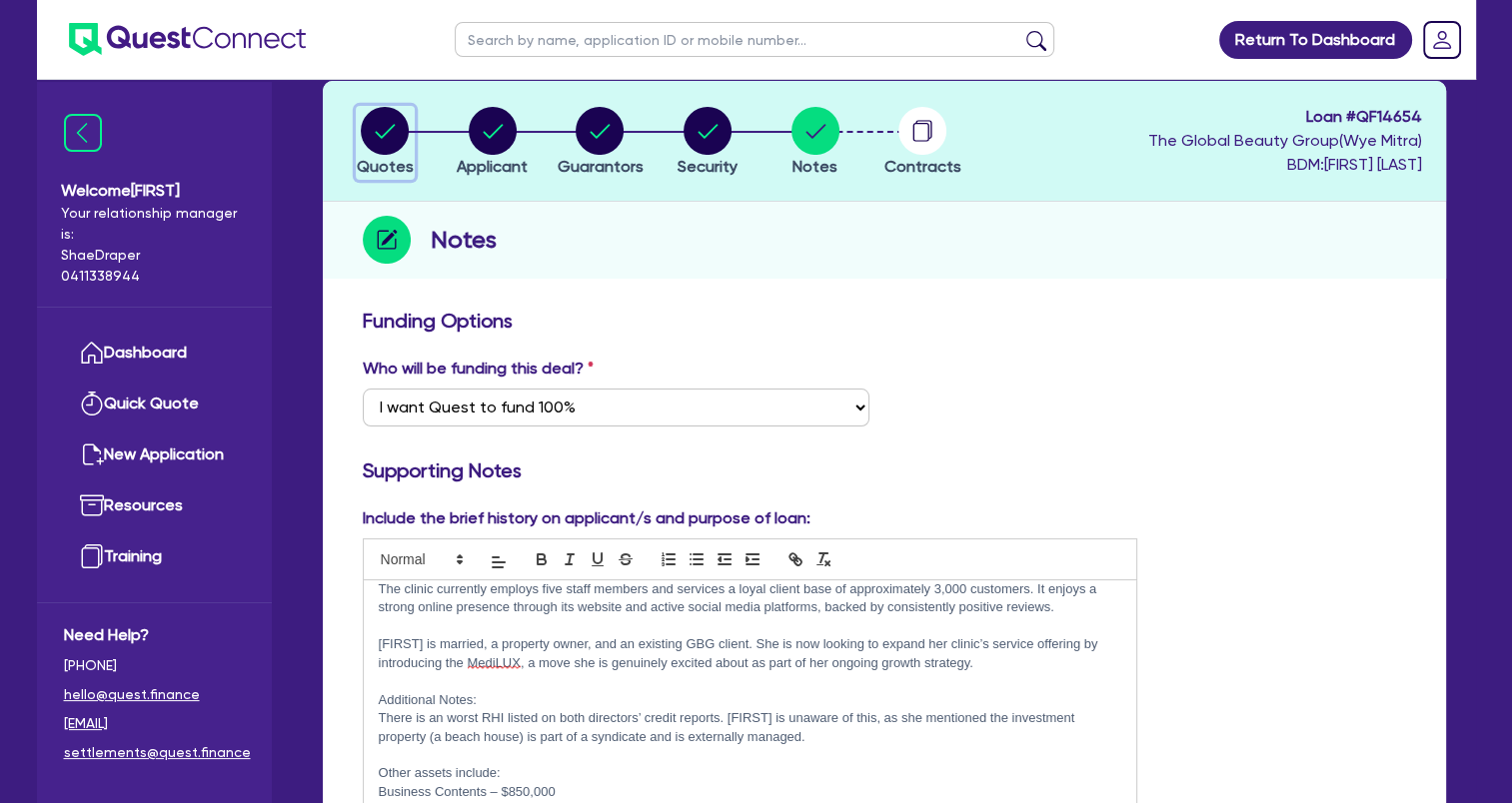 click 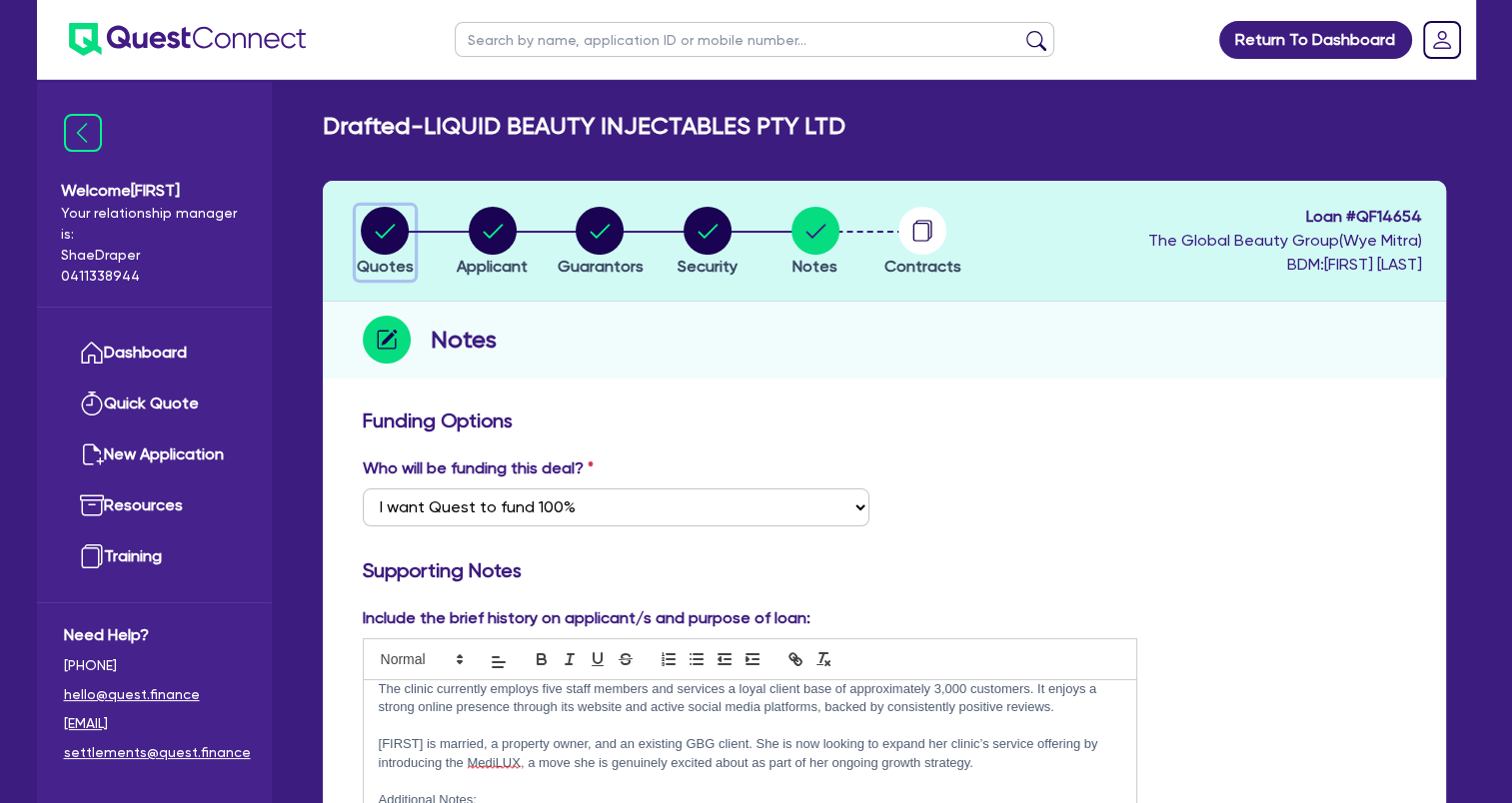 select on "TERTIARY_ASSETS" 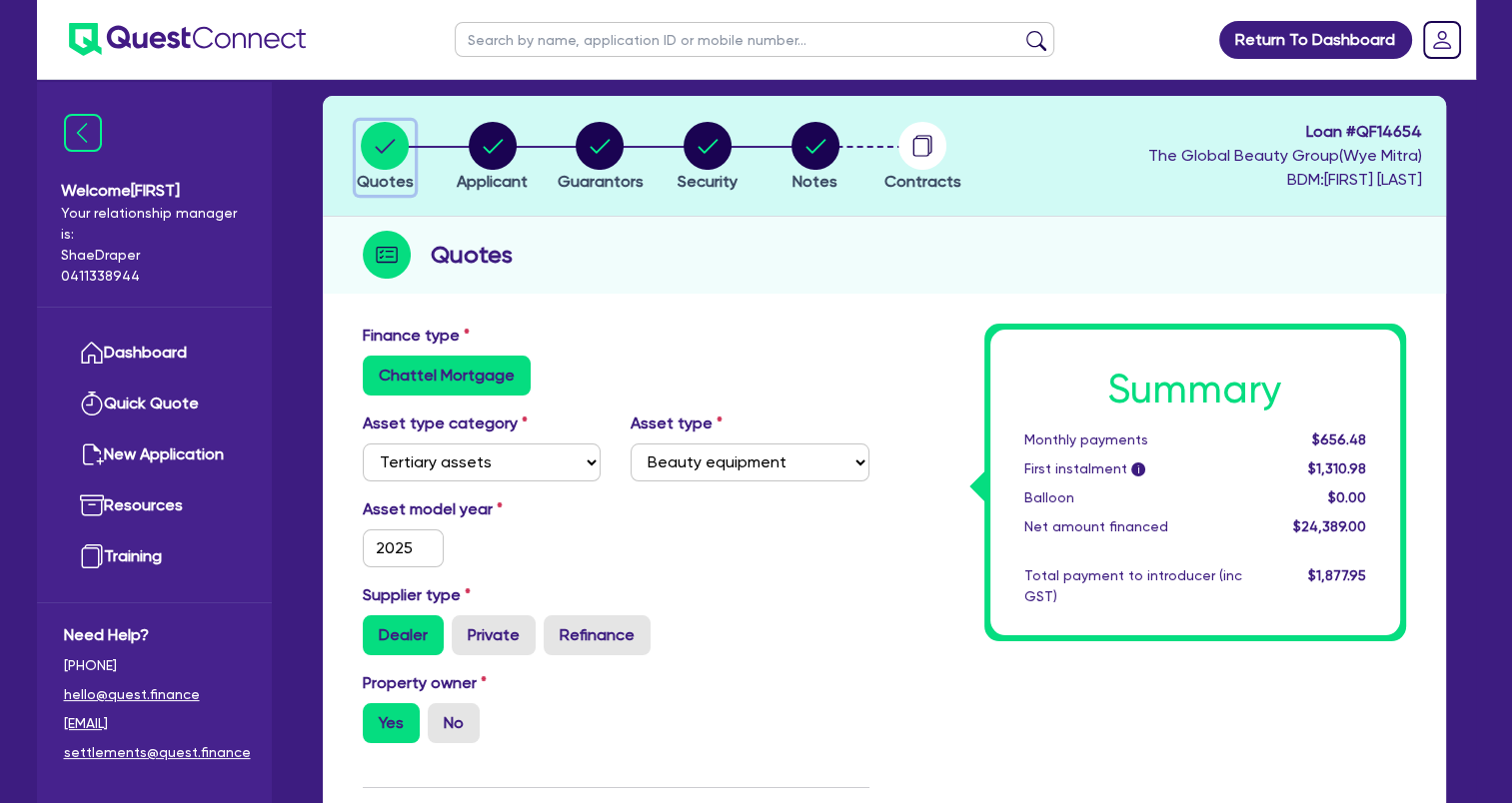 scroll, scrollTop: 200, scrollLeft: 0, axis: vertical 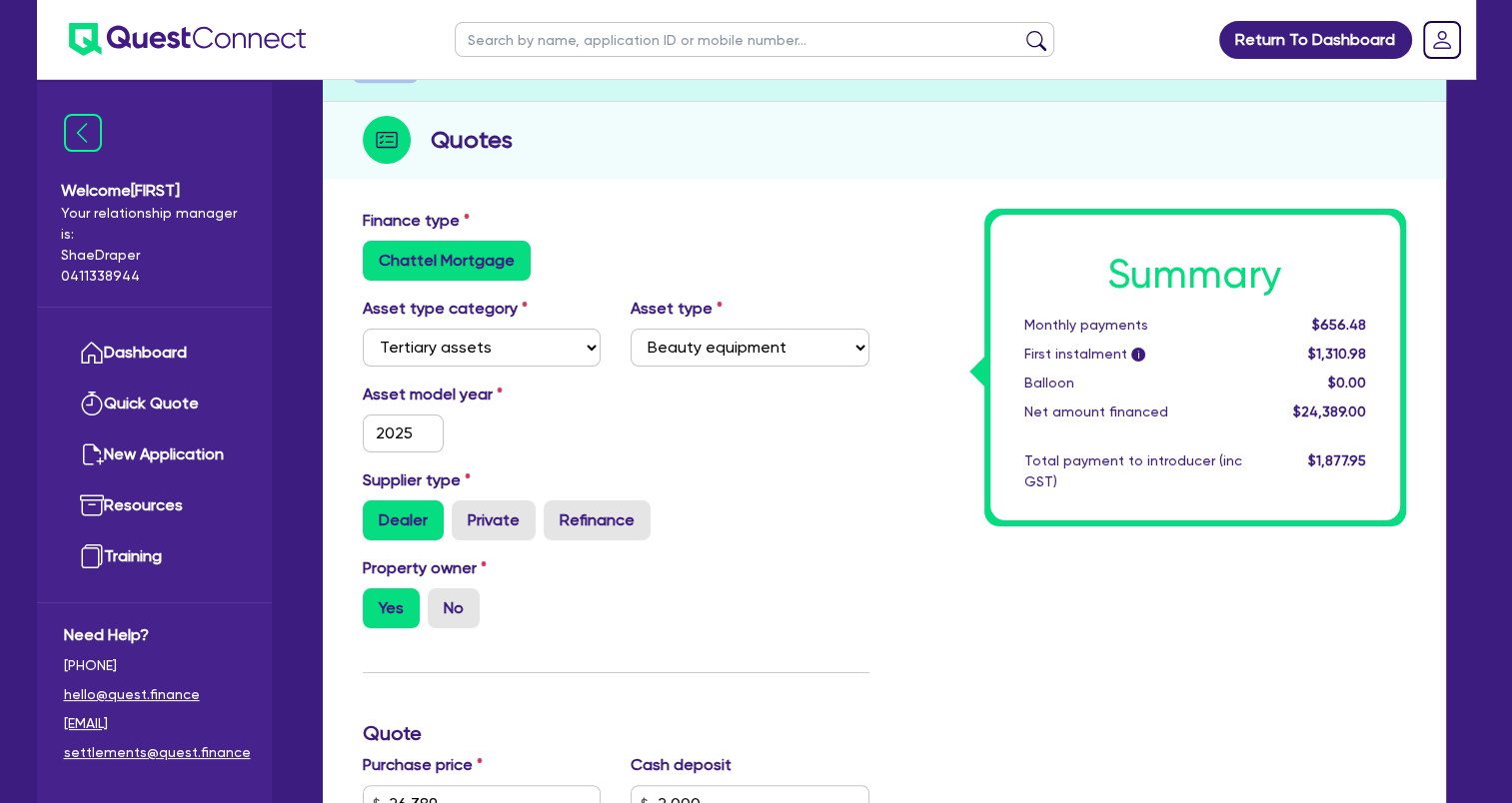 type 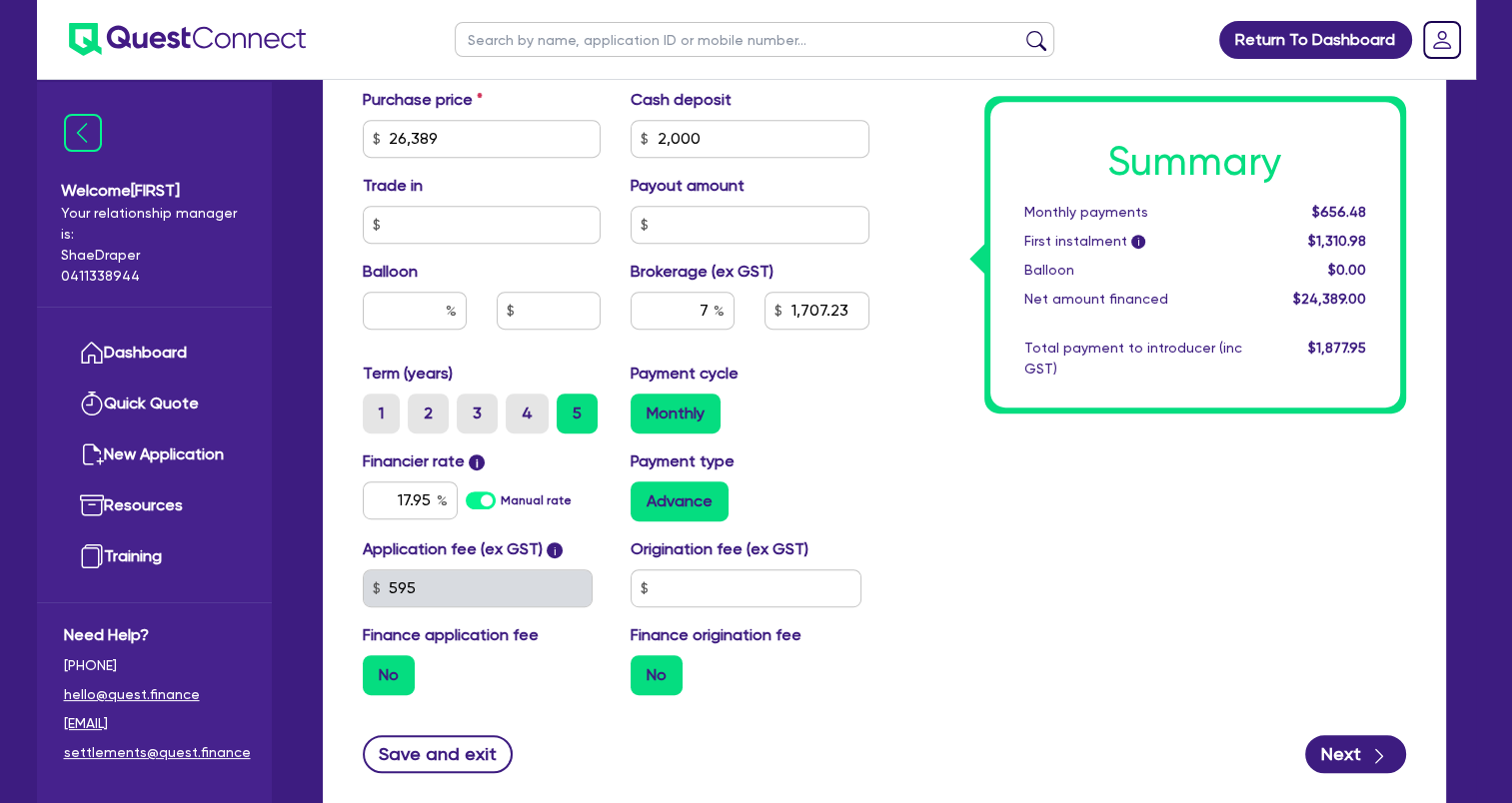 scroll, scrollTop: 899, scrollLeft: 0, axis: vertical 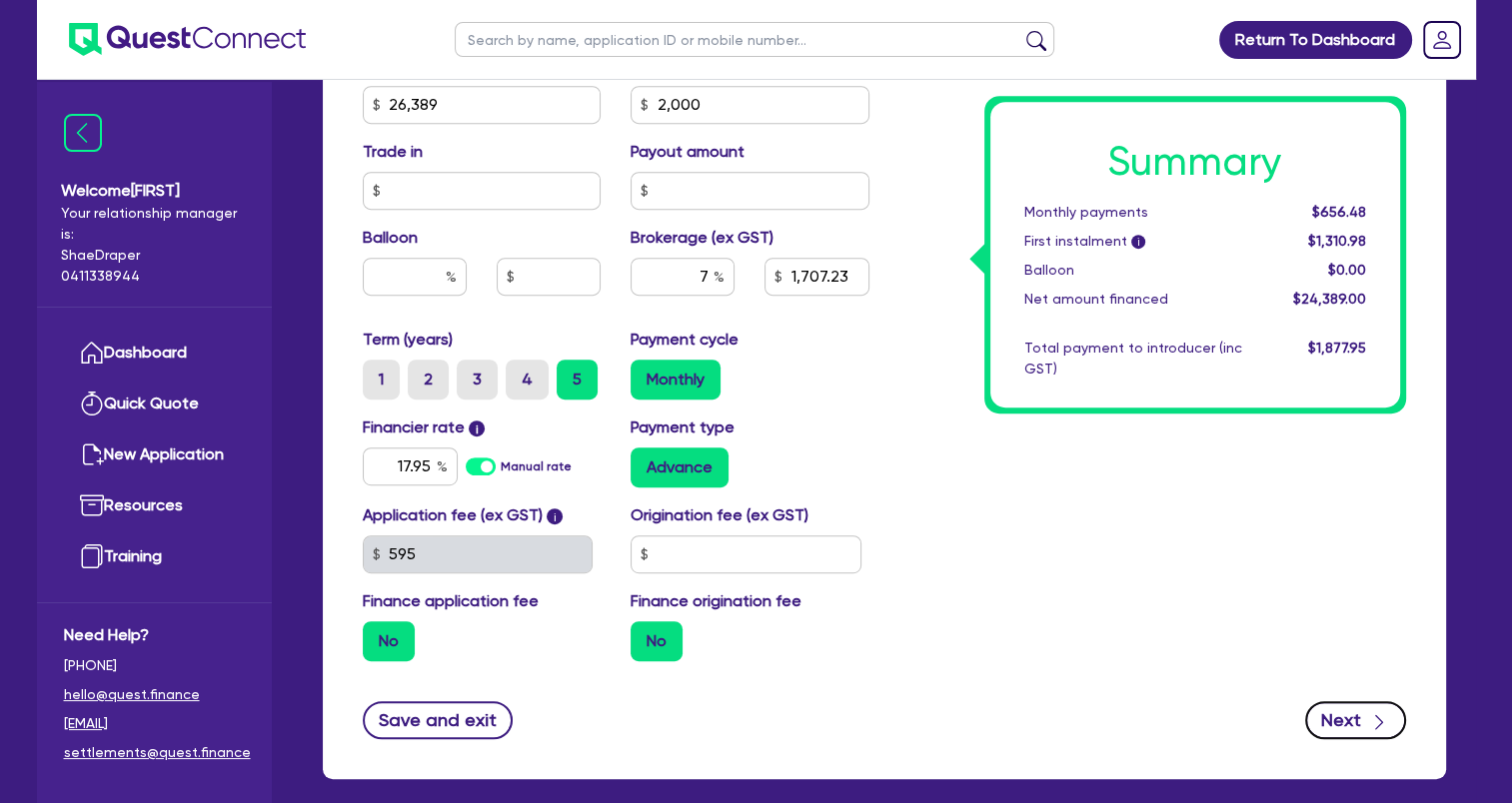click 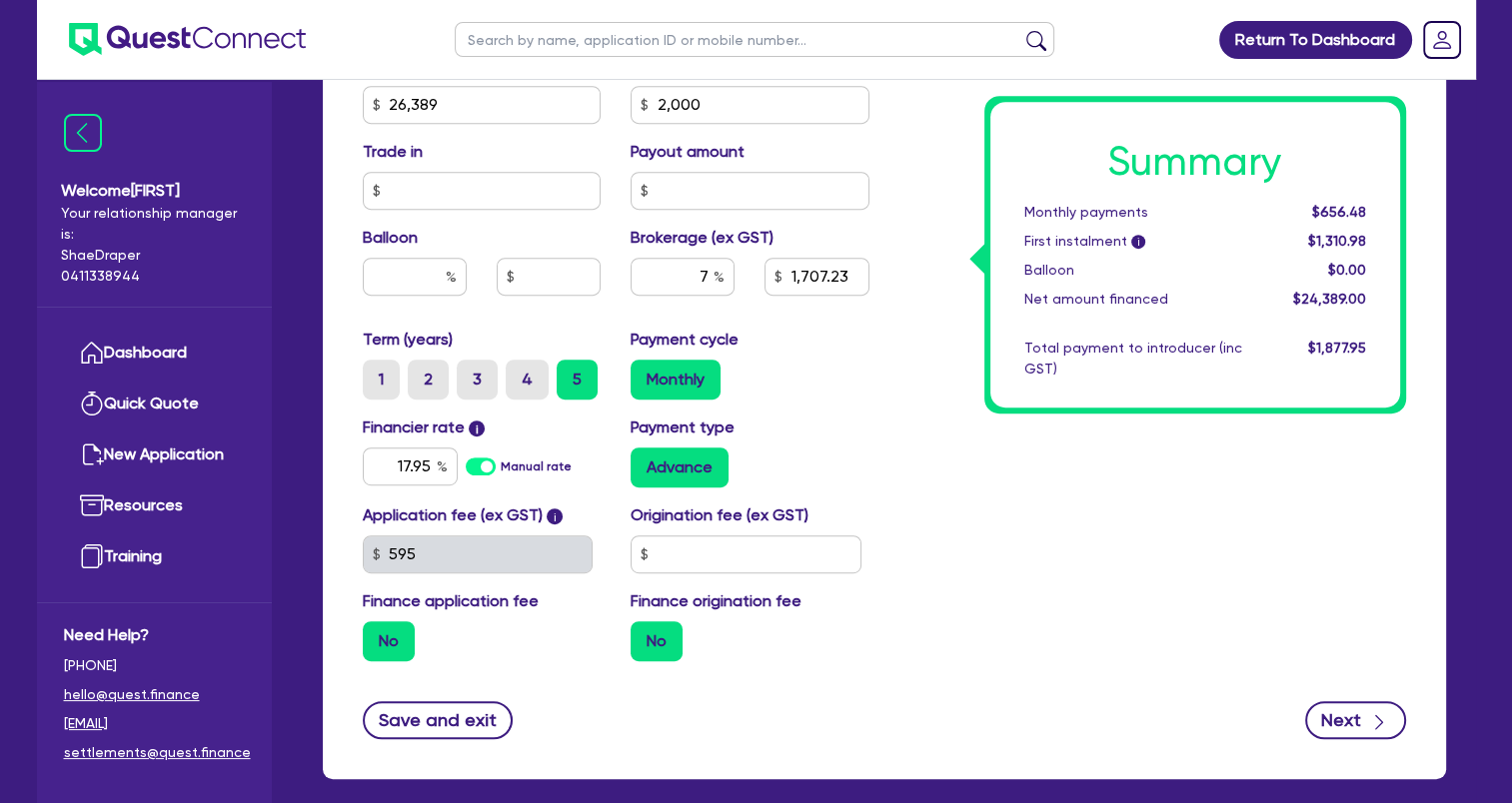 type on "26,389" 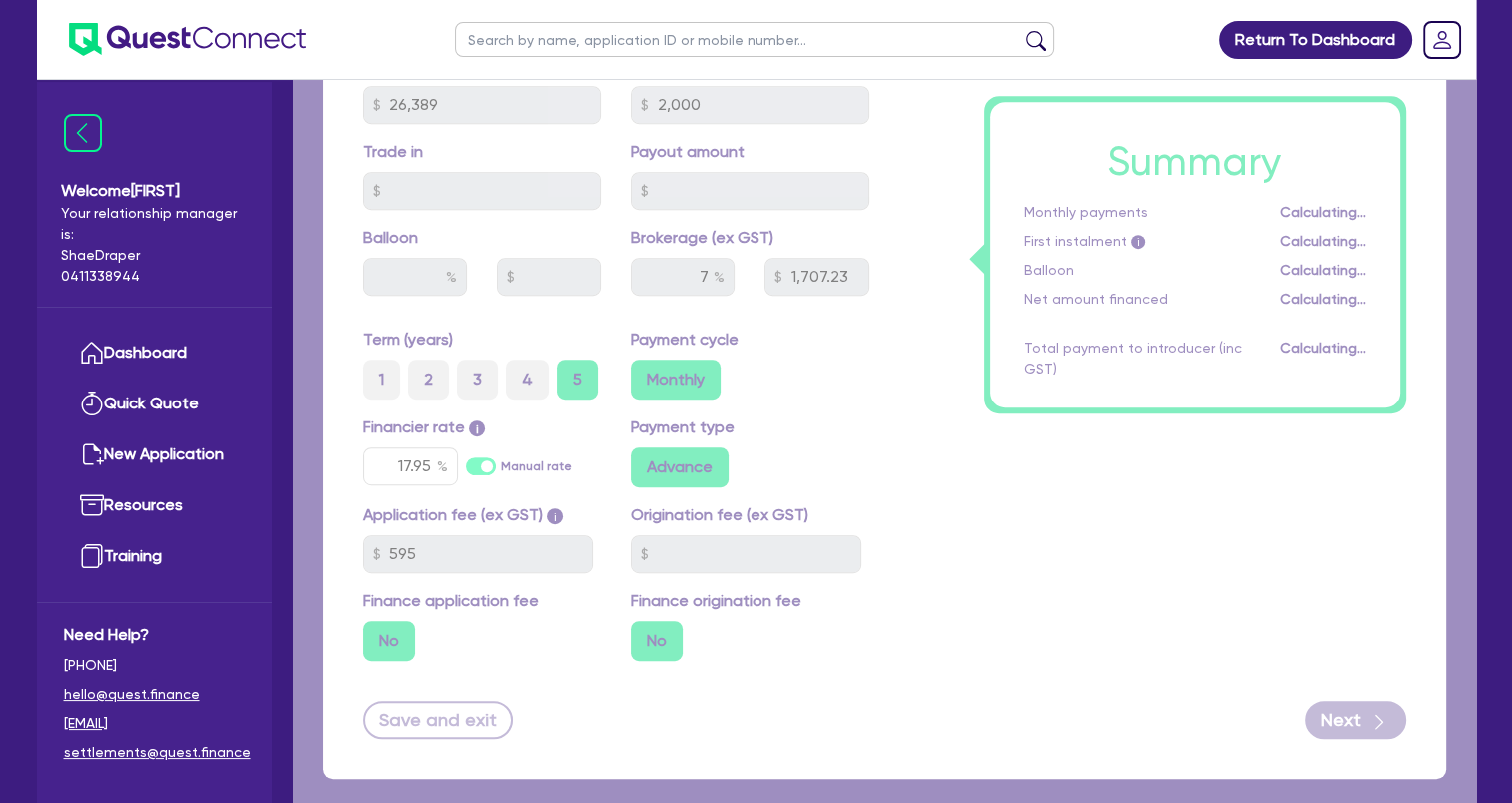 select on "COMPANY" 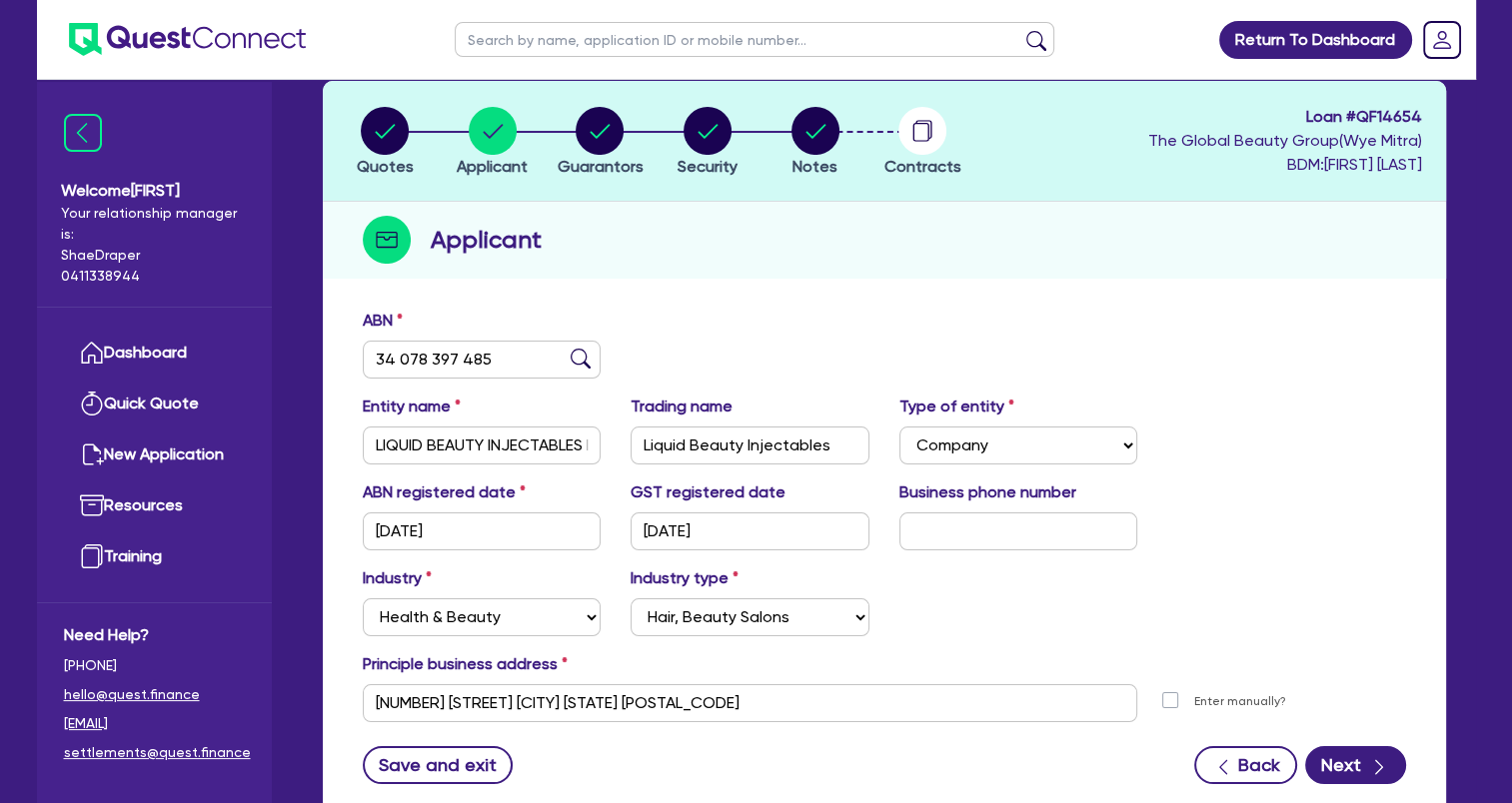 scroll, scrollTop: 200, scrollLeft: 0, axis: vertical 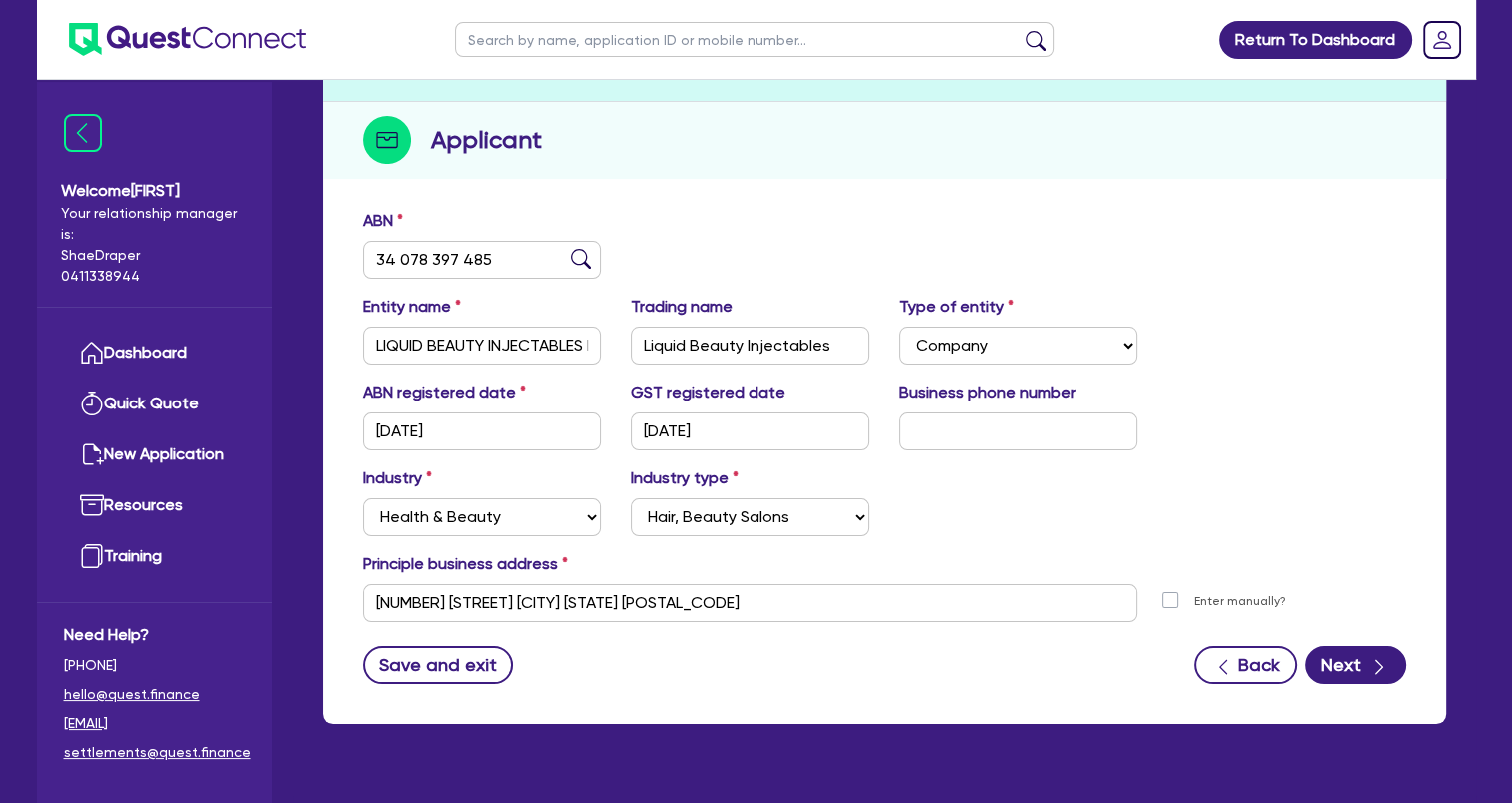 click on "Applicant" at bounding box center [884, 140] 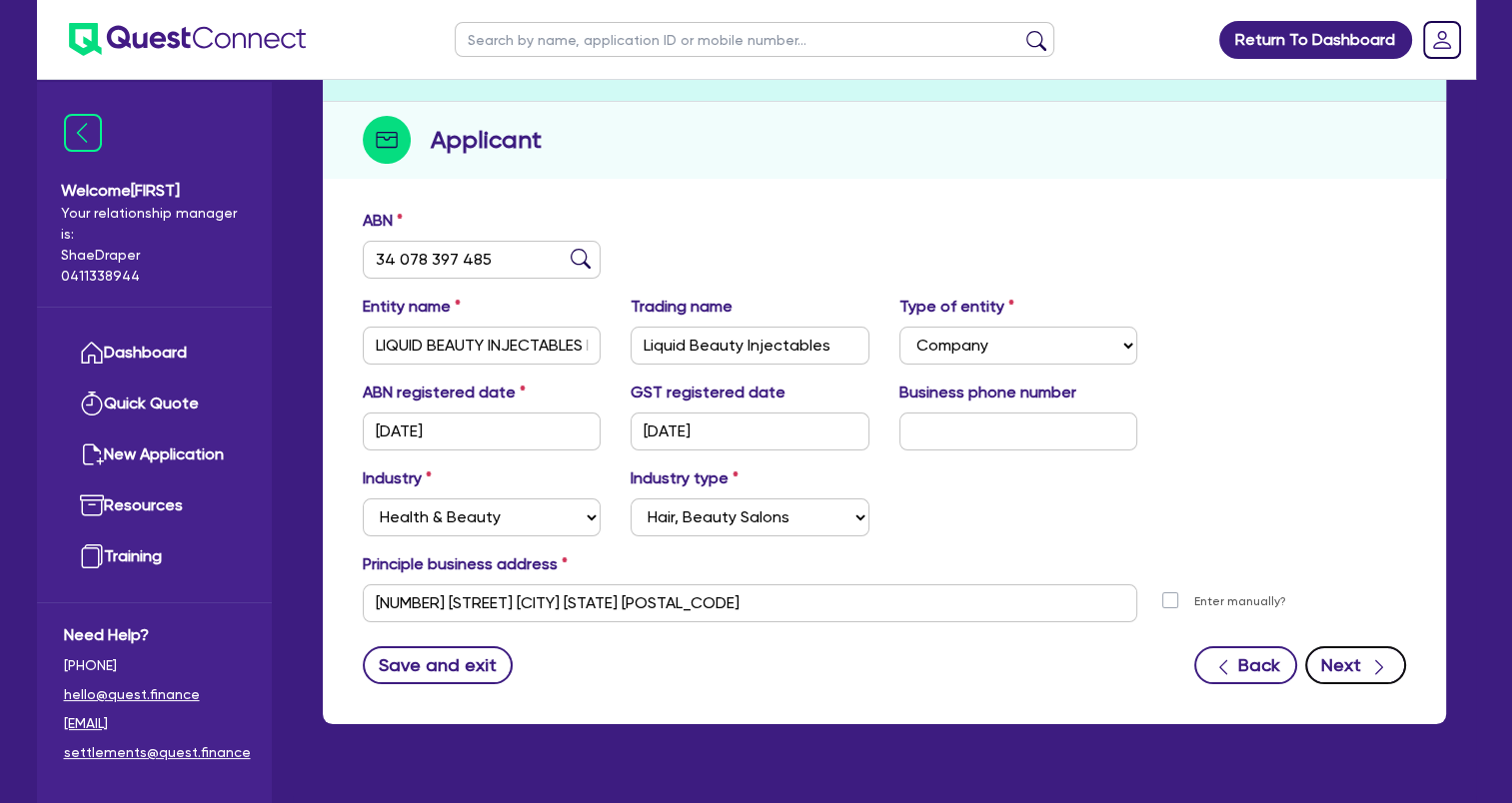 click on "Next" at bounding box center [1355, 665] 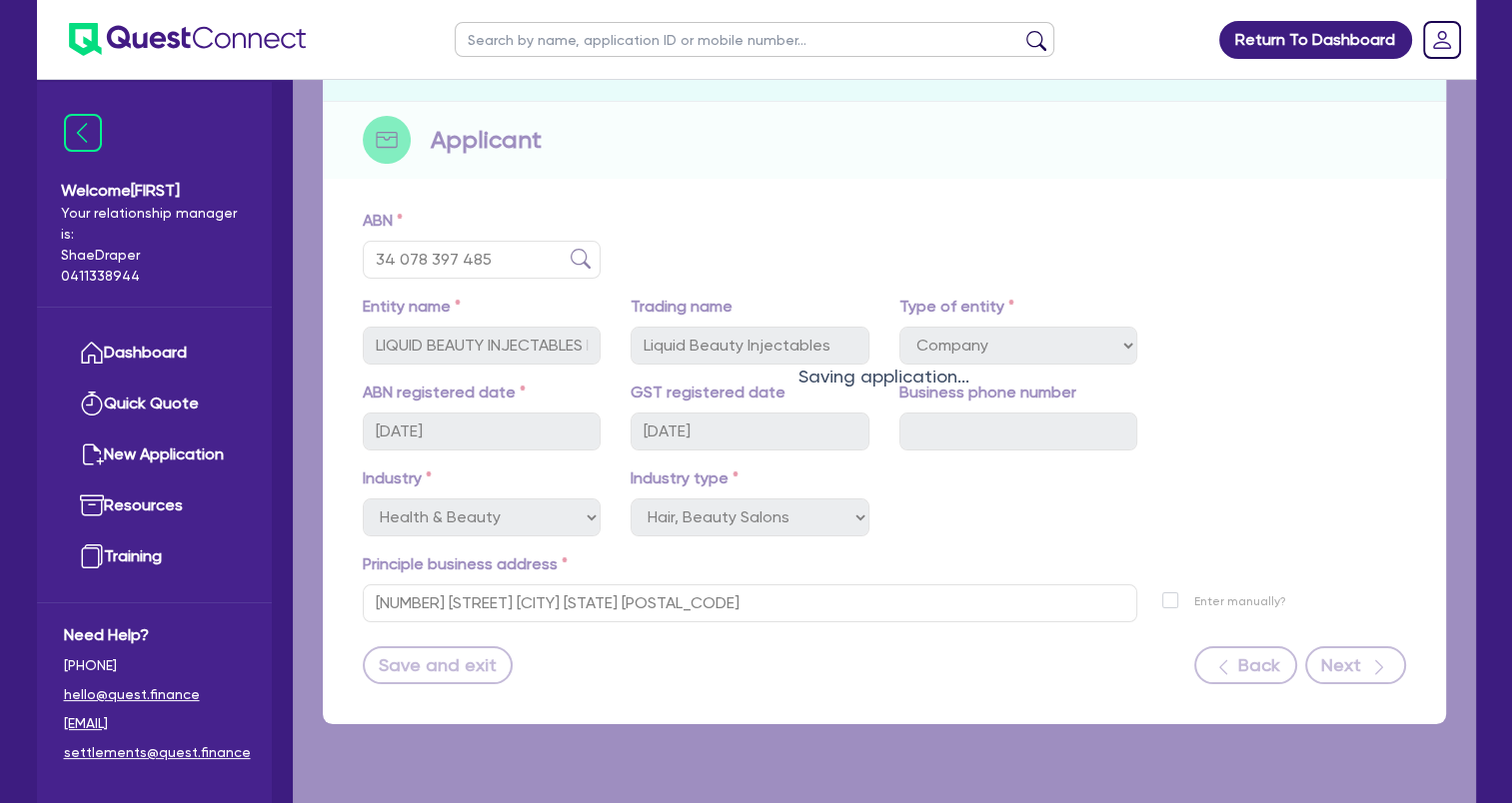 select on "MRS" 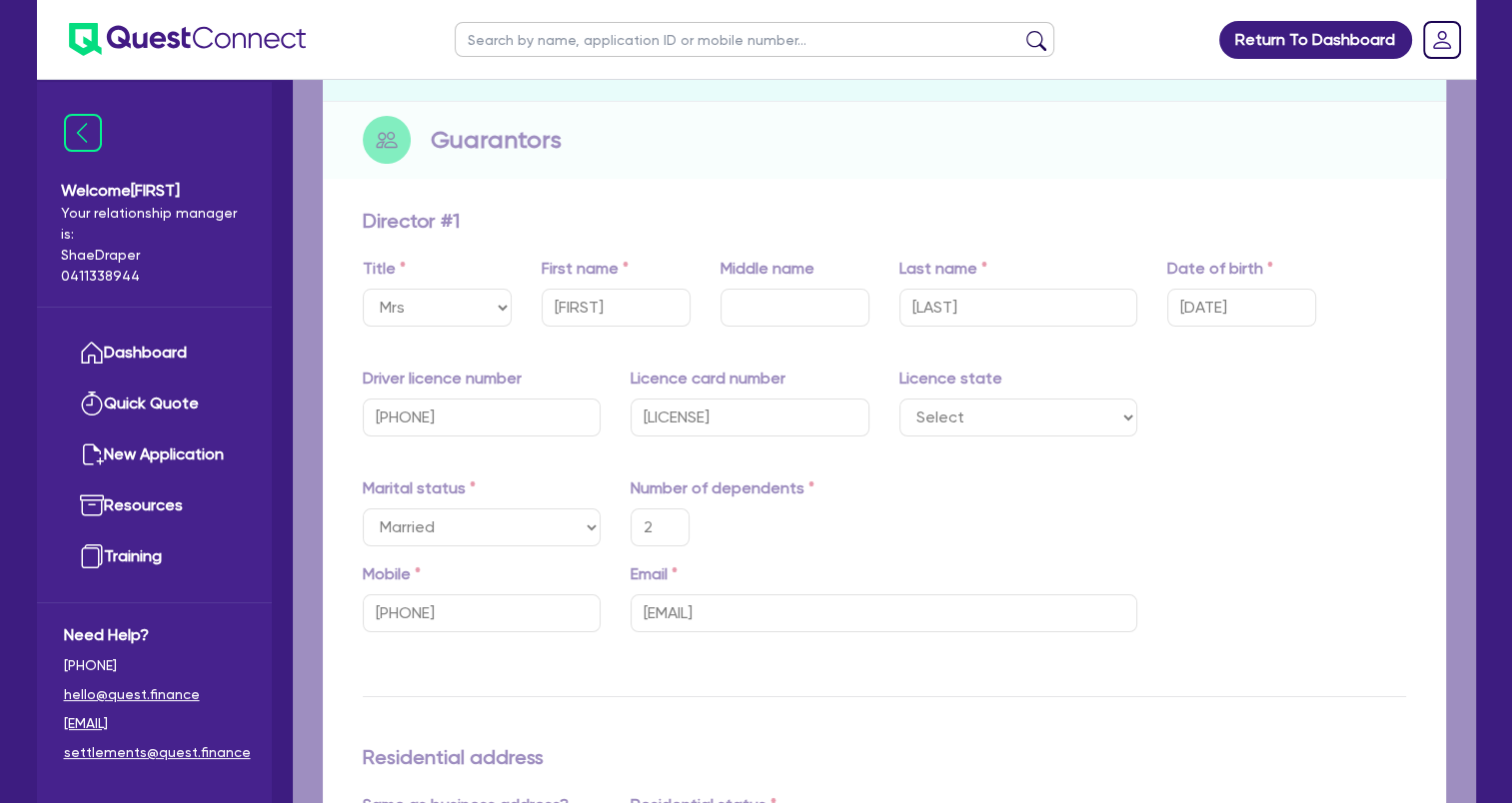 scroll, scrollTop: 0, scrollLeft: 0, axis: both 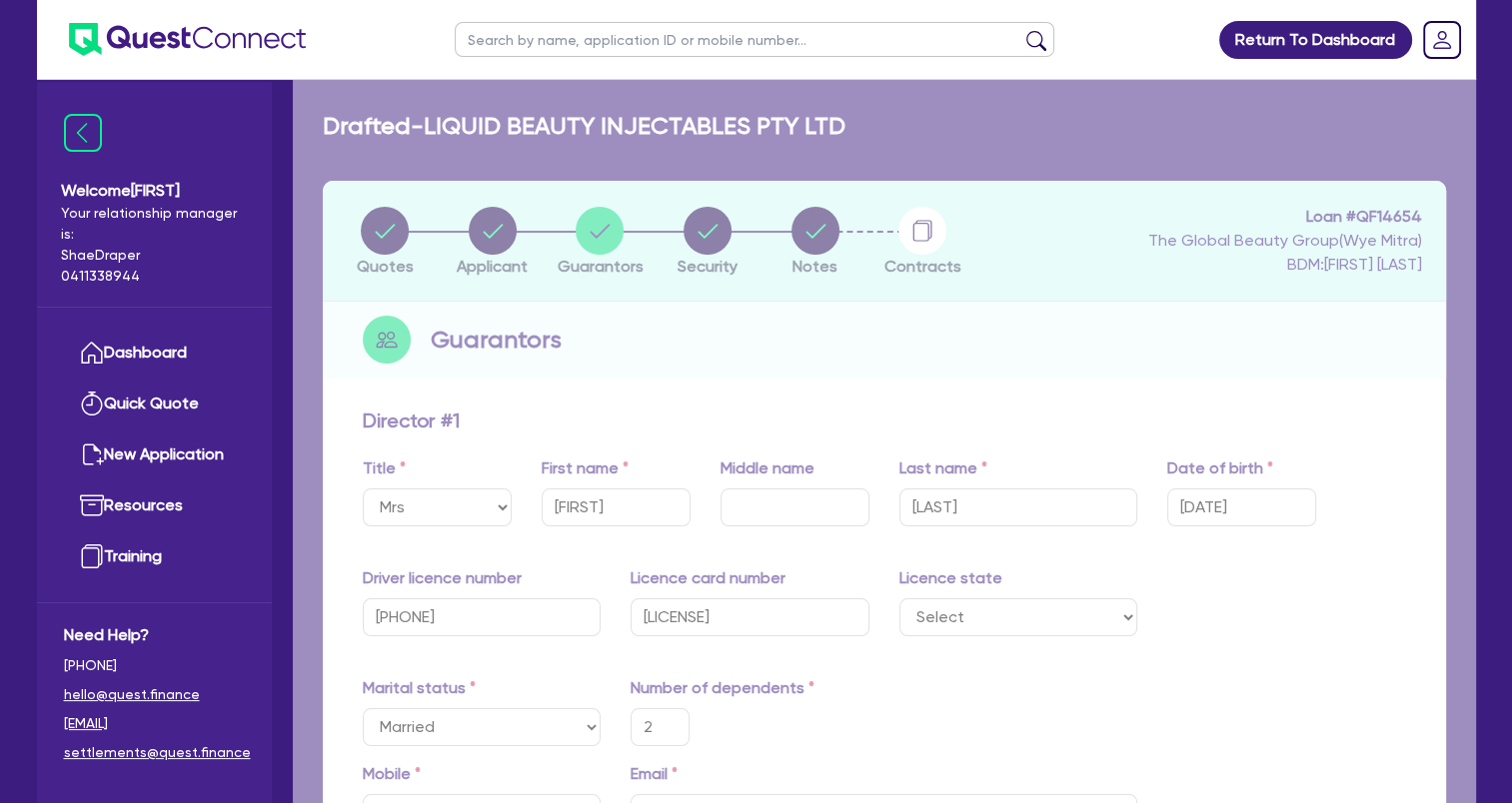 type on "2" 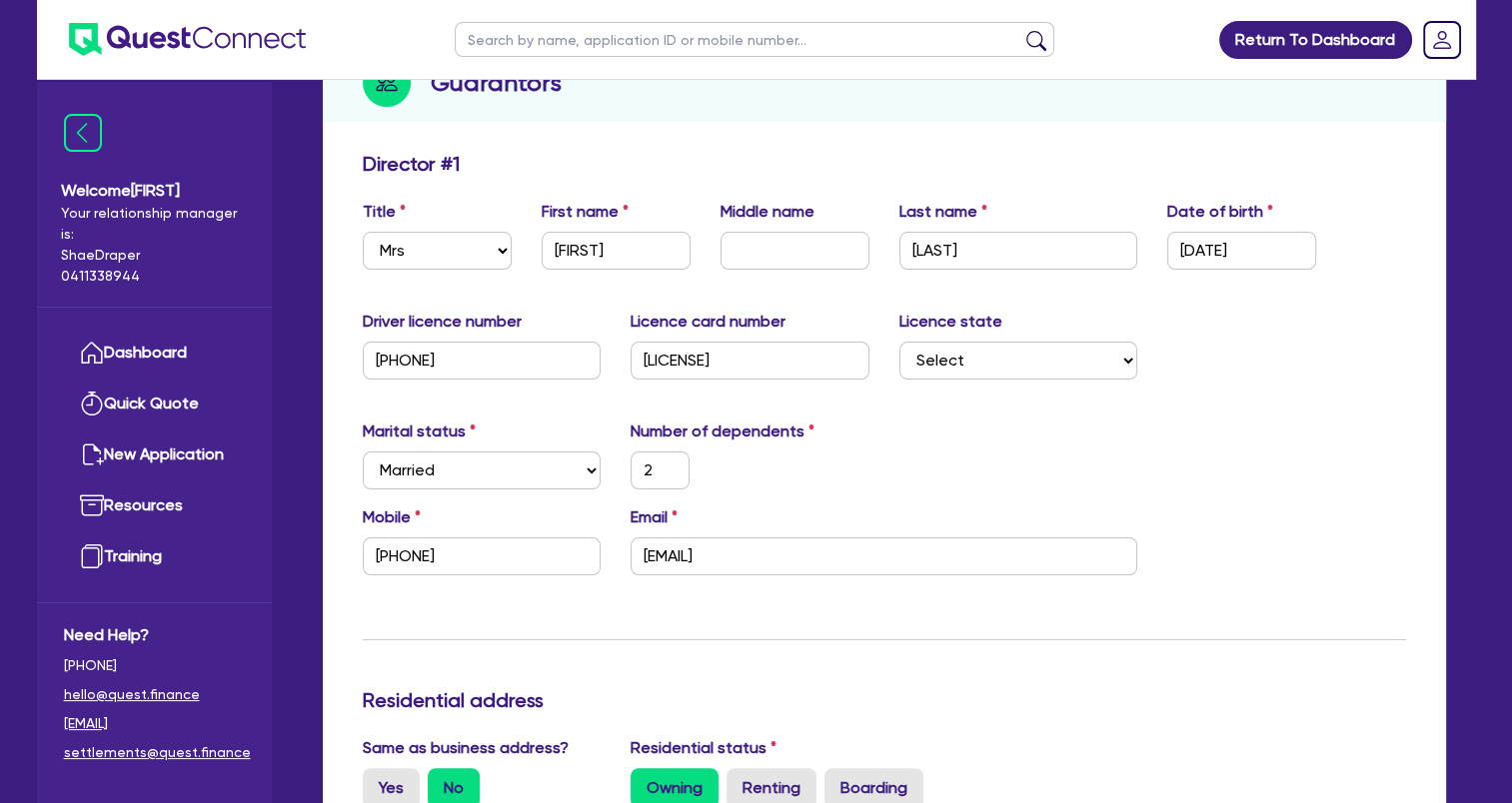 scroll, scrollTop: 0, scrollLeft: 0, axis: both 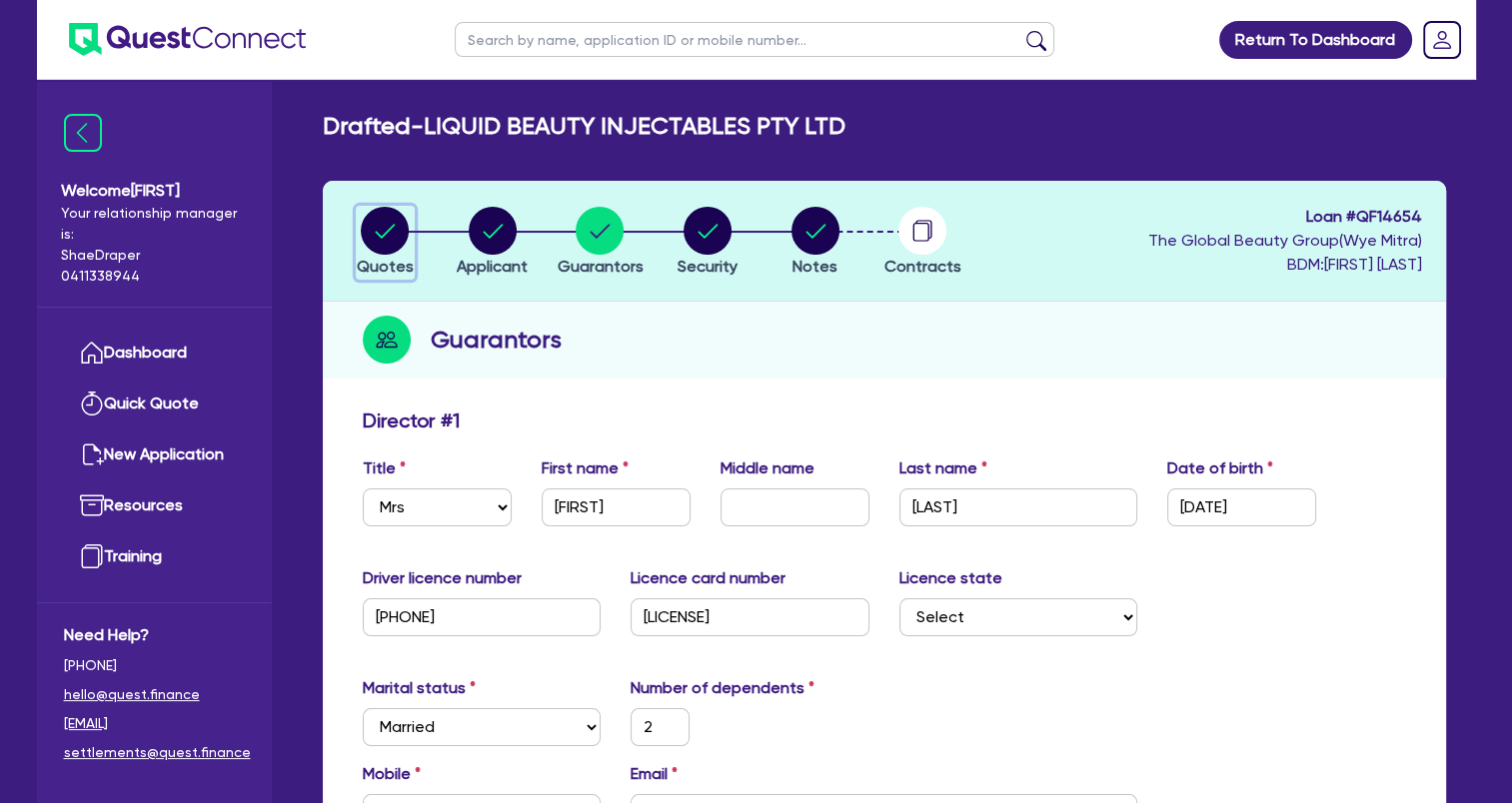 click 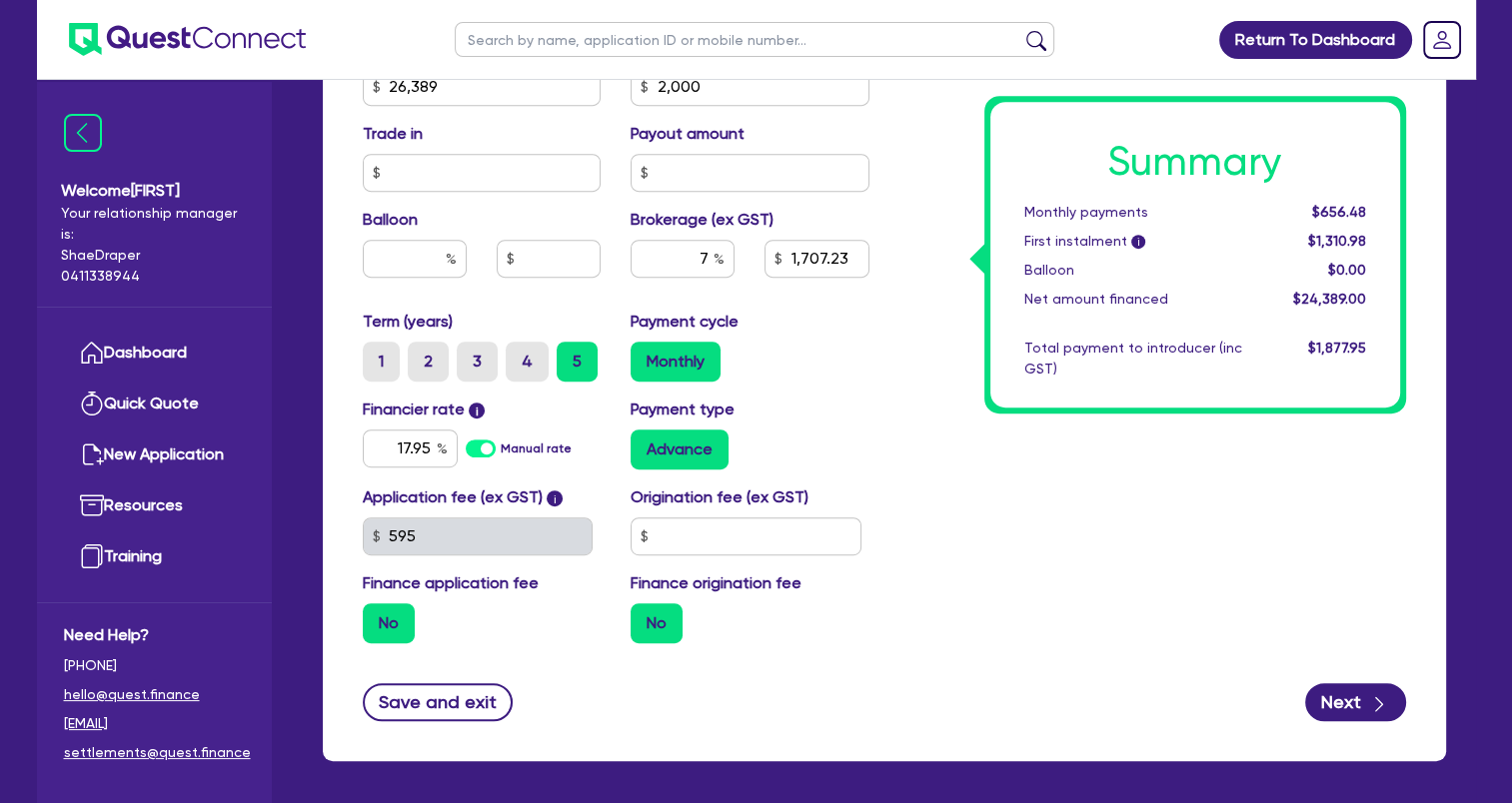 scroll, scrollTop: 996, scrollLeft: 0, axis: vertical 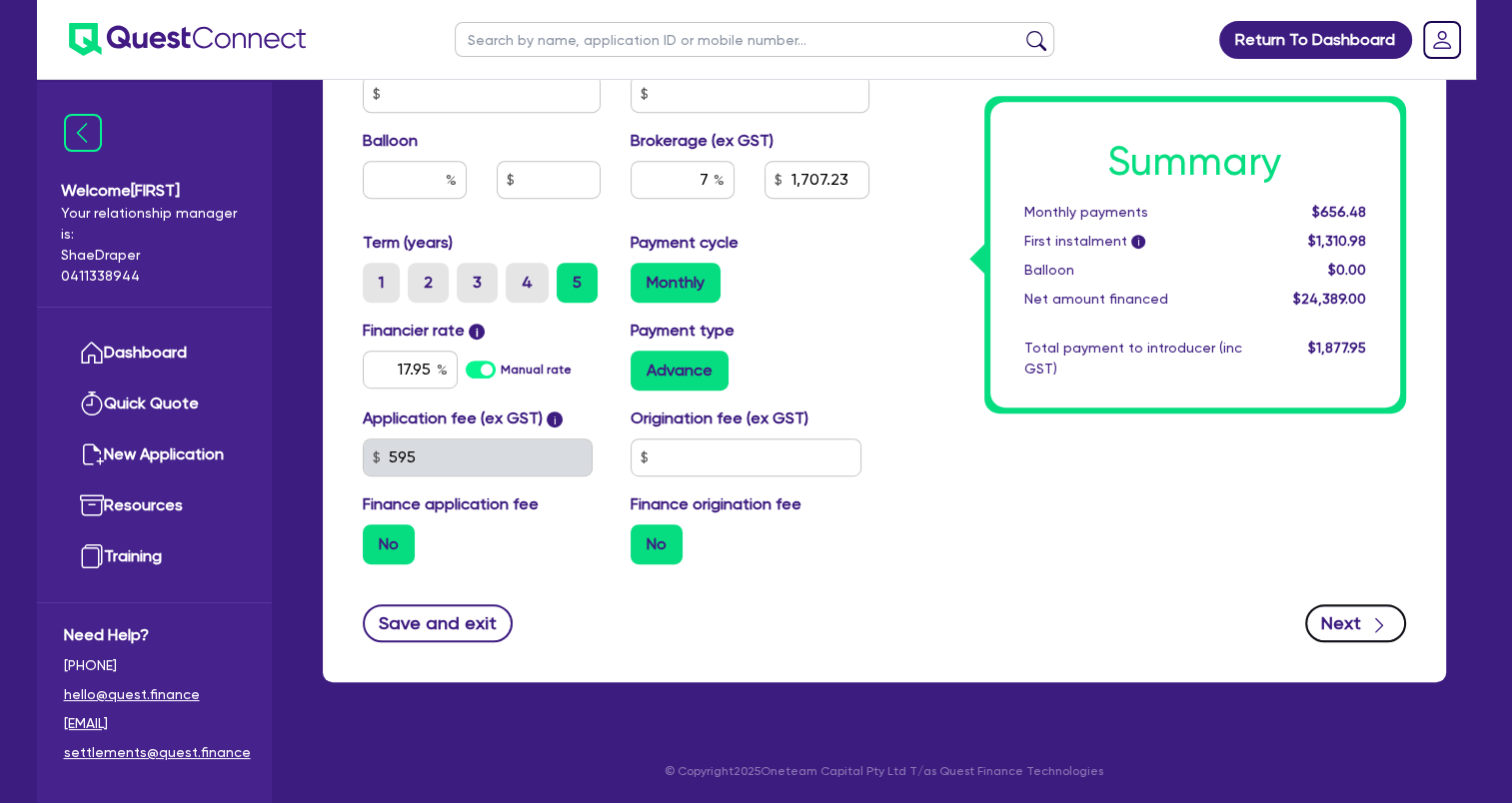 click on "Next" at bounding box center (1355, 623) 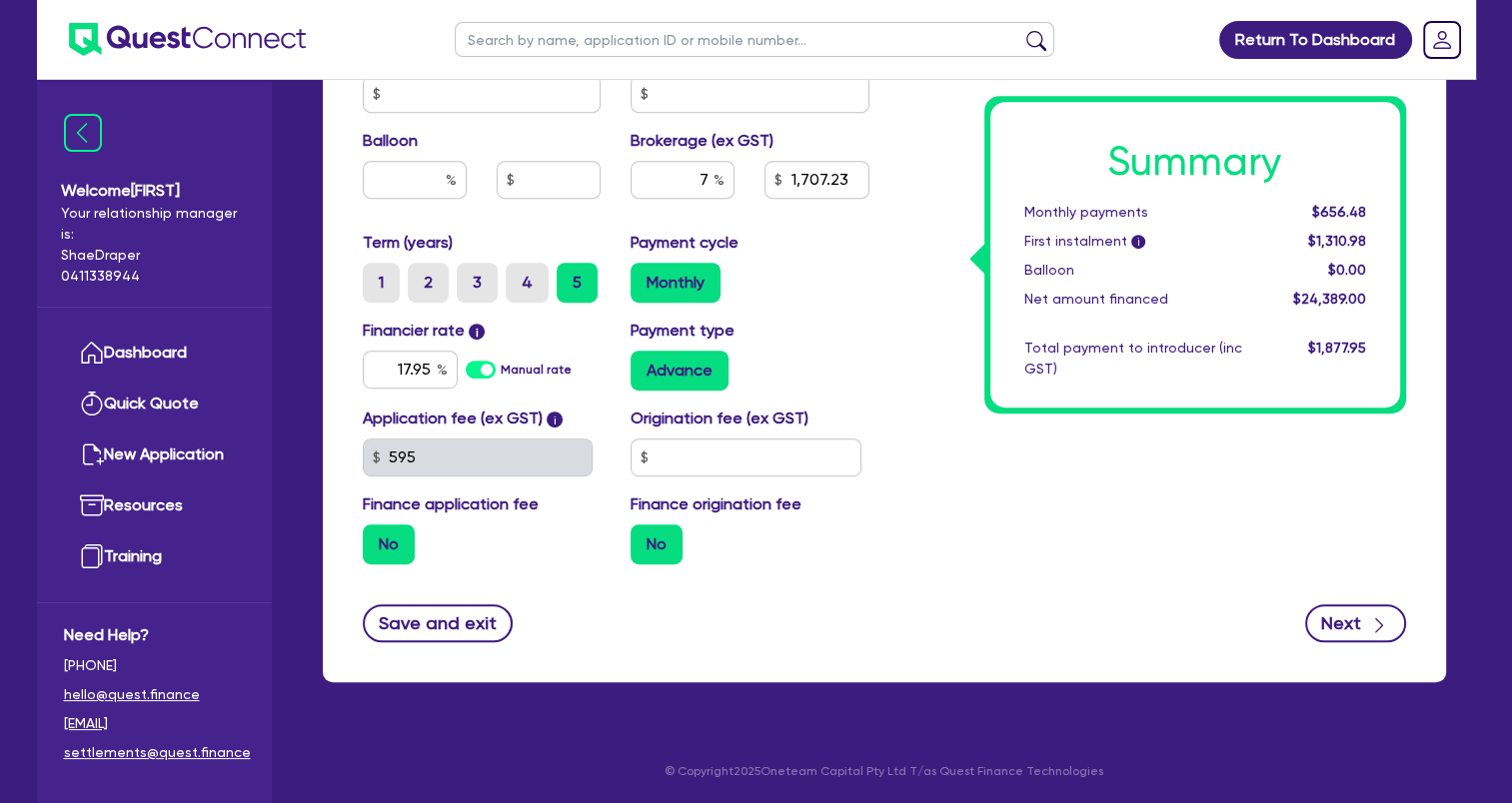 type on "26,389" 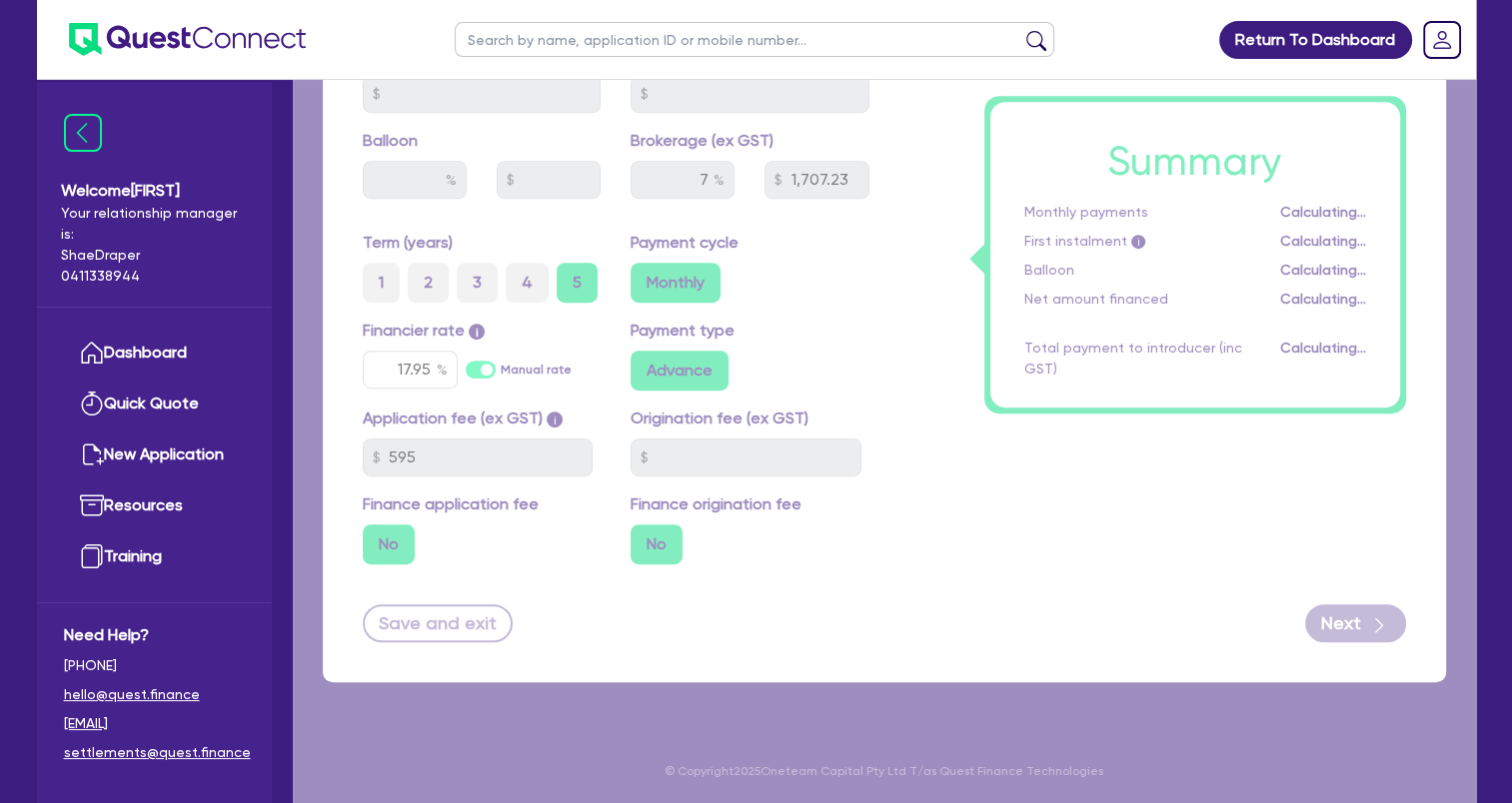 scroll, scrollTop: 0, scrollLeft: 0, axis: both 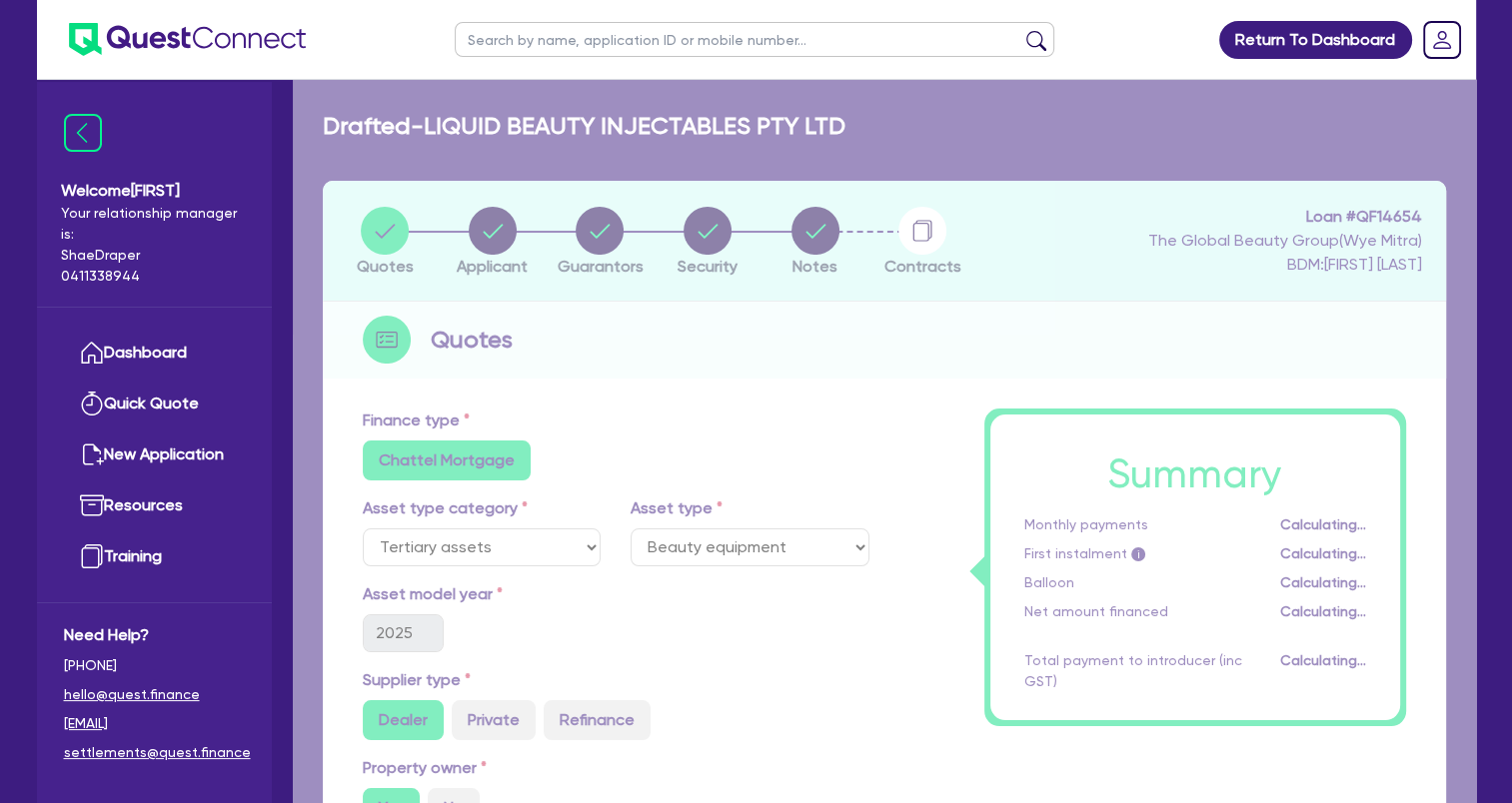 select on "COMPANY" 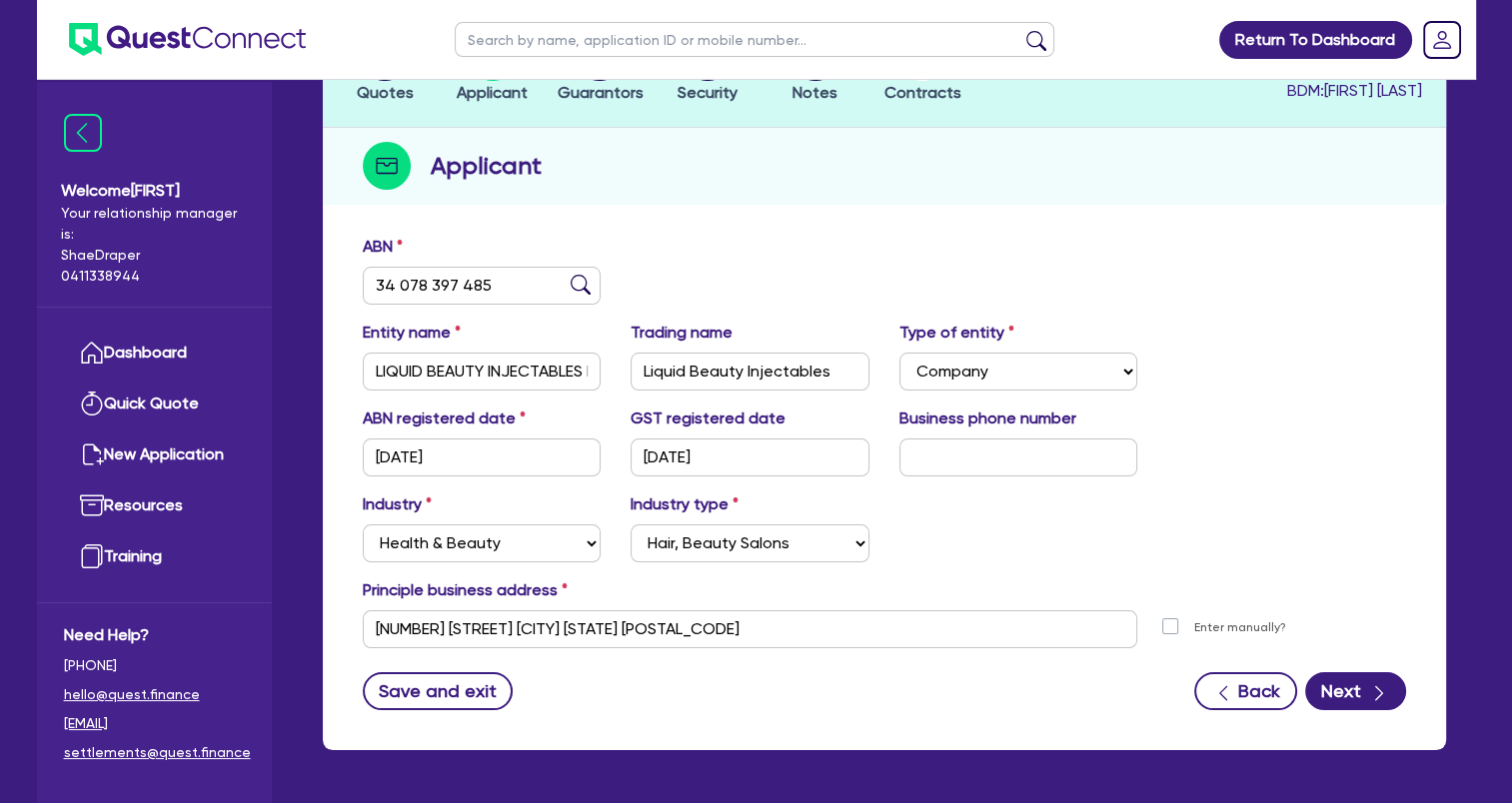 scroll, scrollTop: 242, scrollLeft: 0, axis: vertical 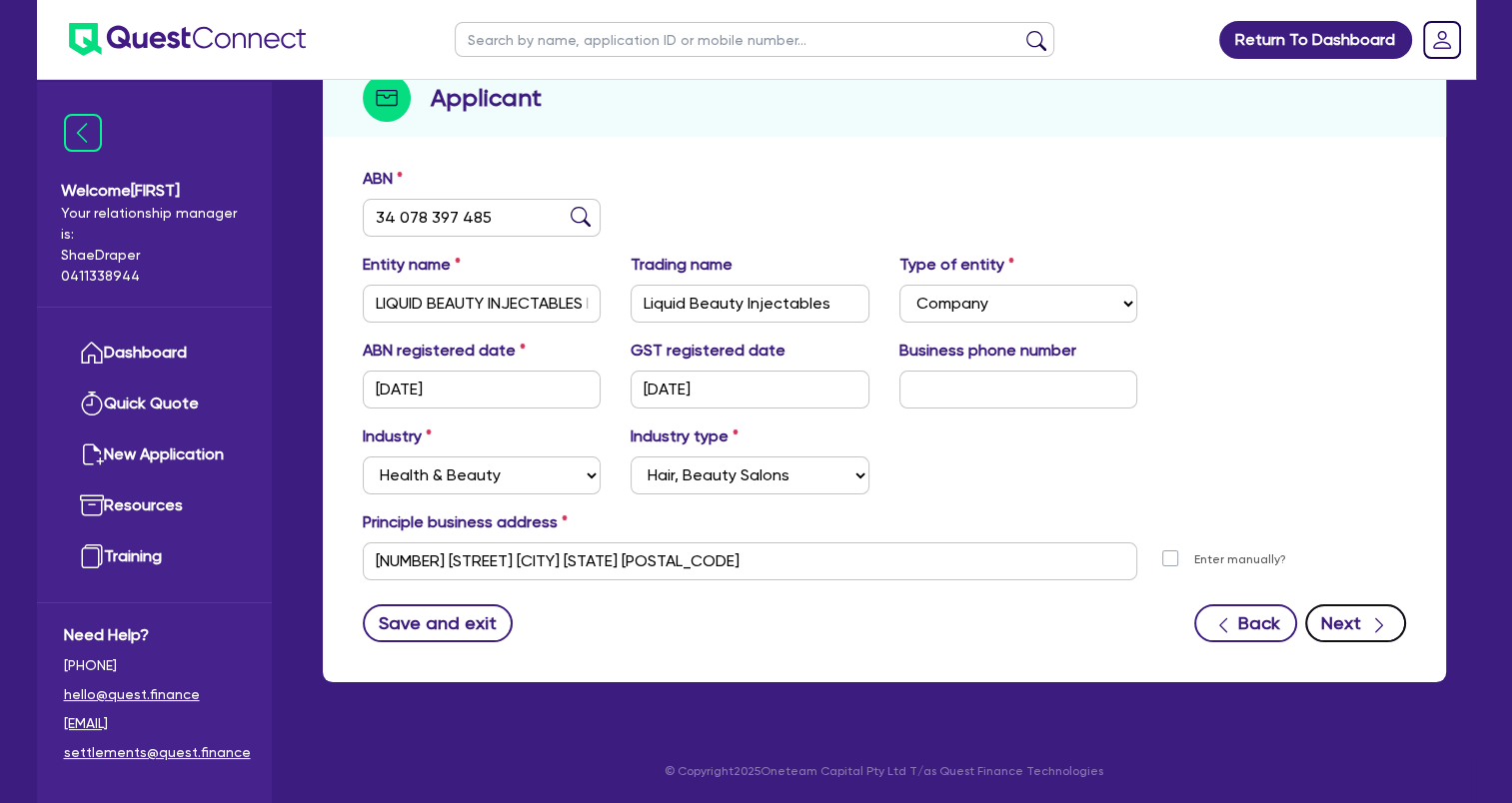 click on "Next" at bounding box center (1355, 623) 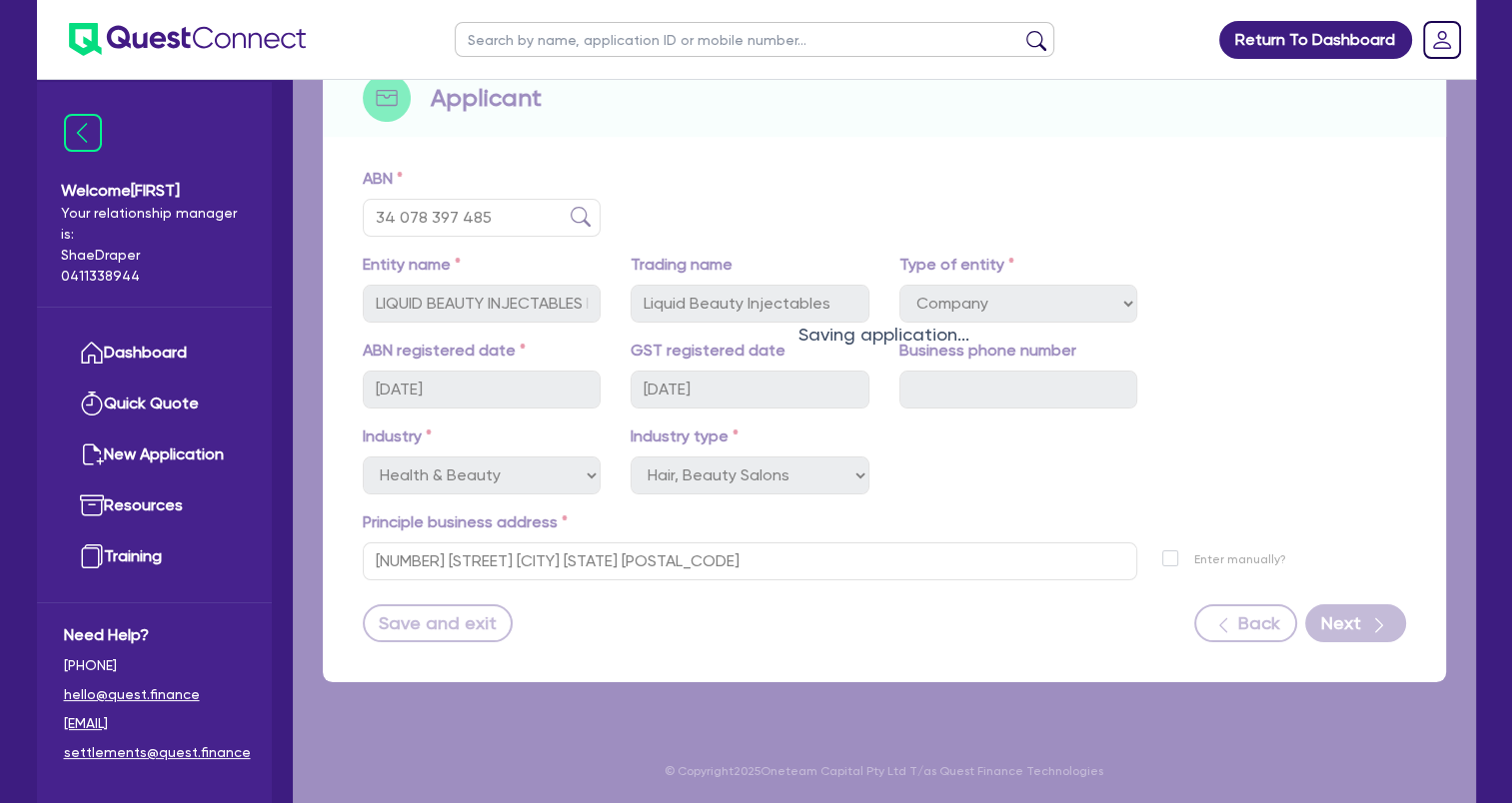 scroll, scrollTop: 0, scrollLeft: 0, axis: both 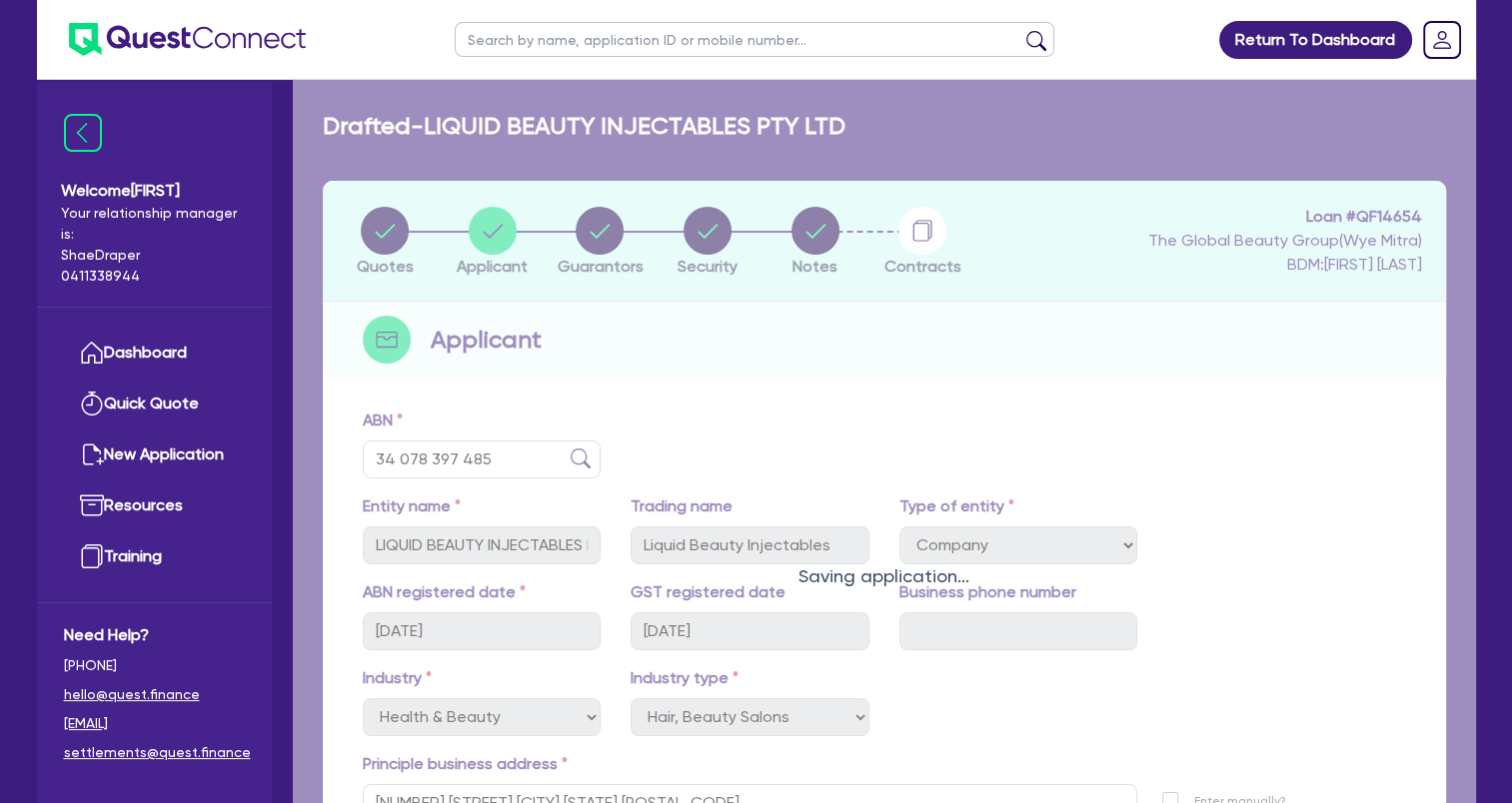 select on "MRS" 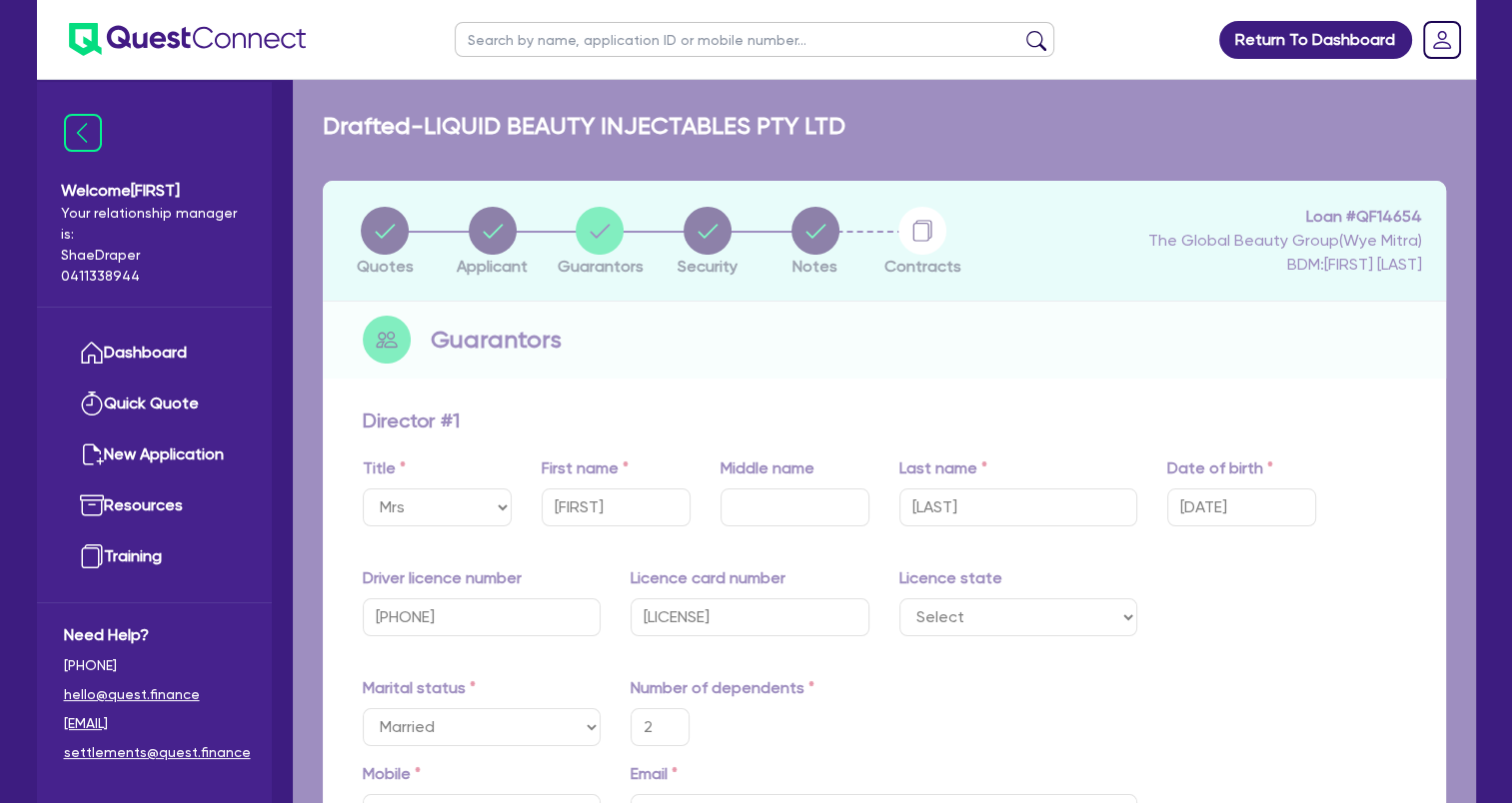 type on "2" 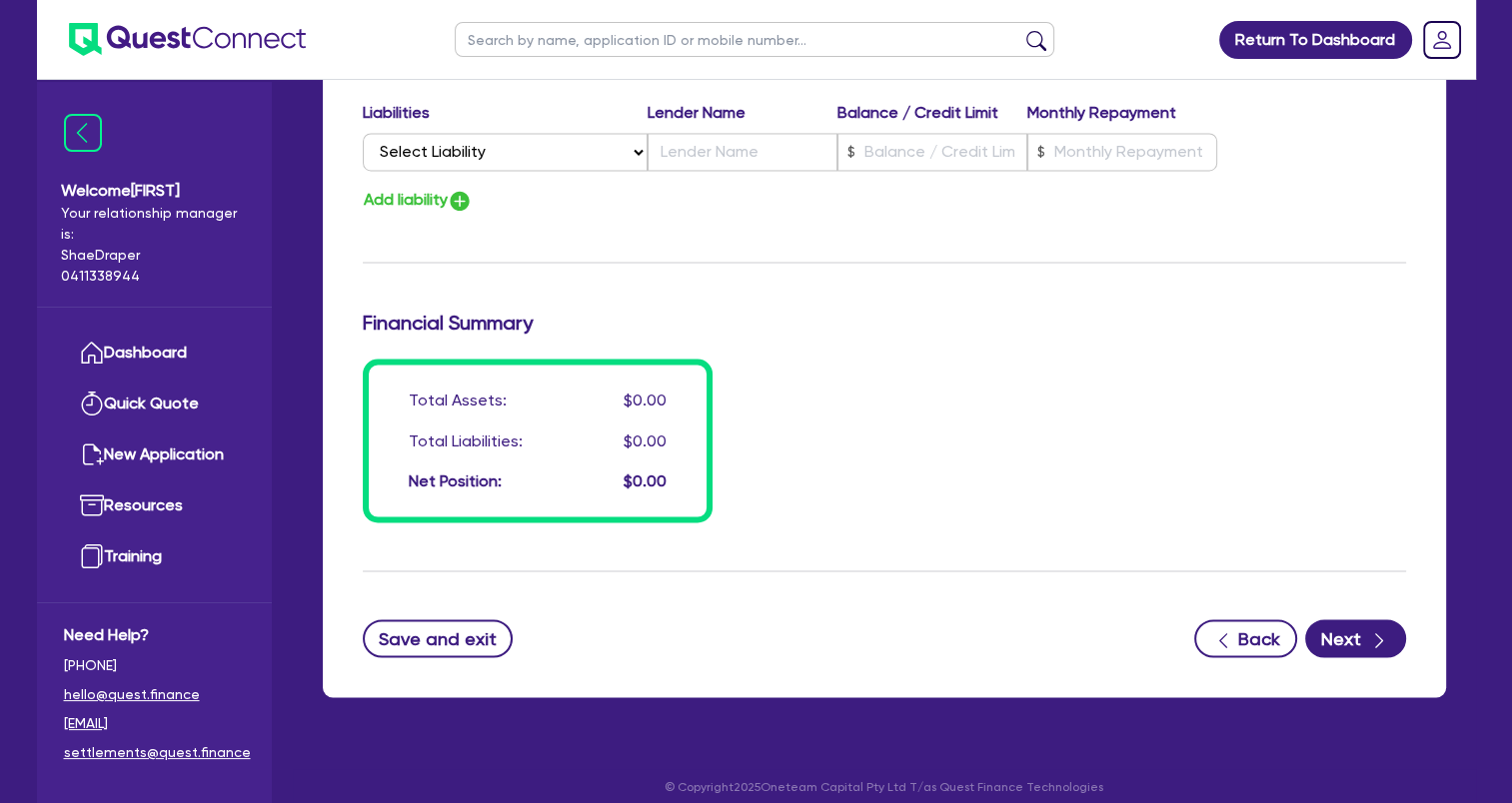 scroll, scrollTop: 3375, scrollLeft: 0, axis: vertical 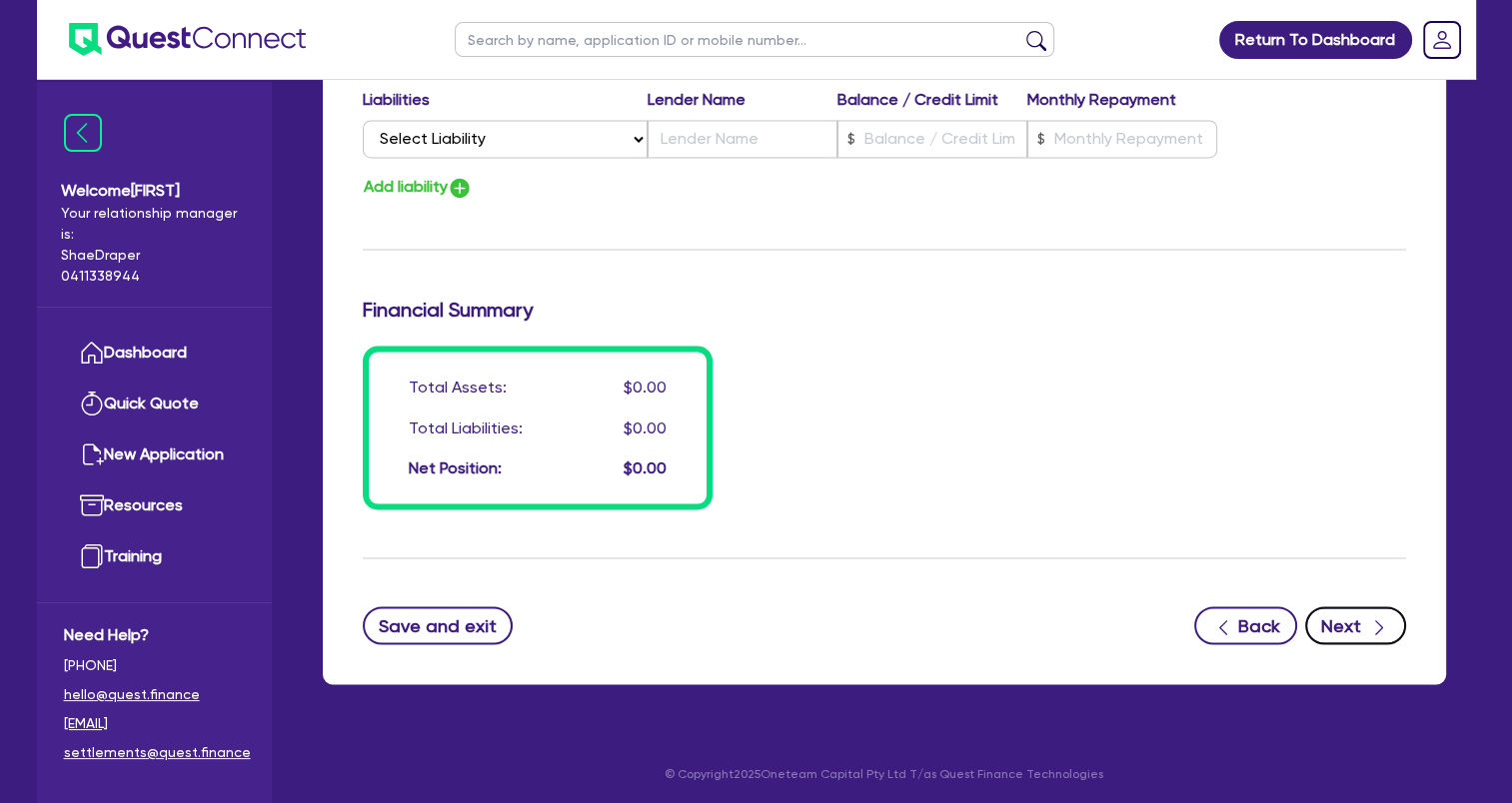 click on "Next" at bounding box center [1355, 625] 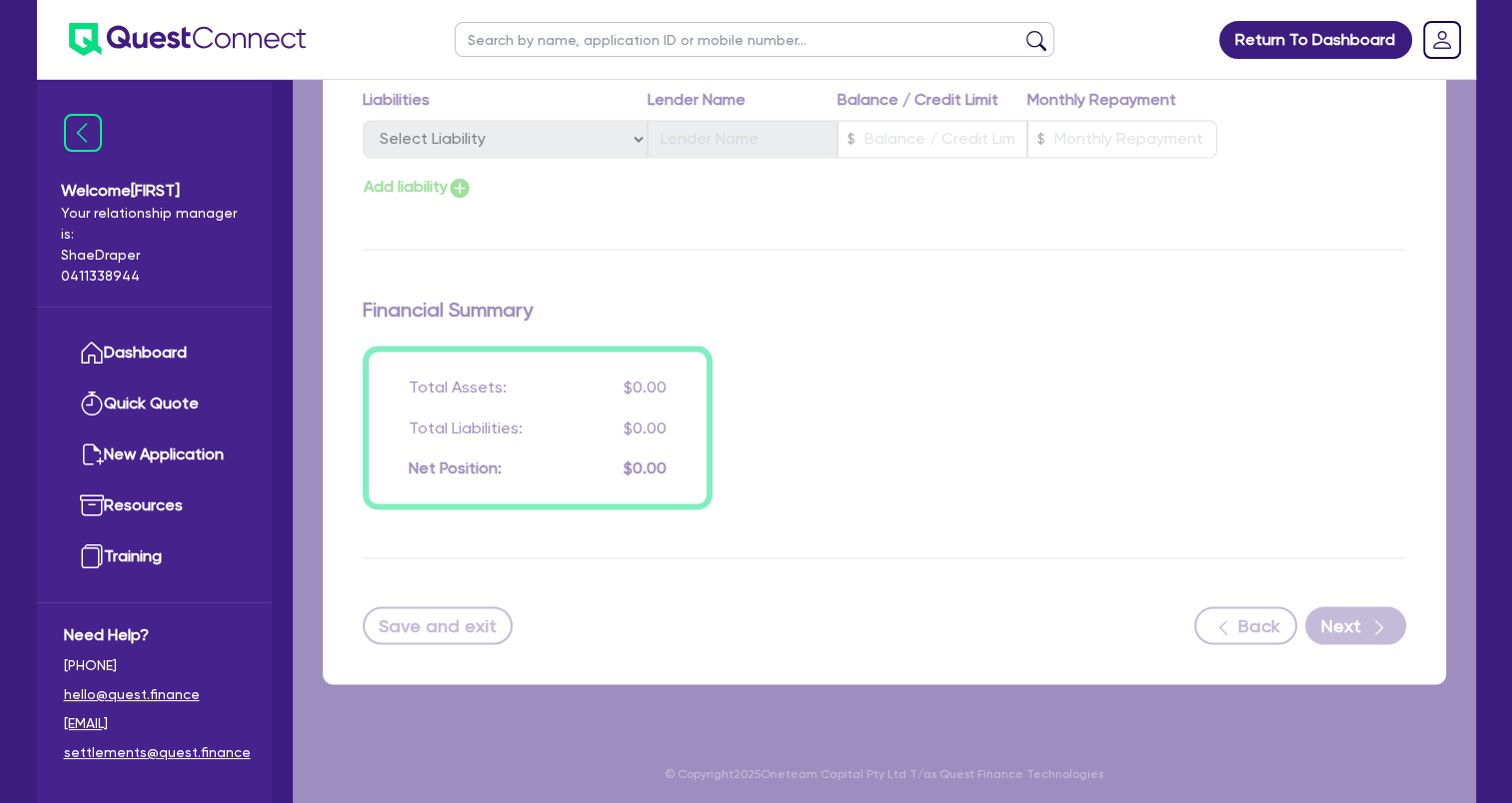 select on "TERTIARY_ASSETS" 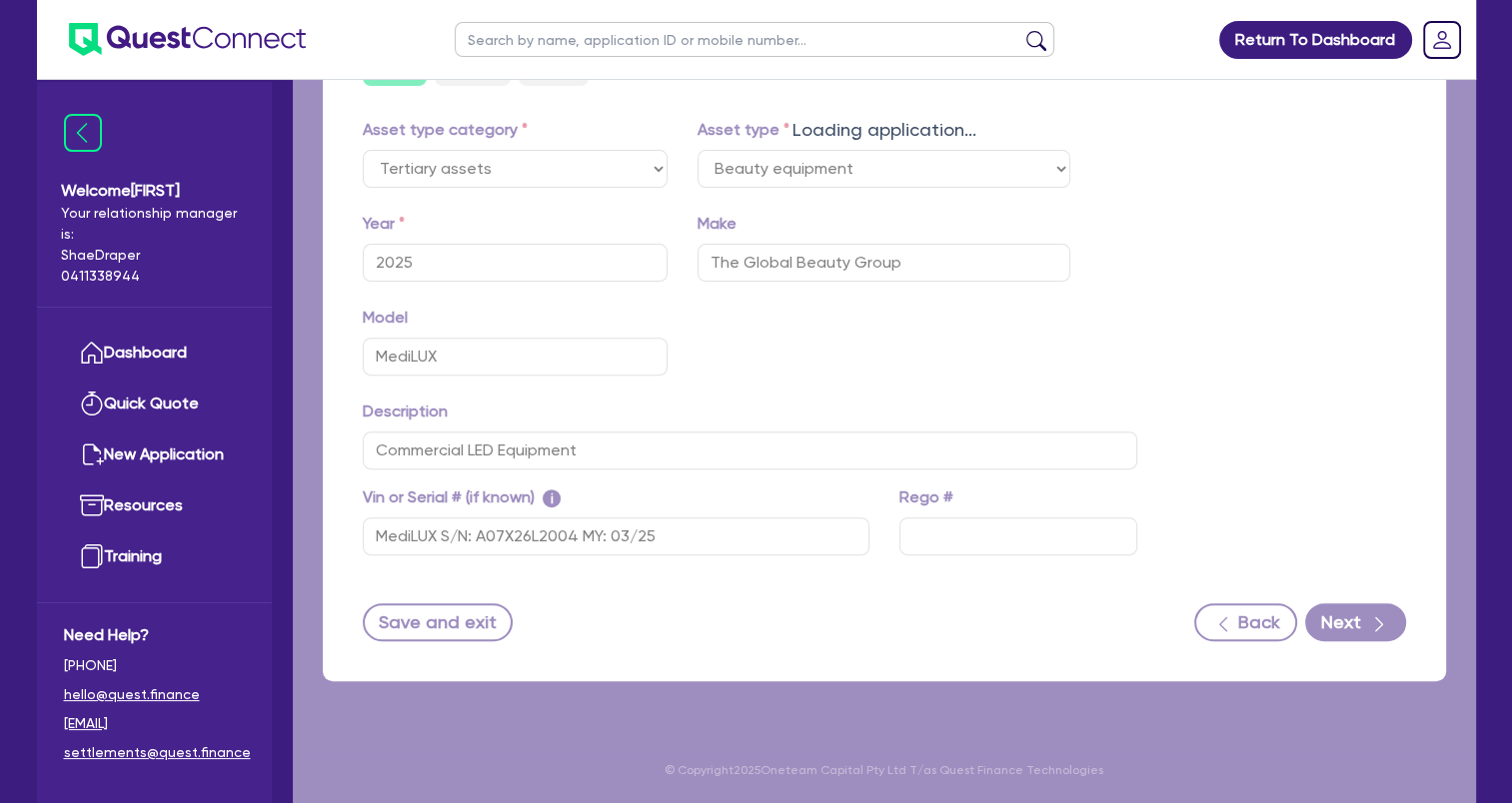 scroll, scrollTop: 0, scrollLeft: 0, axis: both 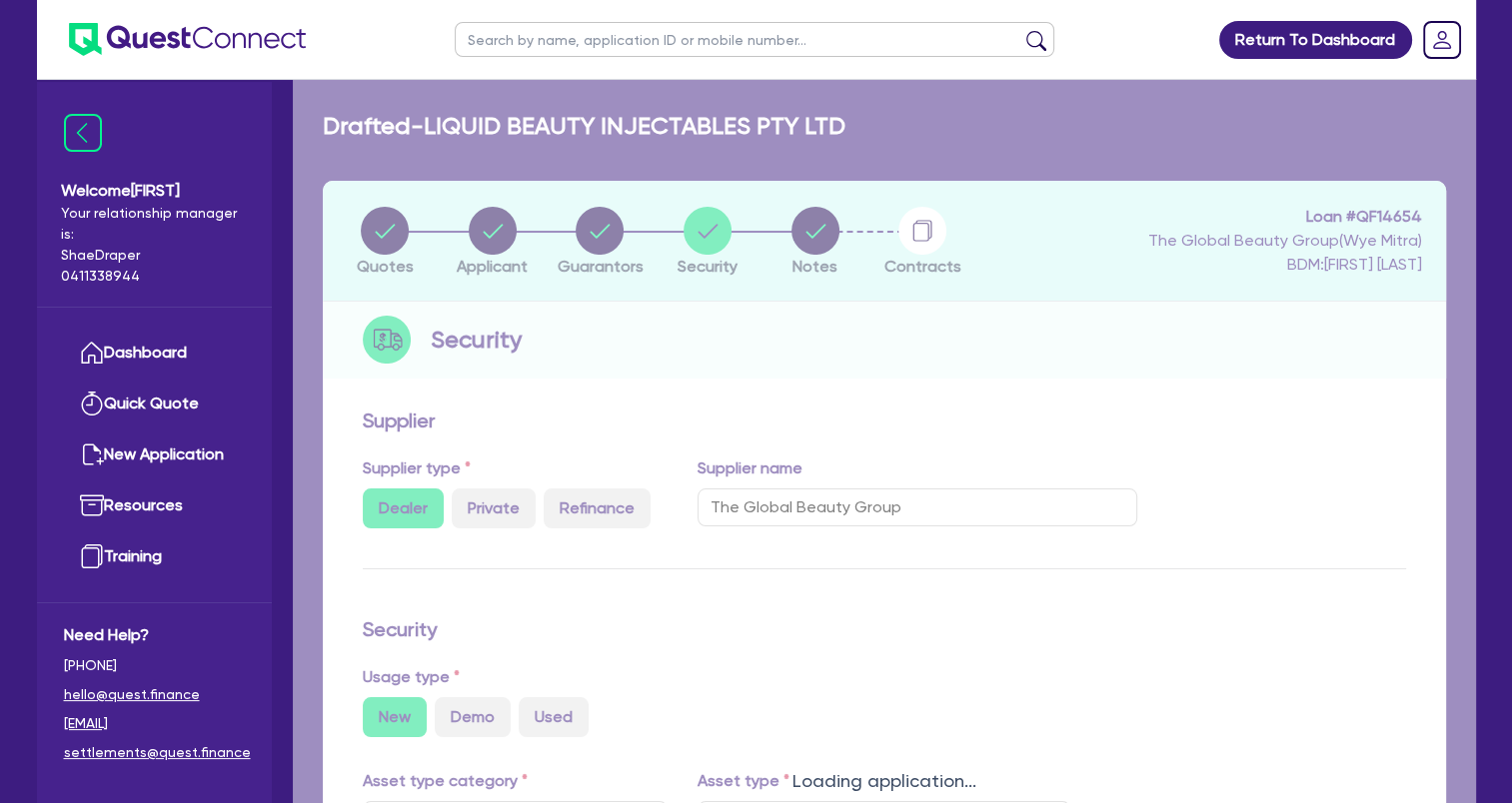 select on "BEAUTY_EQUIPMENT" 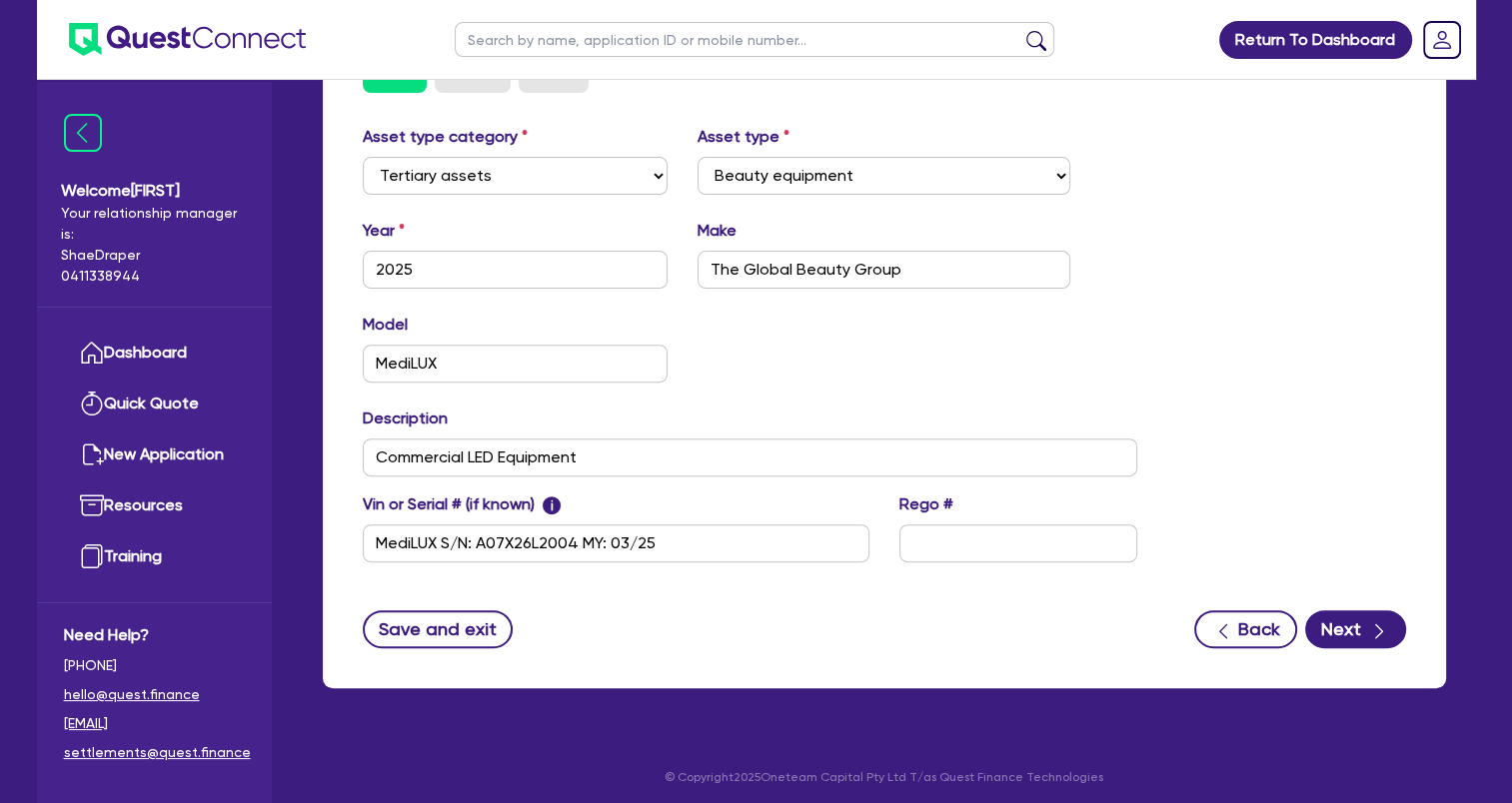scroll, scrollTop: 650, scrollLeft: 0, axis: vertical 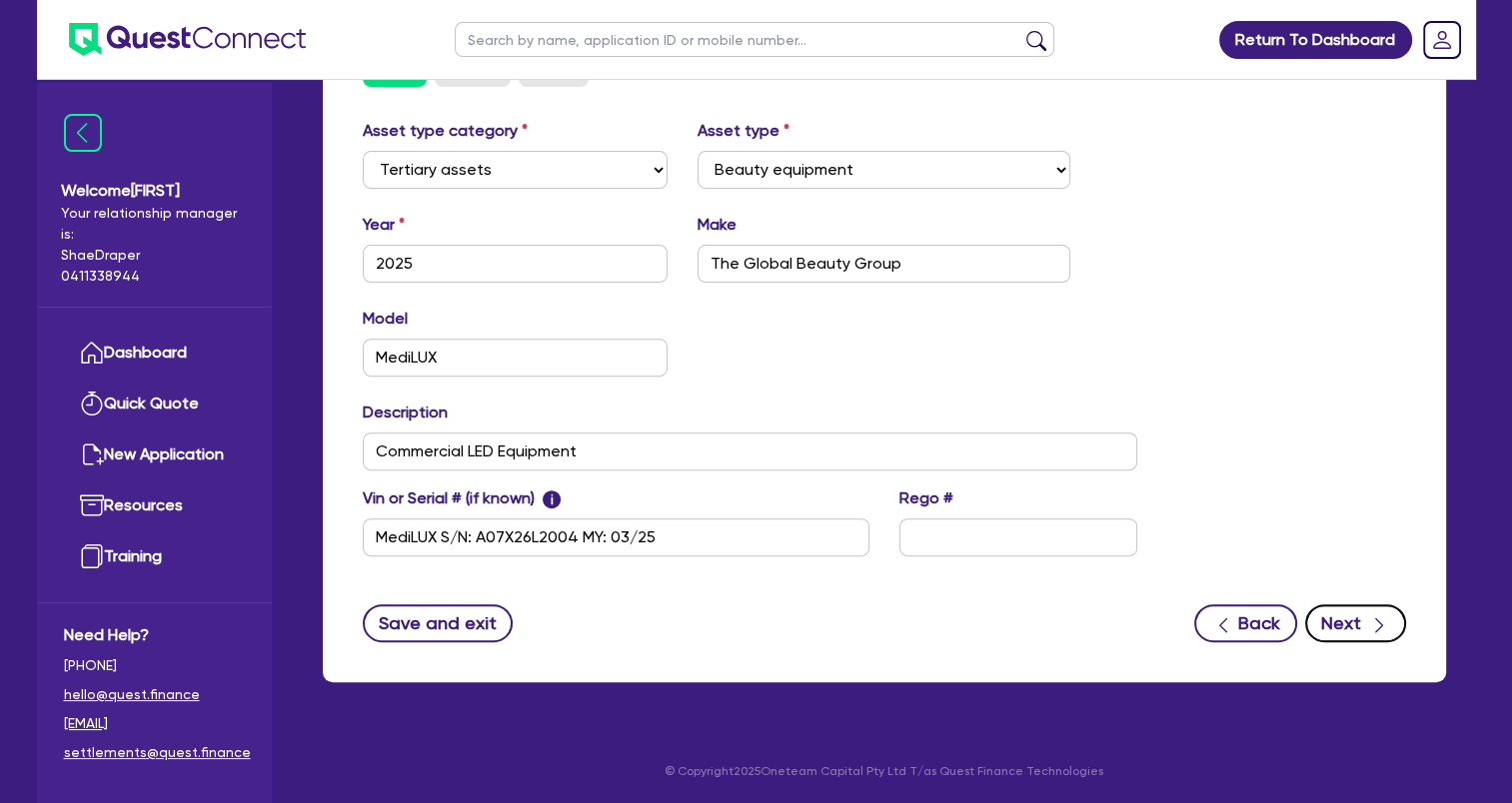 click on "Next" at bounding box center [1355, 623] 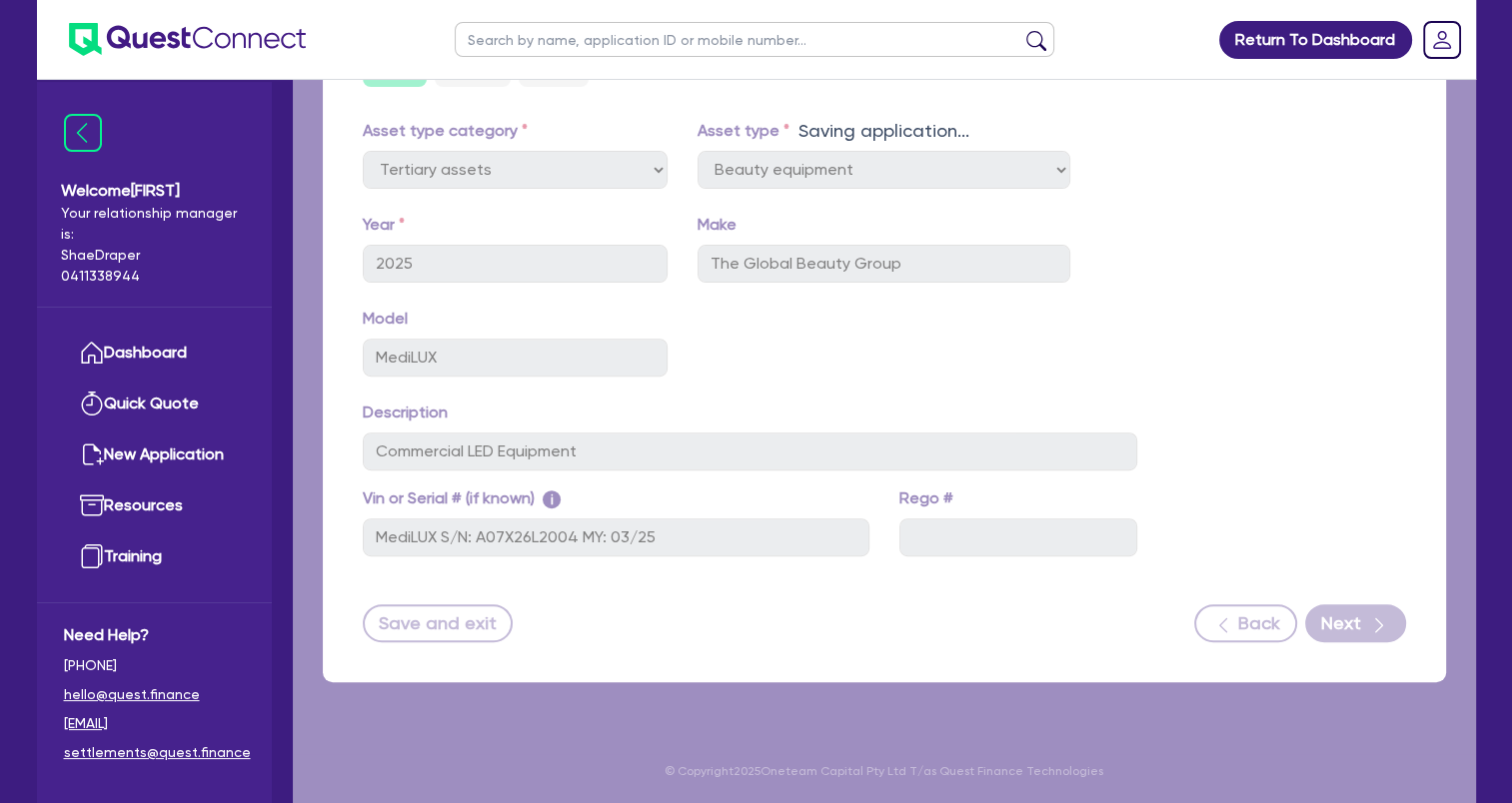 select on "Quest Finance - Own Book" 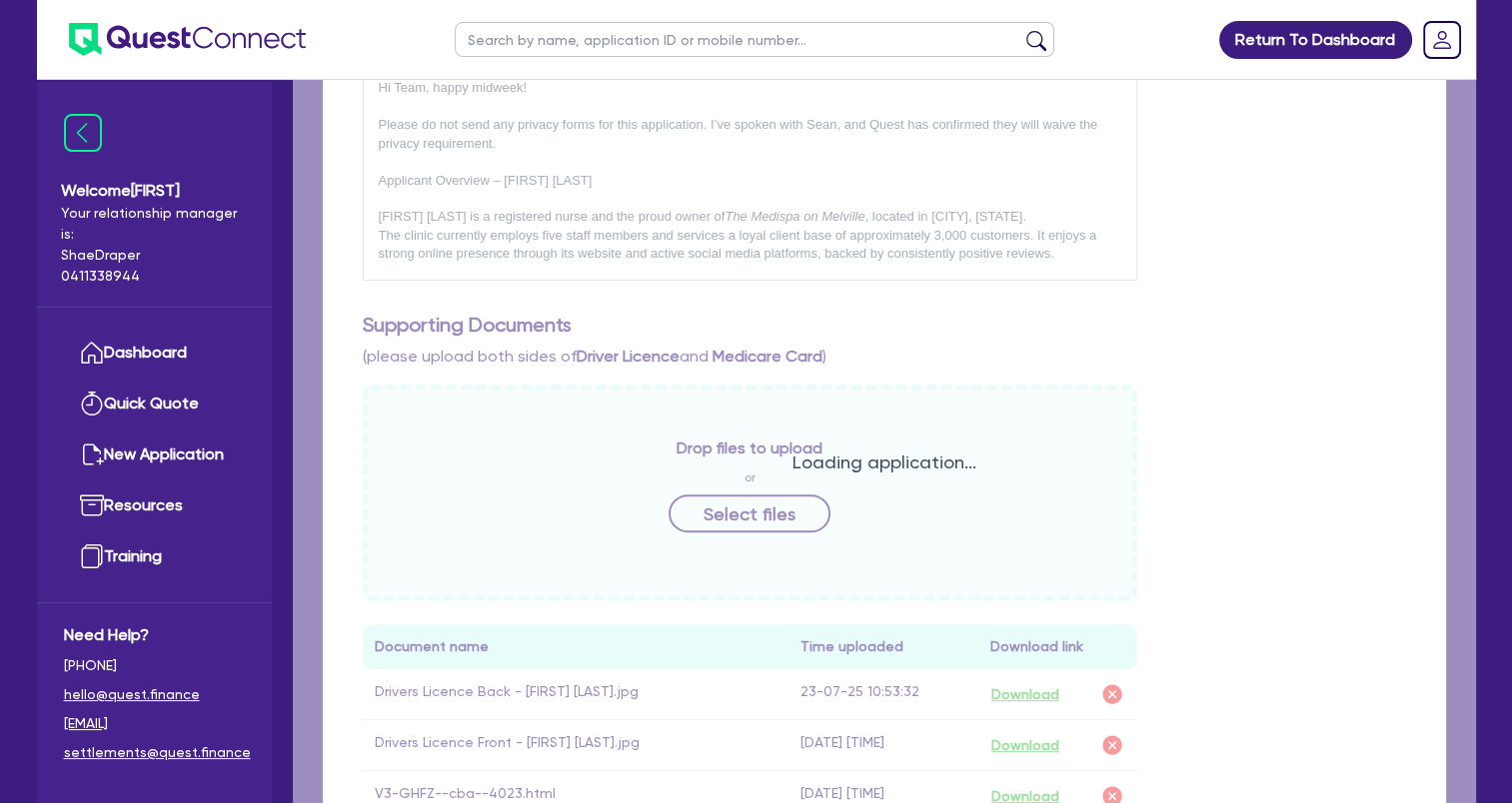 scroll, scrollTop: 0, scrollLeft: 0, axis: both 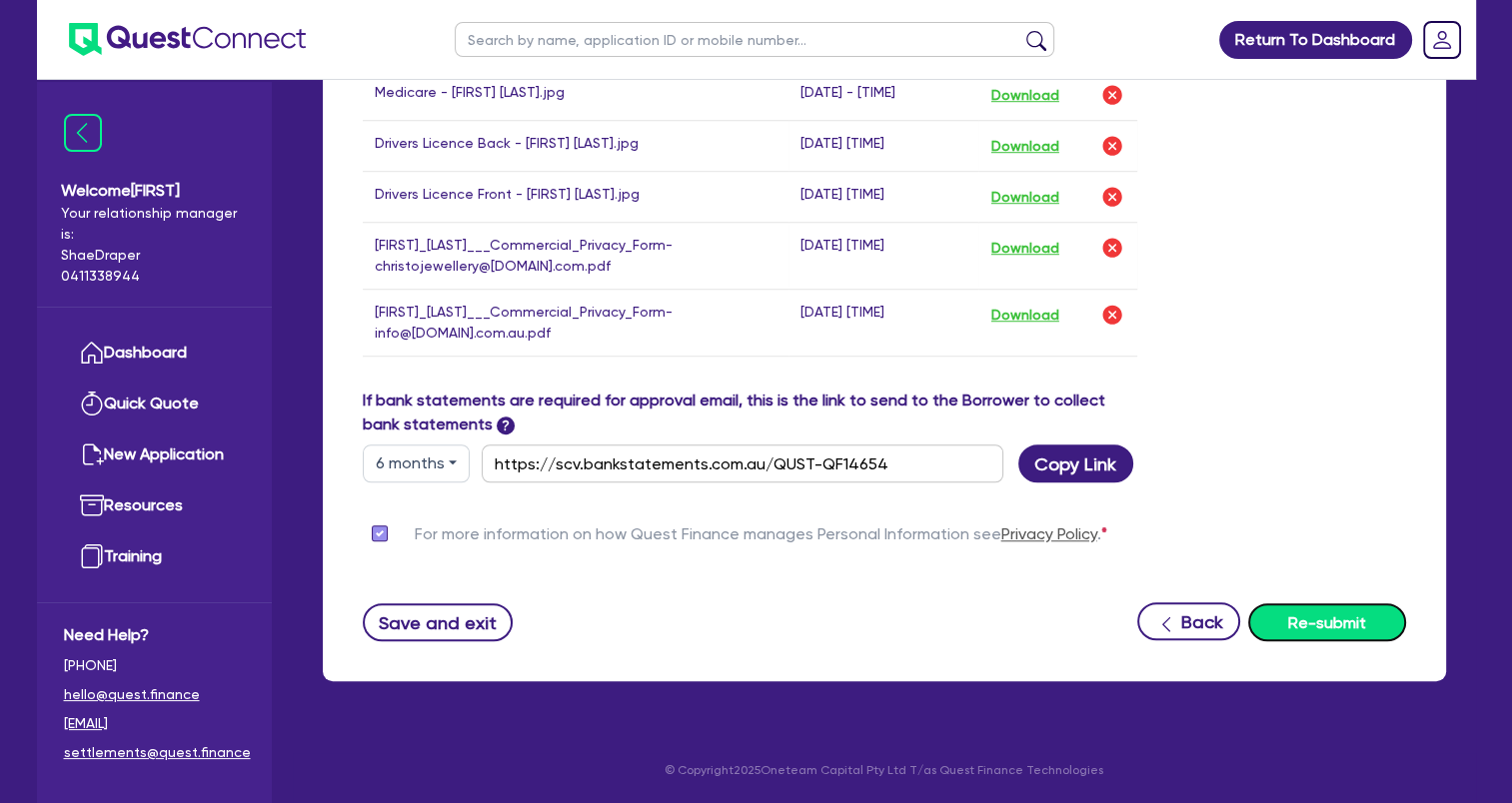 click on "Re-submit" at bounding box center (1327, 622) 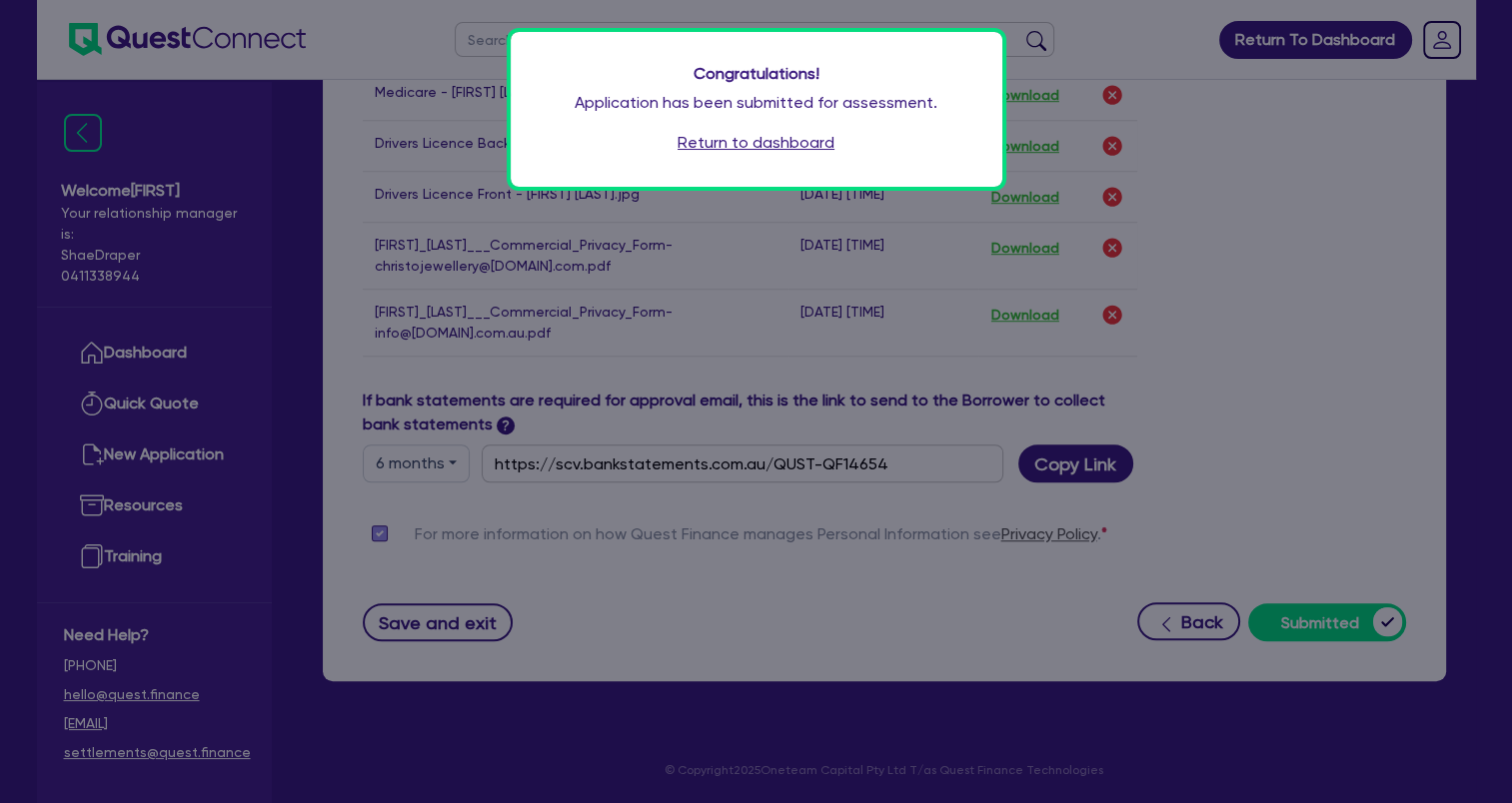 click on "Congratulations! Application has been submitted for assessment. Return to dashboard" at bounding box center (756, 402) 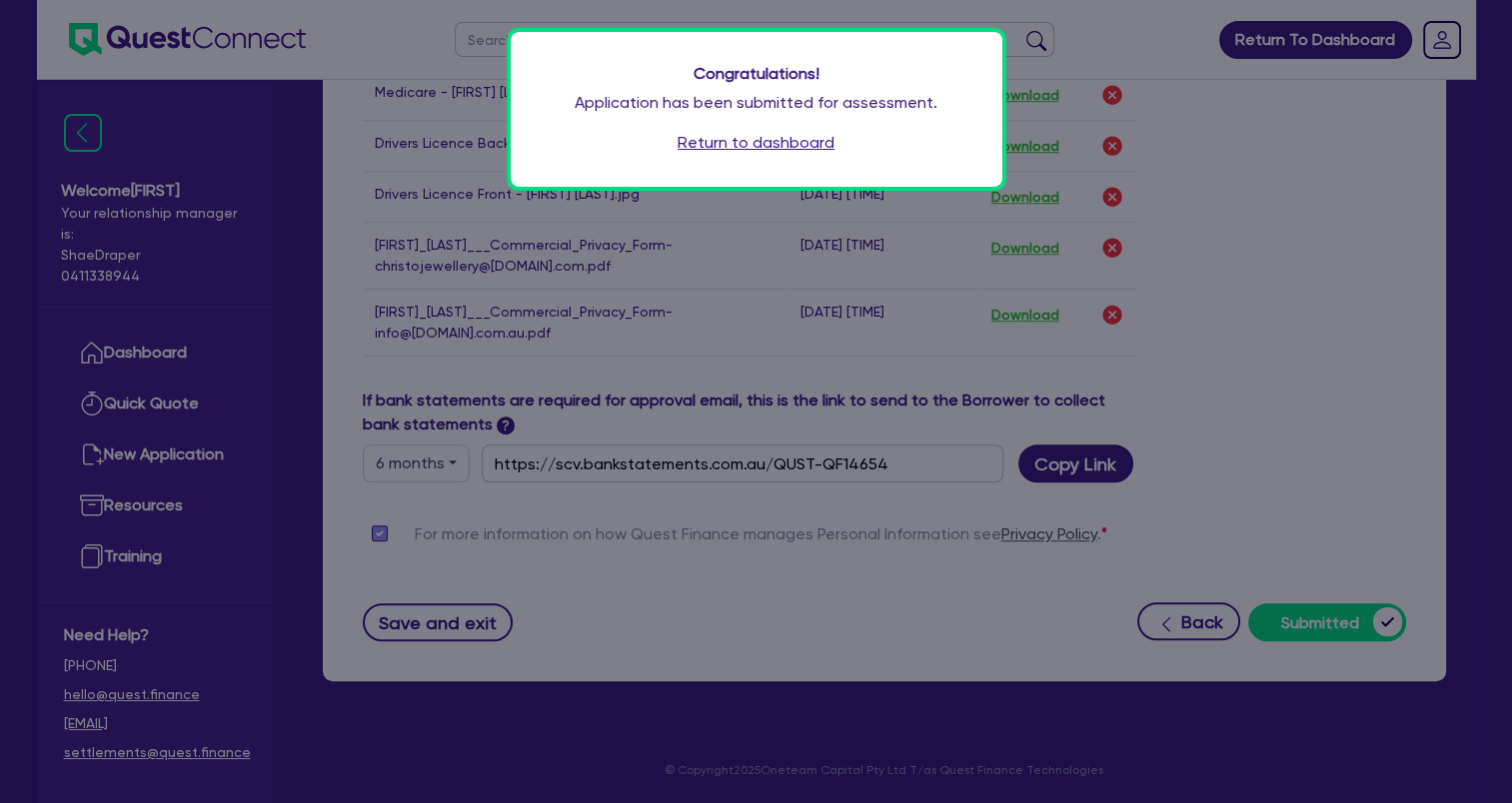 click on "Return to dashboard" at bounding box center (756, 143) 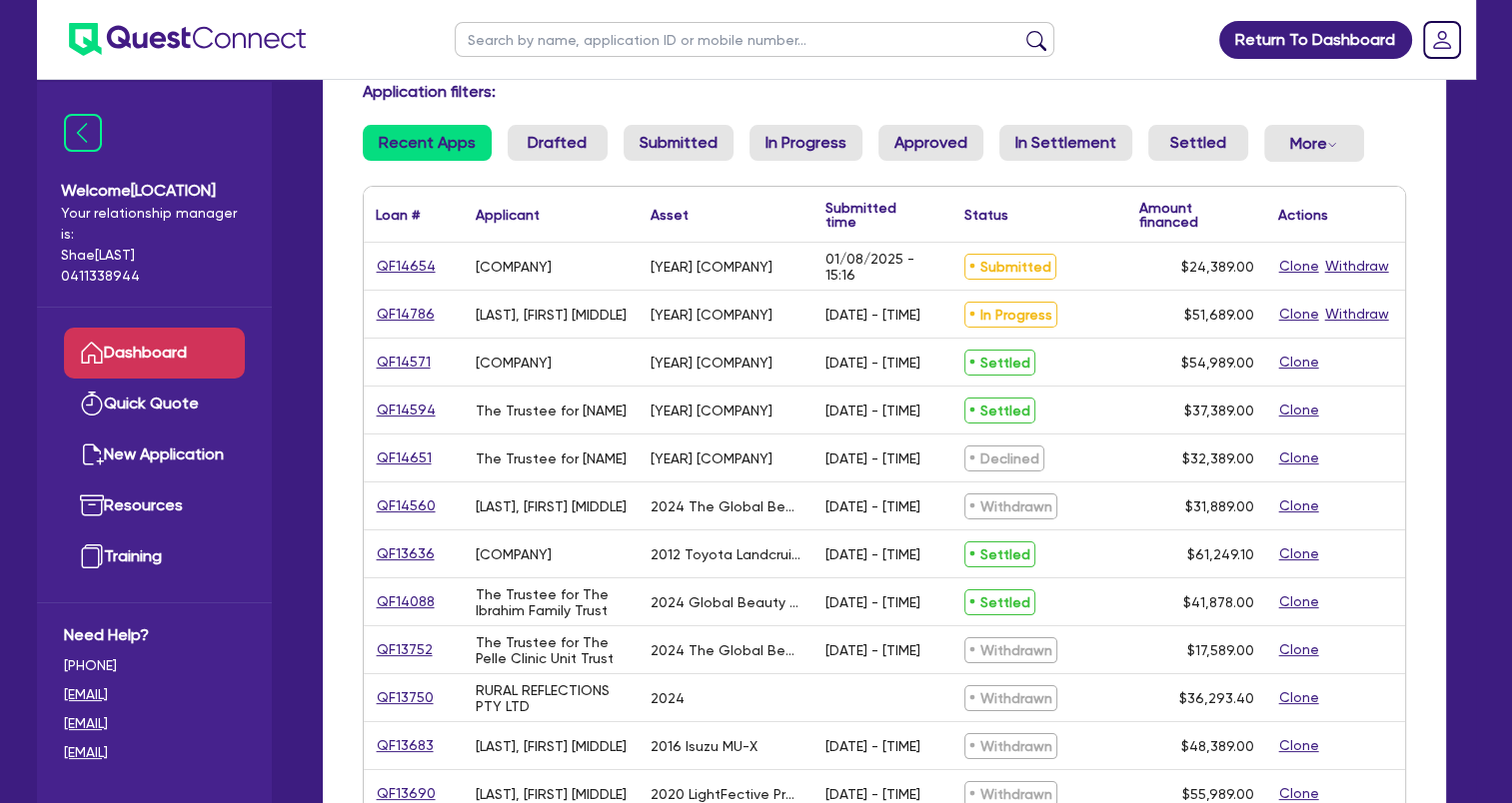 scroll, scrollTop: 0, scrollLeft: 0, axis: both 